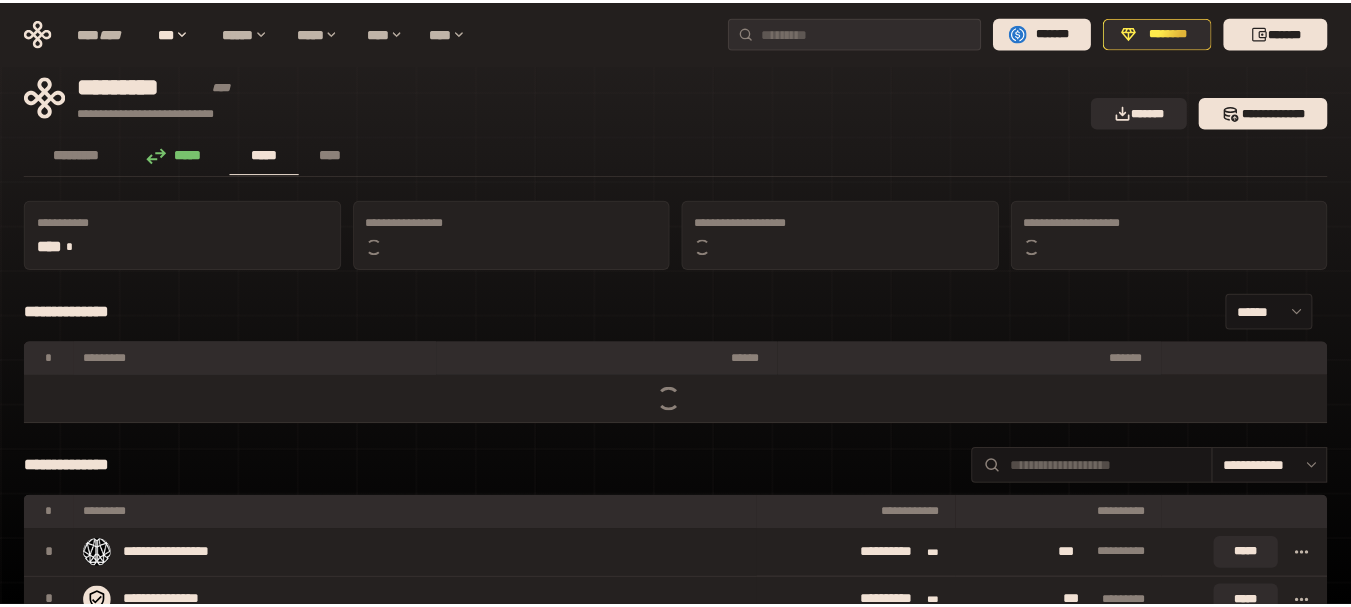 scroll, scrollTop: 0, scrollLeft: 0, axis: both 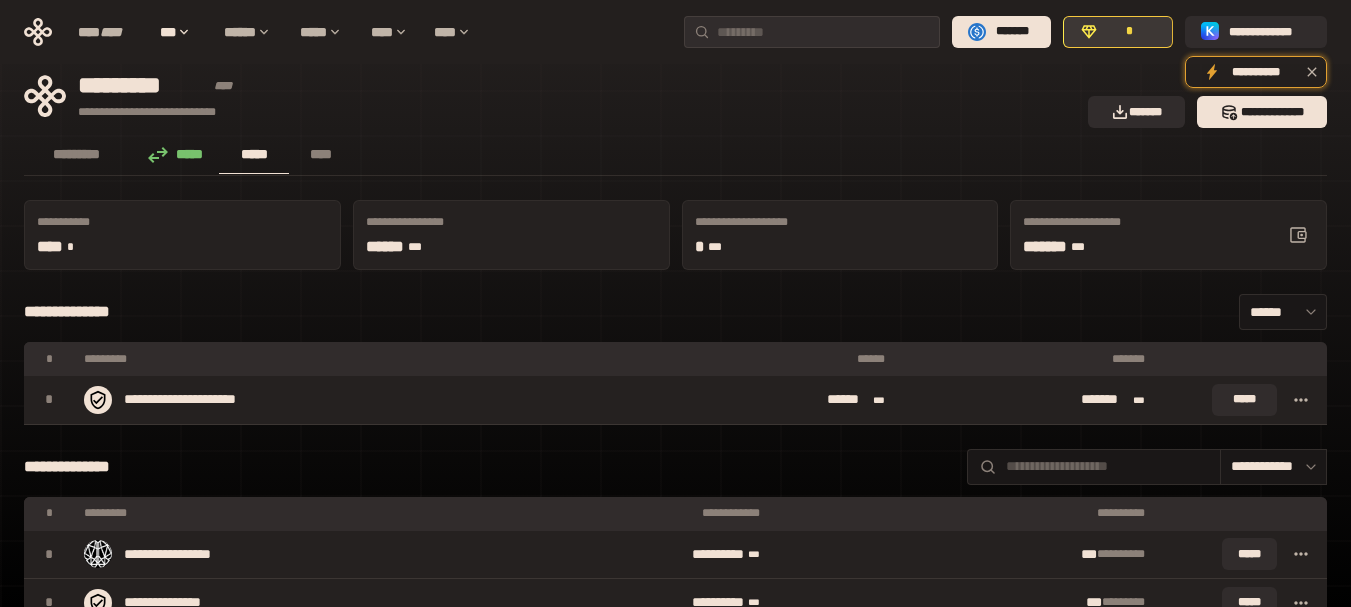 click 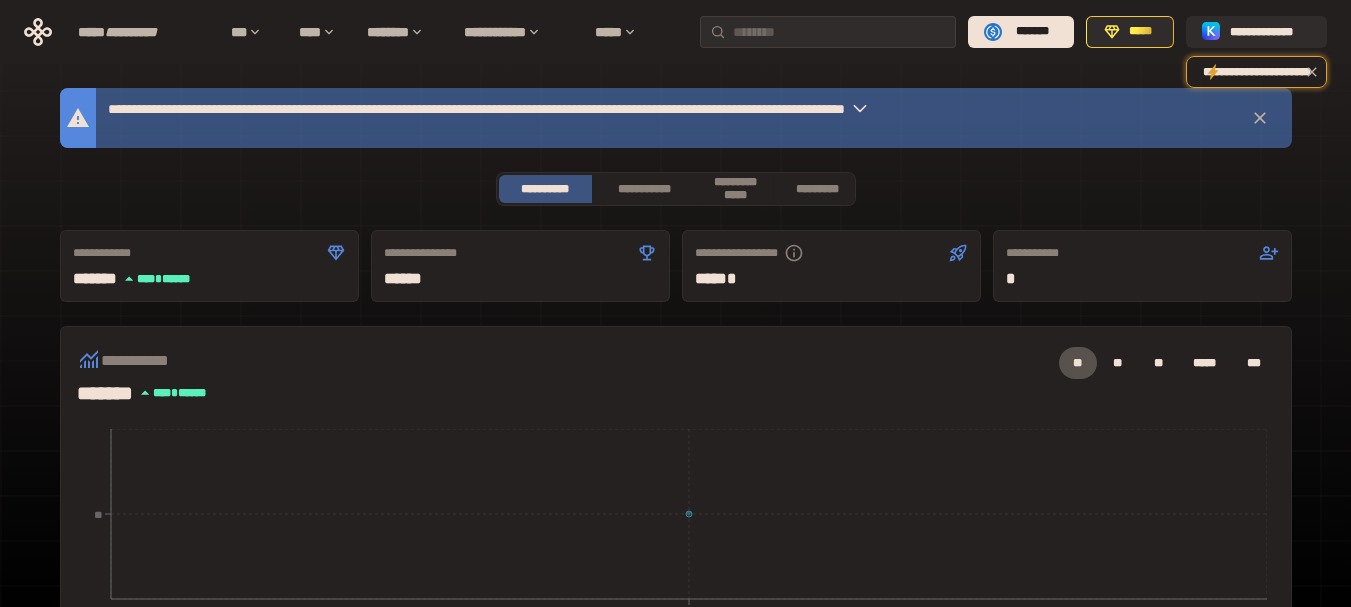 click 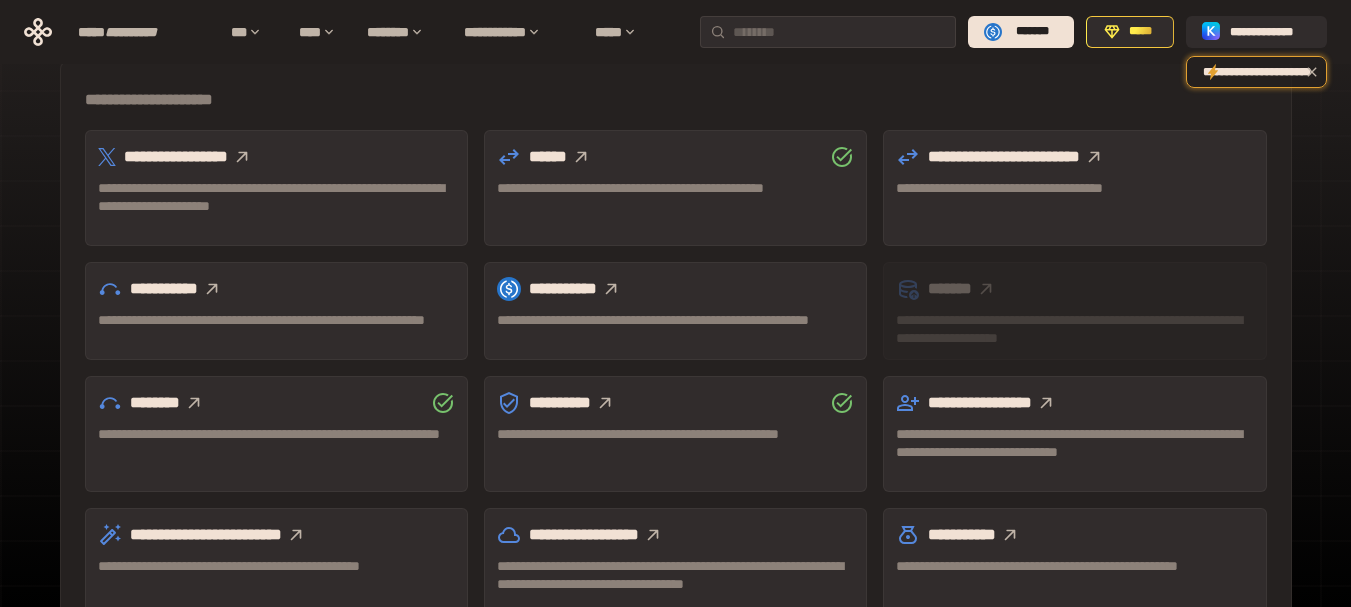 scroll, scrollTop: 681, scrollLeft: 0, axis: vertical 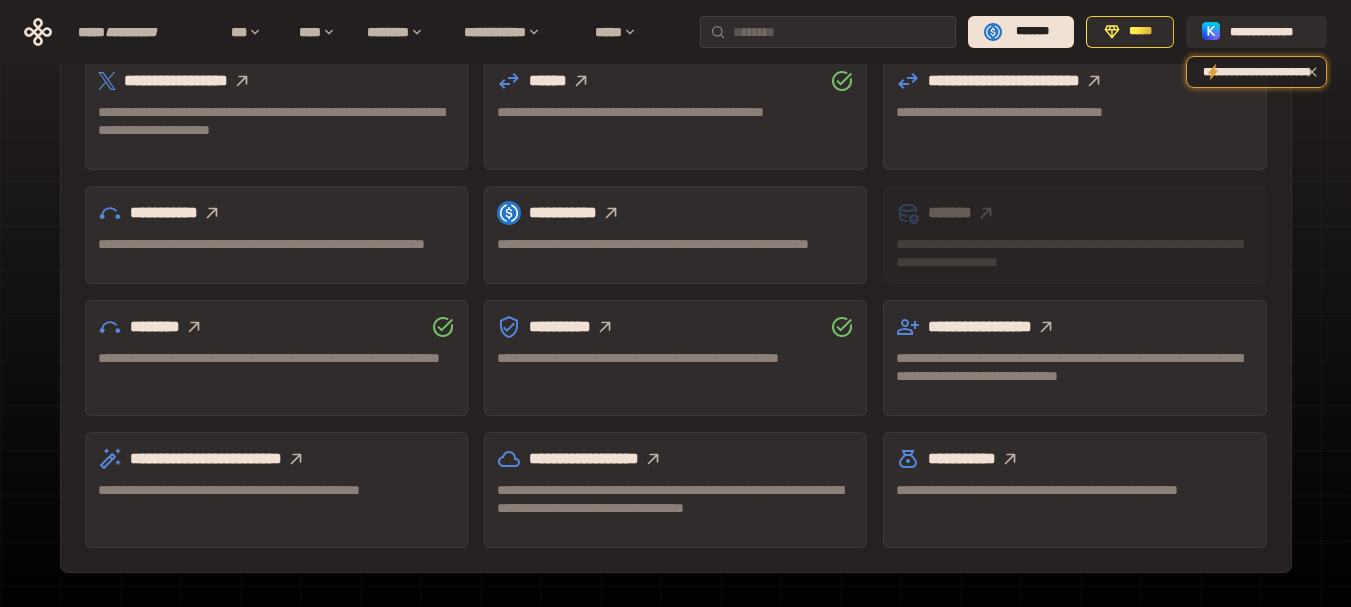click 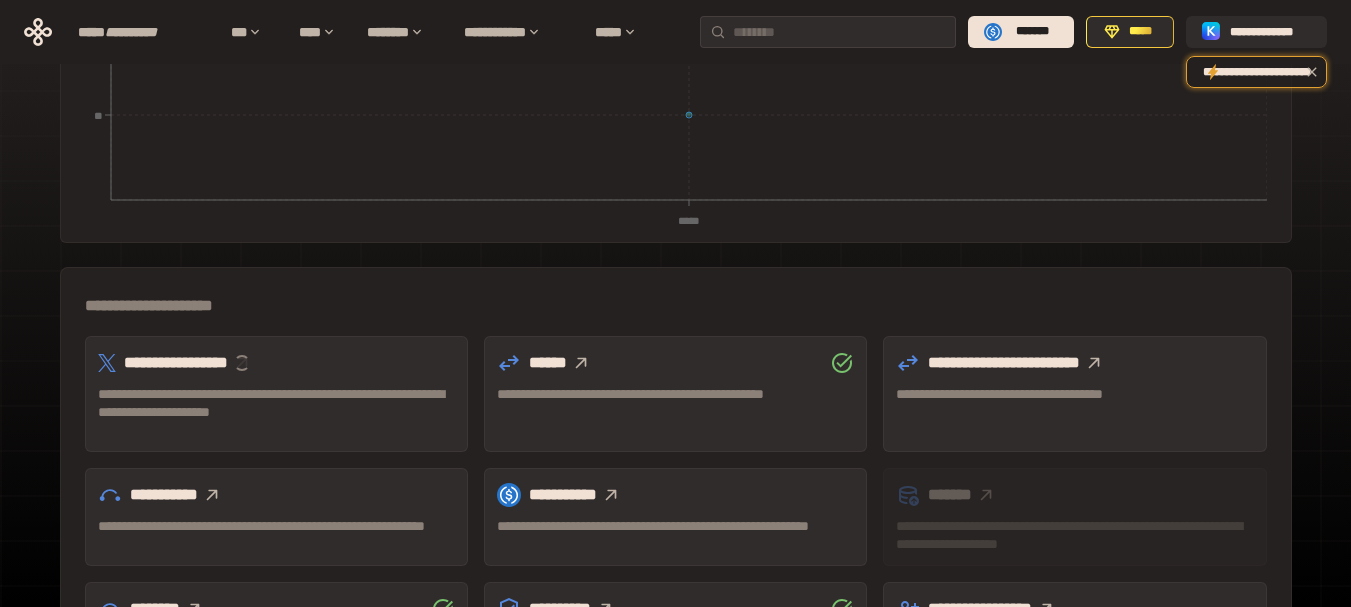 scroll, scrollTop: 397, scrollLeft: 0, axis: vertical 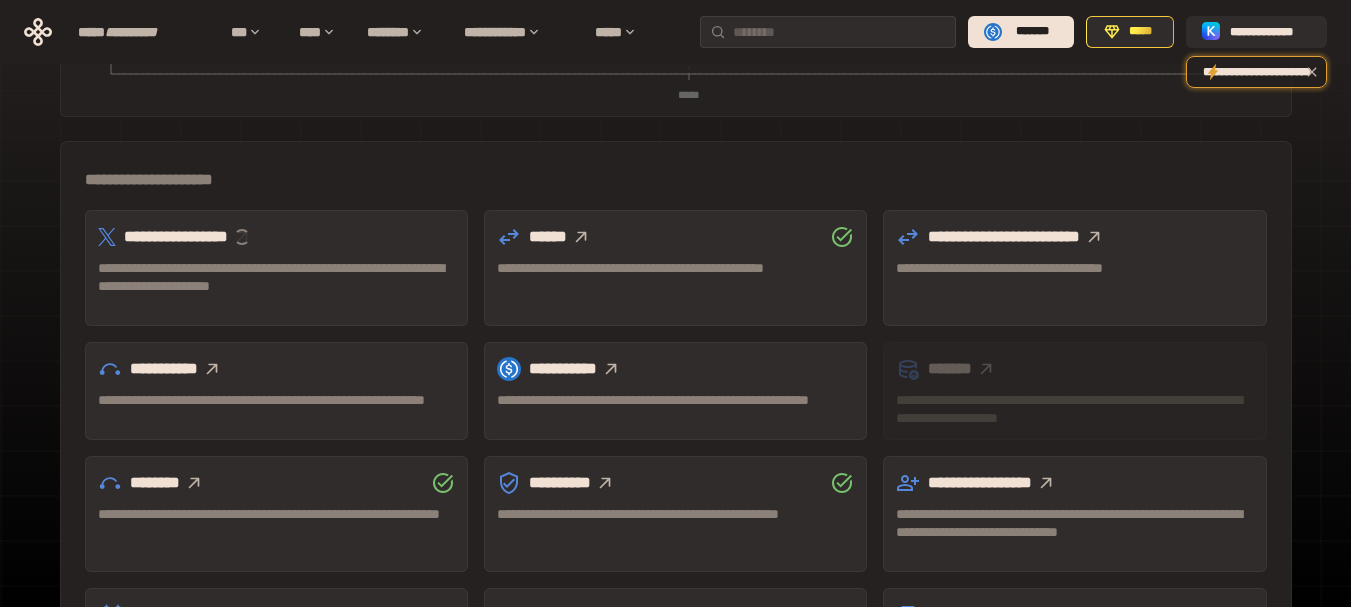 click 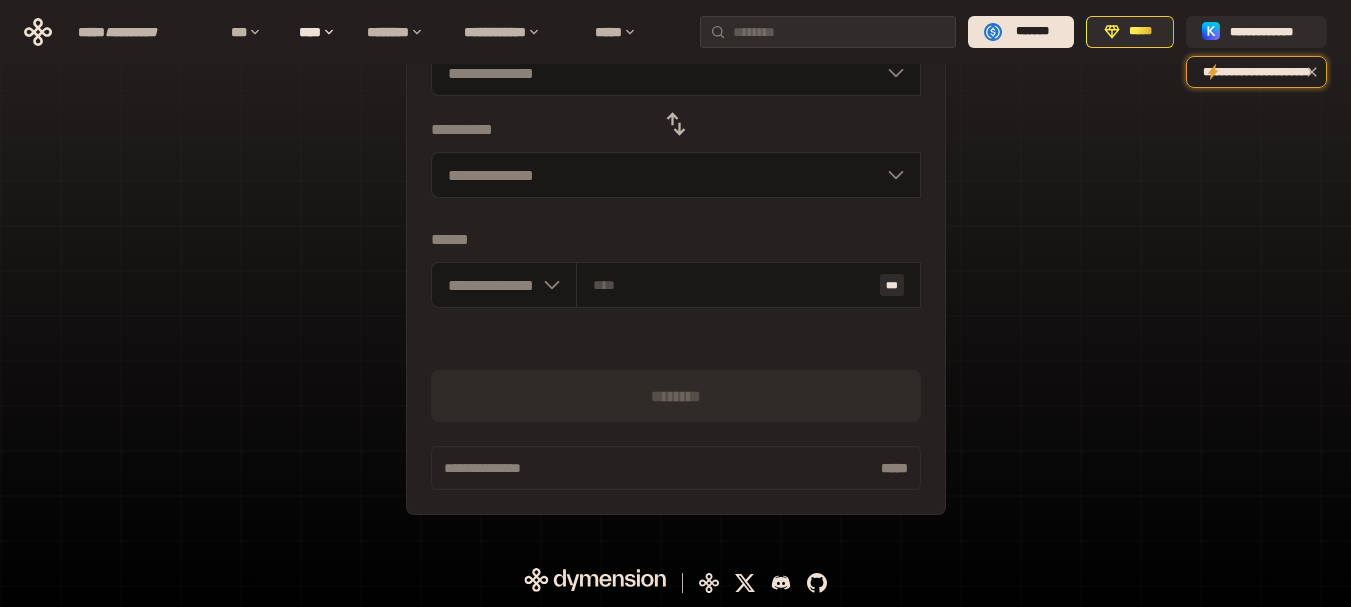 scroll, scrollTop: 267, scrollLeft: 0, axis: vertical 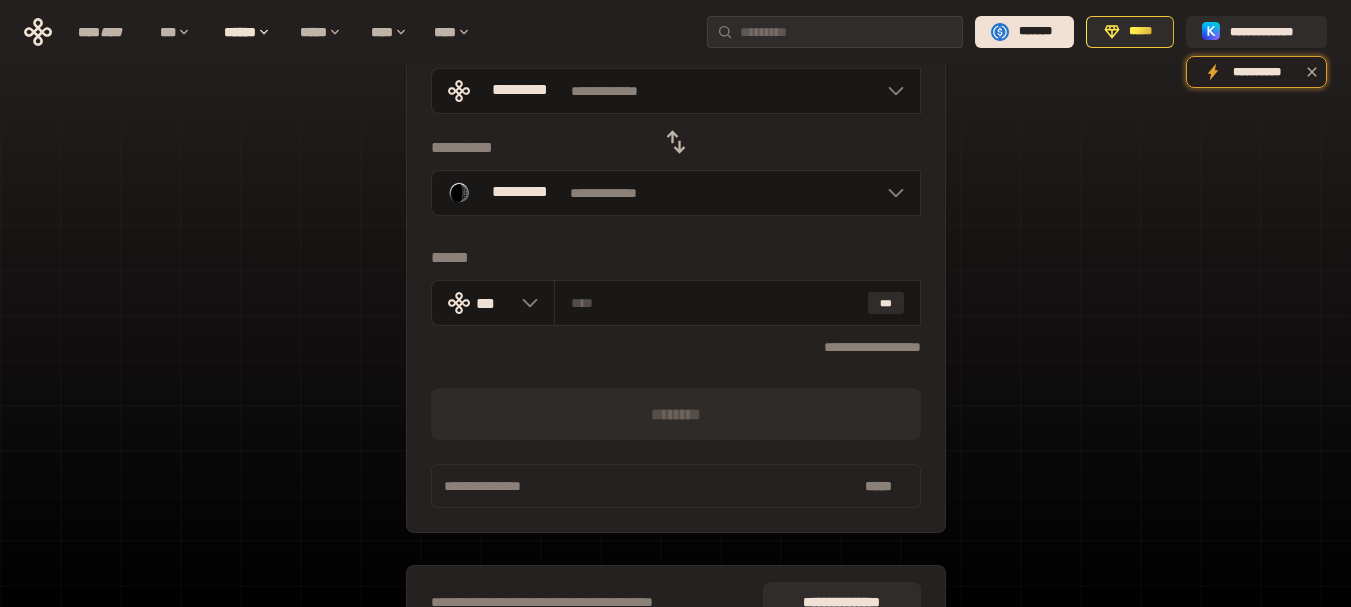 click on "**********" at bounding box center (675, 302) 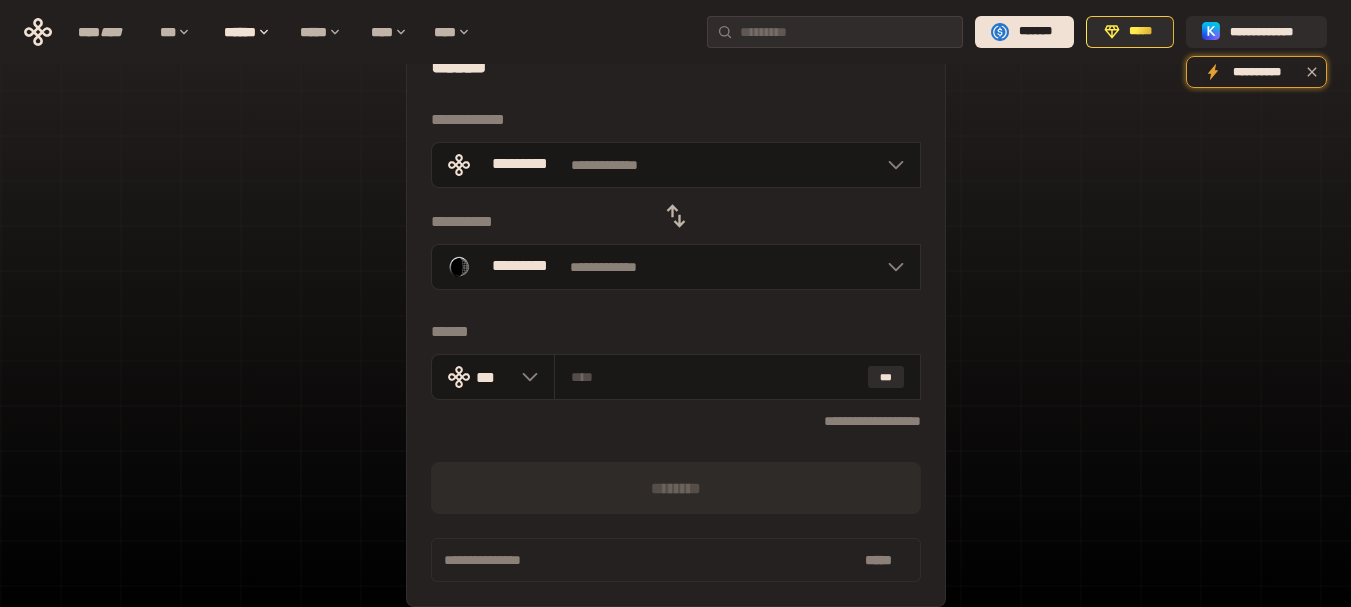 scroll, scrollTop: 71, scrollLeft: 0, axis: vertical 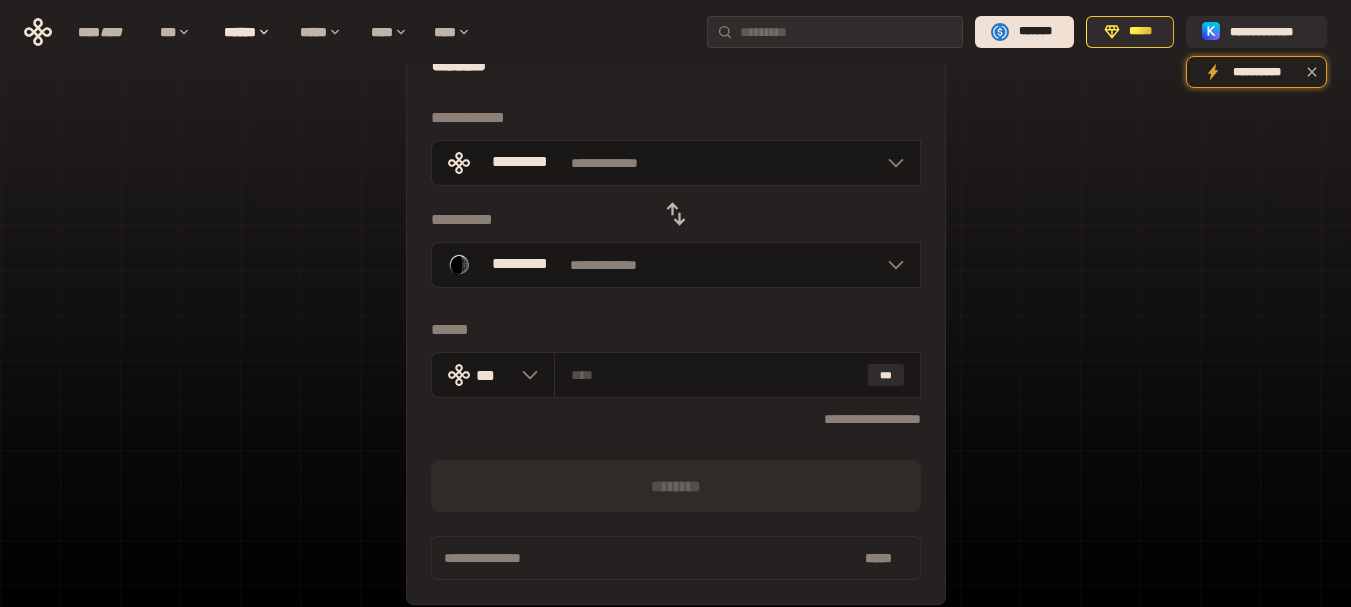 click 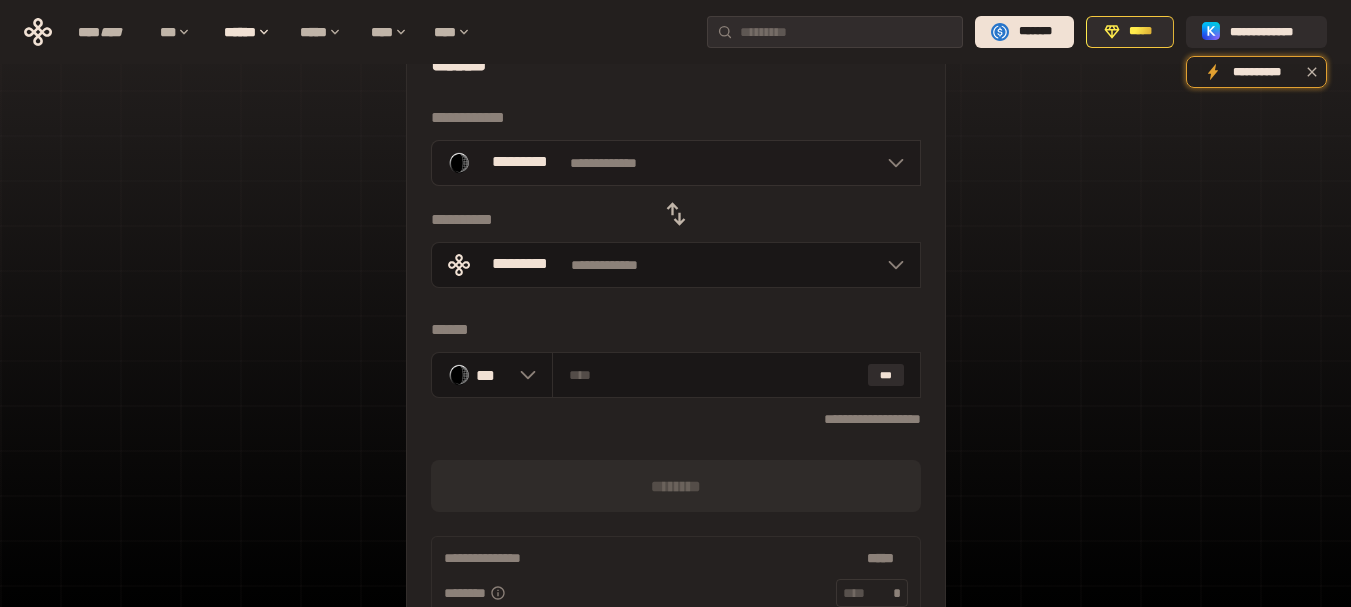 click 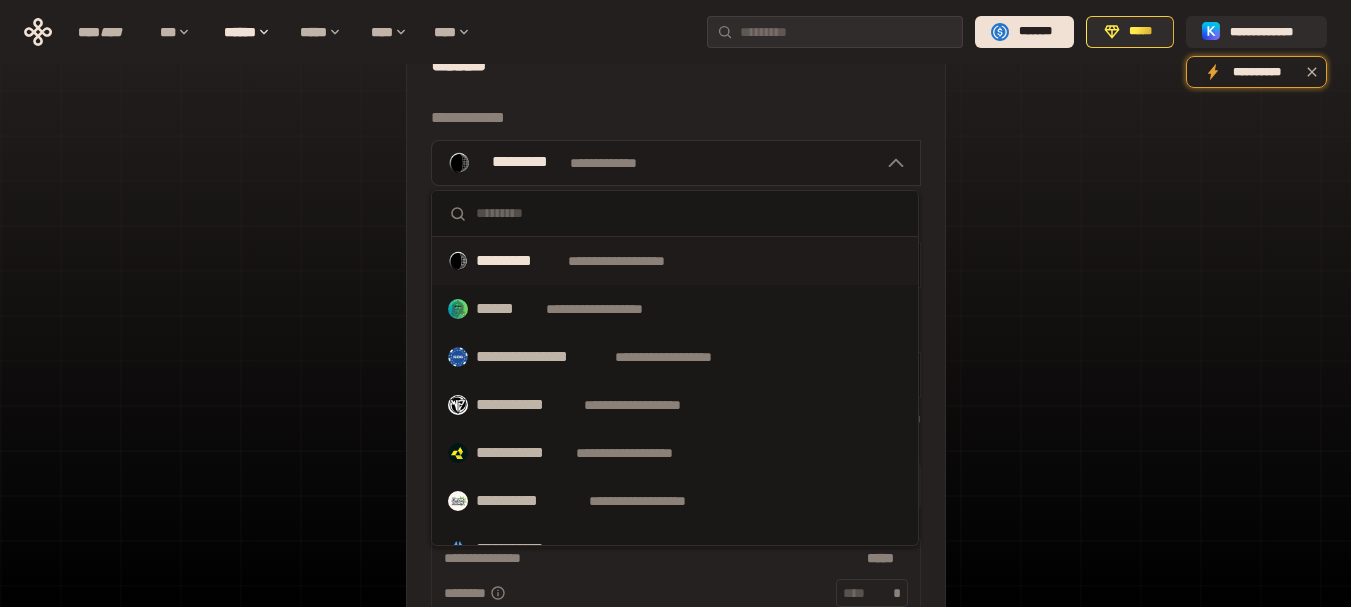click 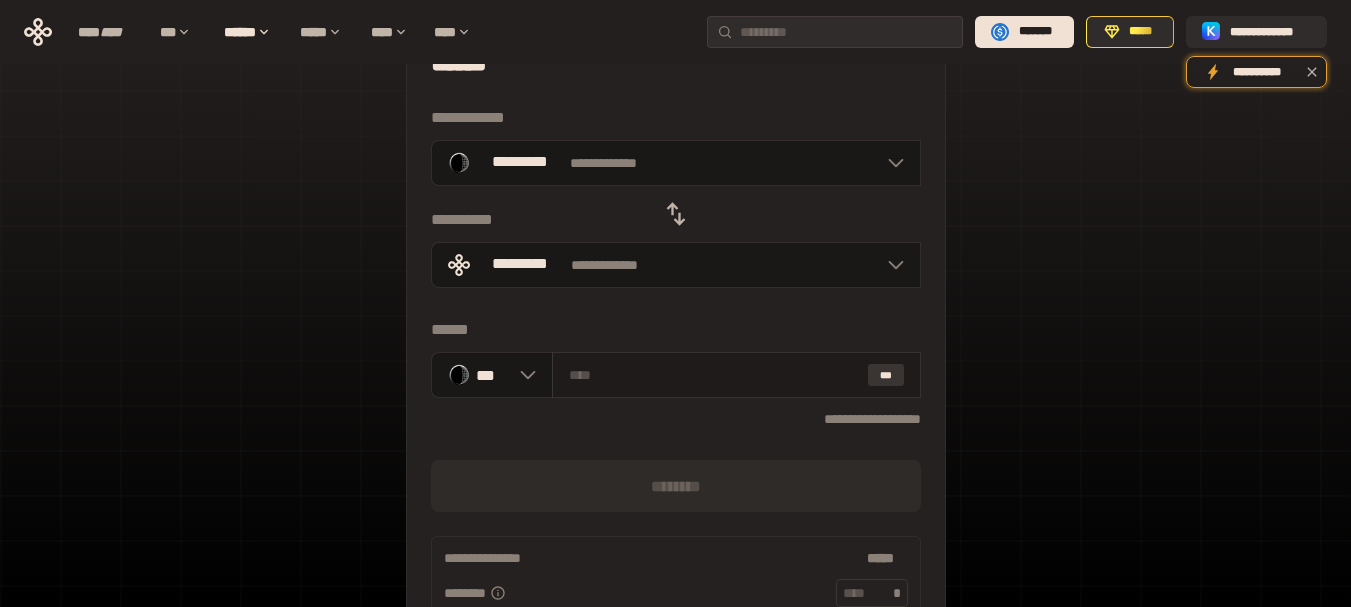 click on "***" at bounding box center [886, 375] 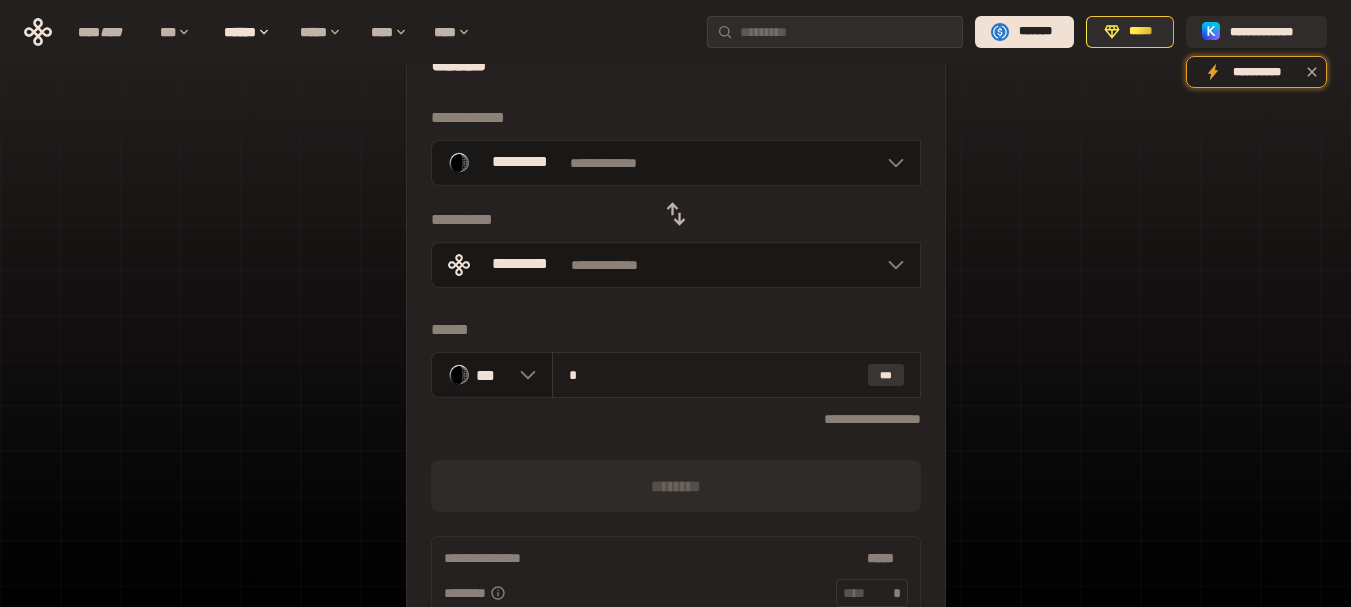 type 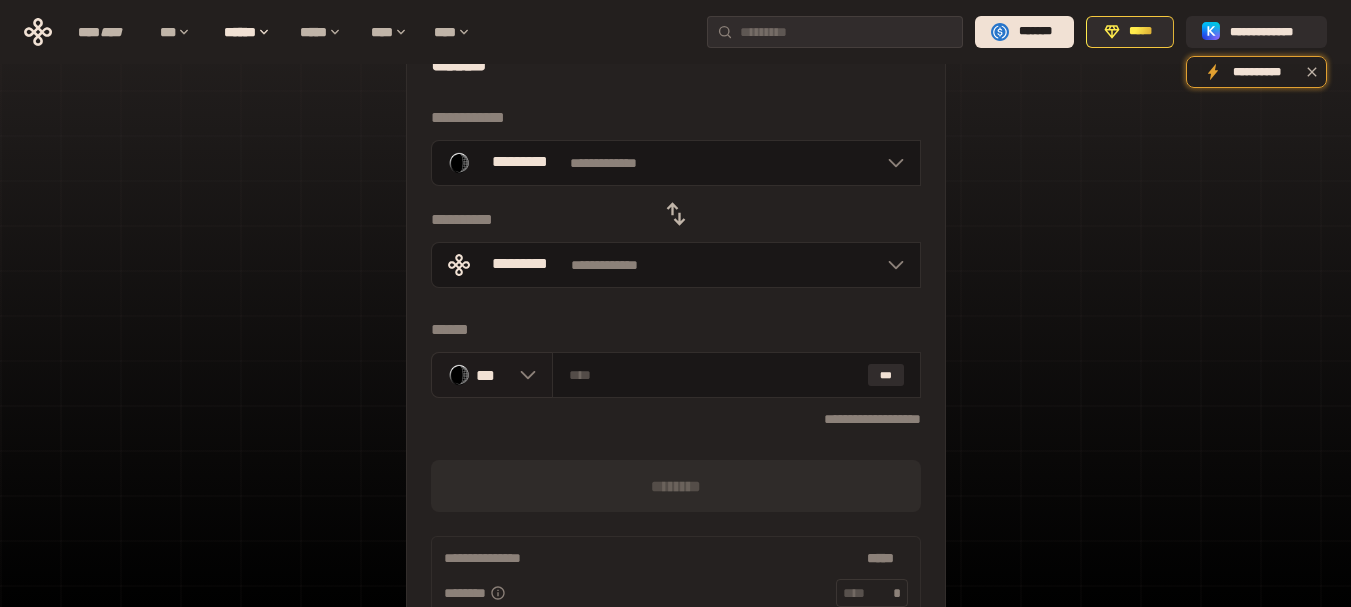 click at bounding box center [523, 375] 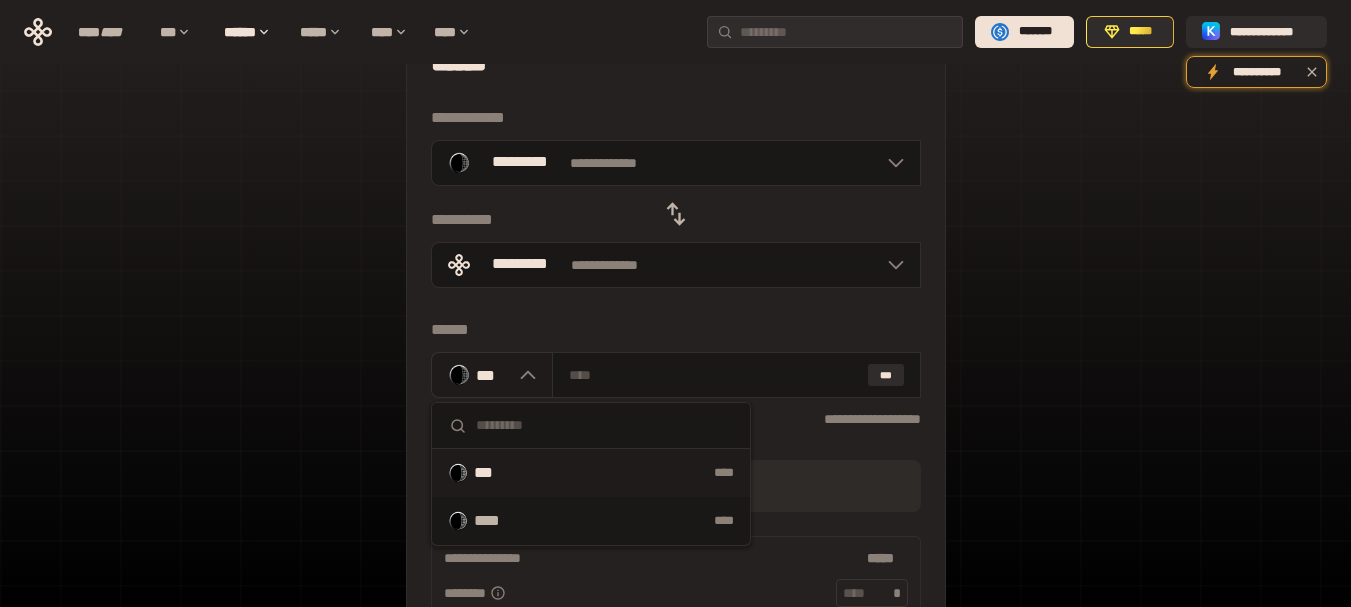 click 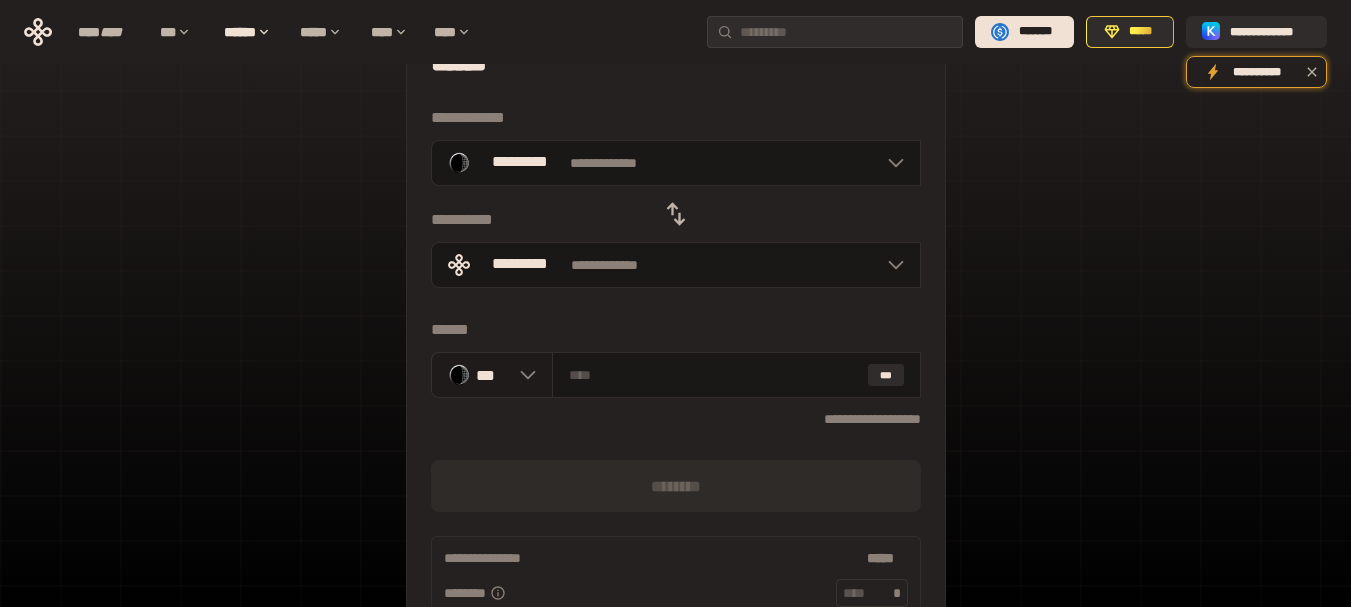 click 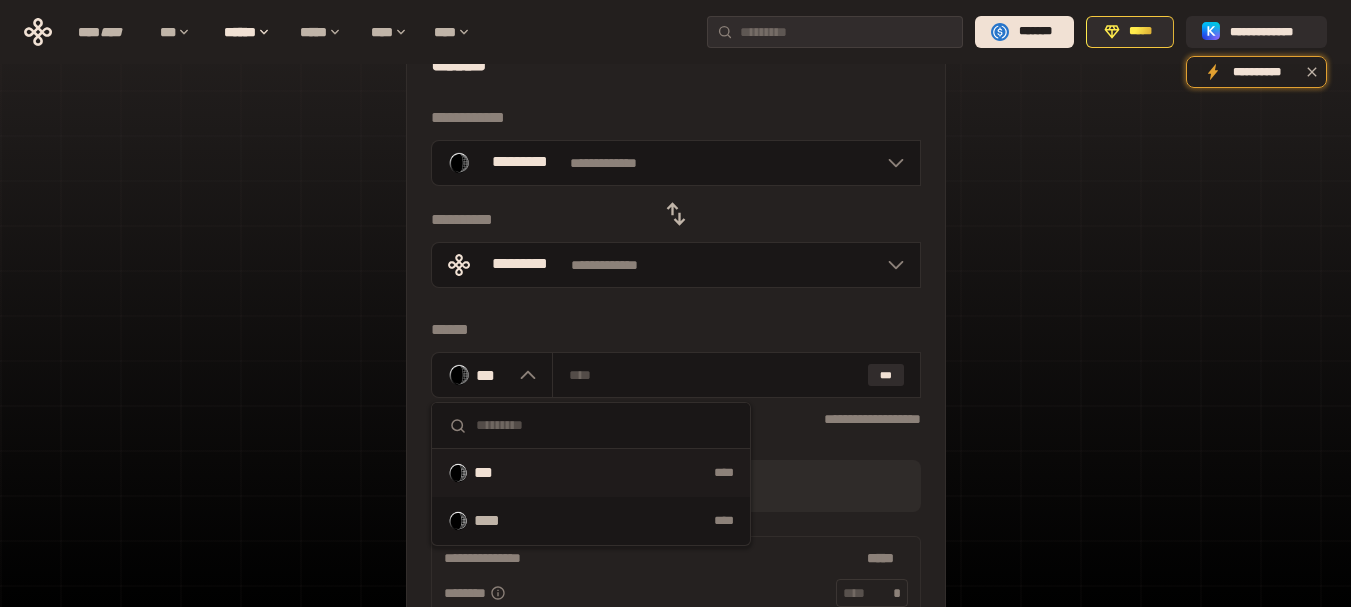 click 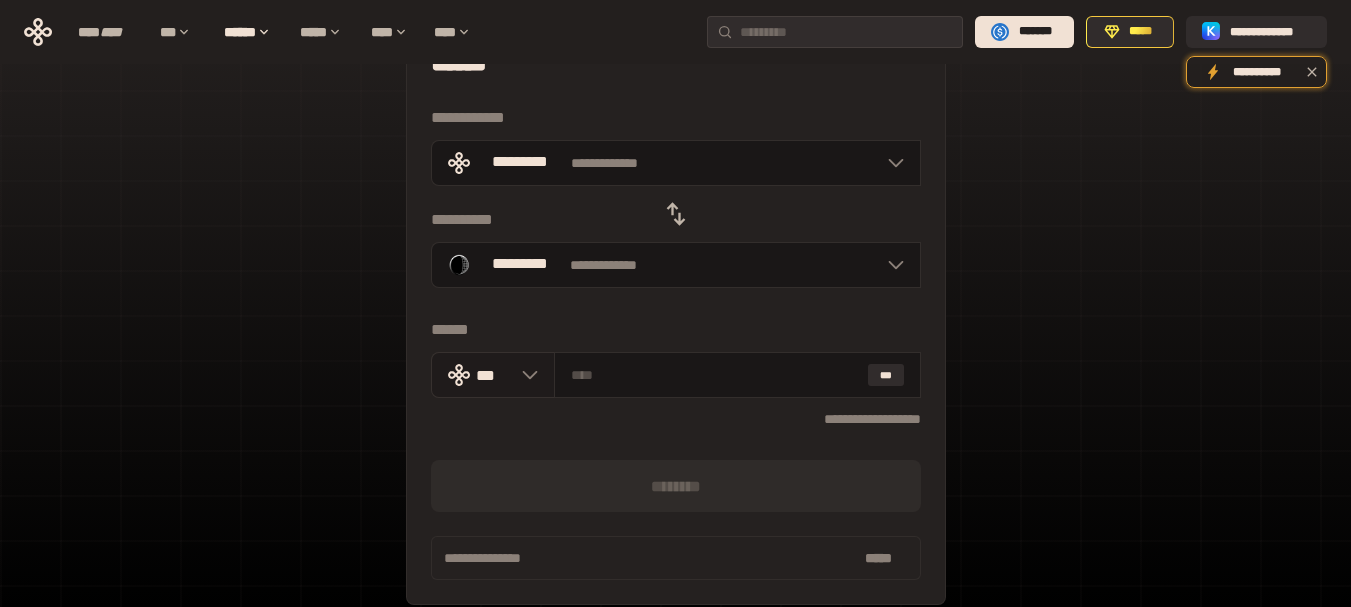 click 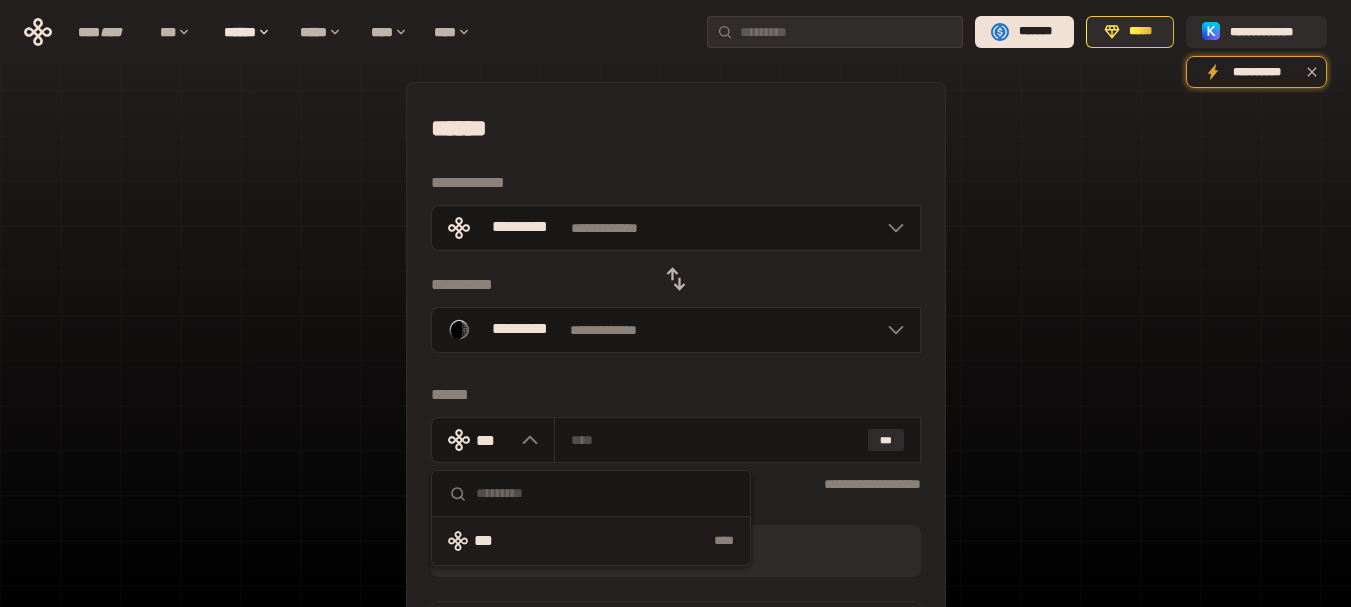 scroll, scrollTop: 0, scrollLeft: 0, axis: both 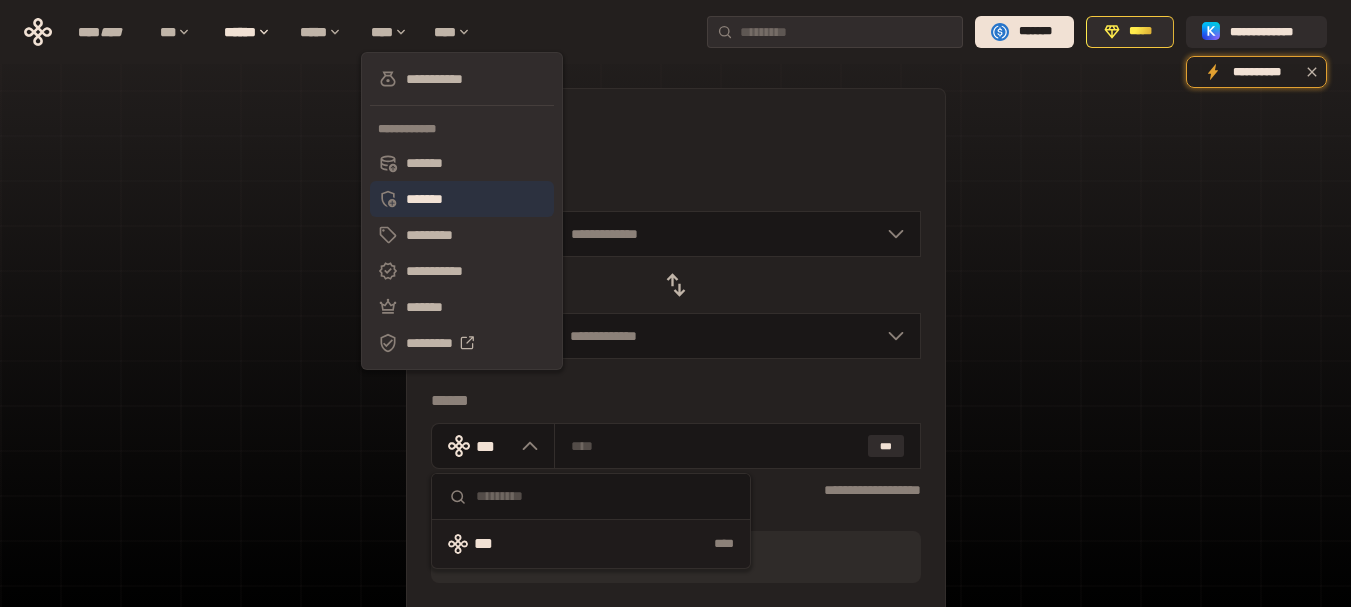 click on "*******" at bounding box center [462, 199] 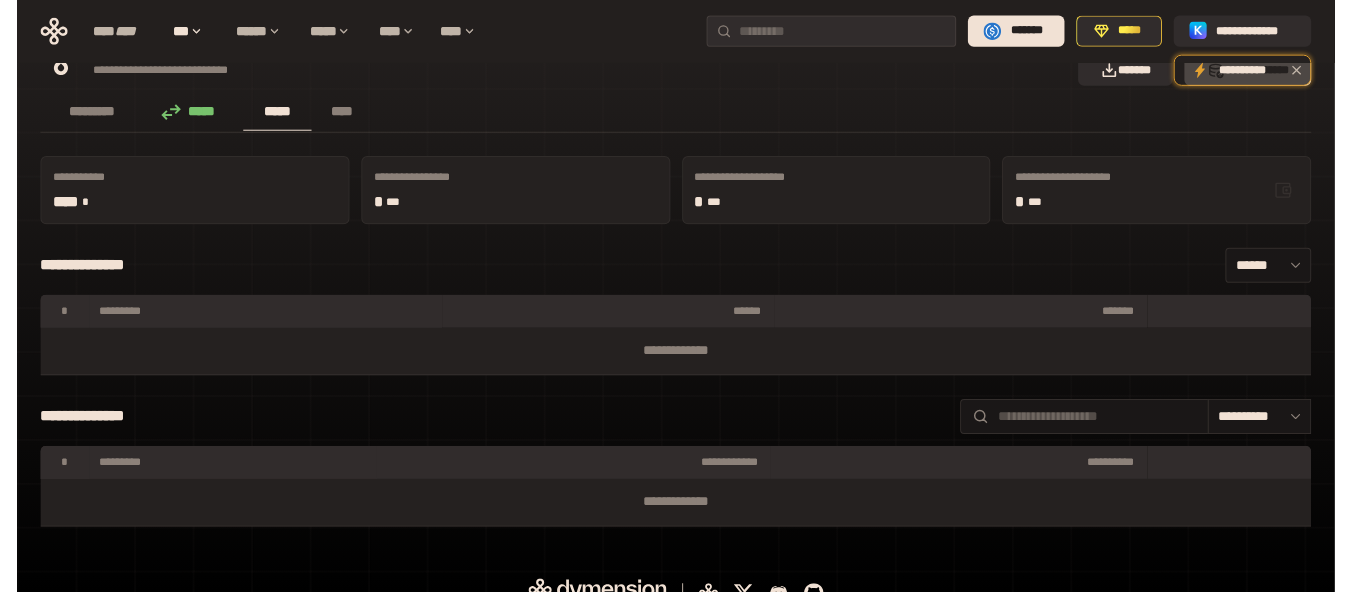 scroll, scrollTop: 65, scrollLeft: 0, axis: vertical 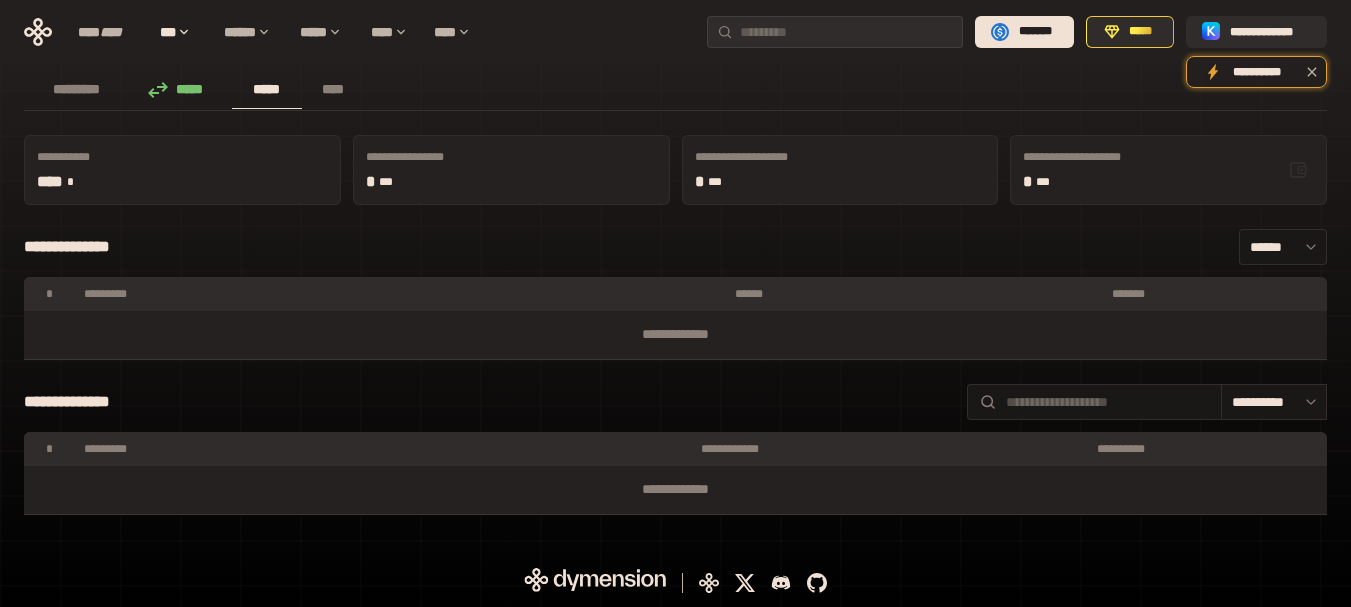 click on "*****" at bounding box center (181, 89) 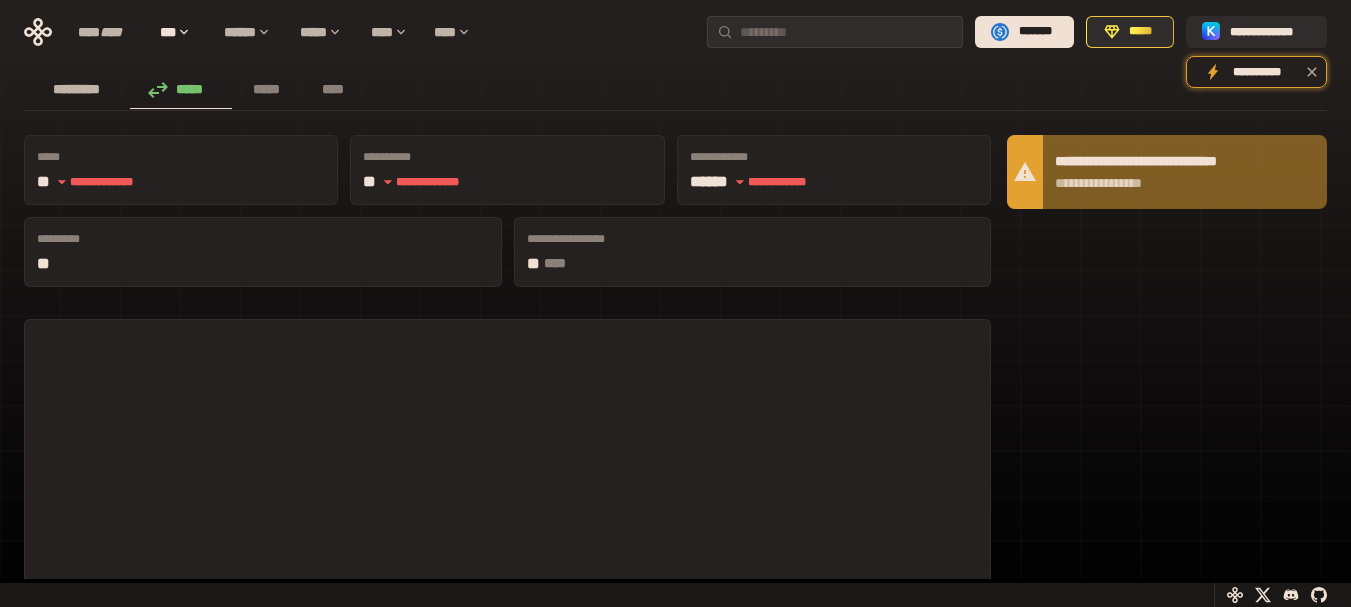 click on "*********" at bounding box center (77, 89) 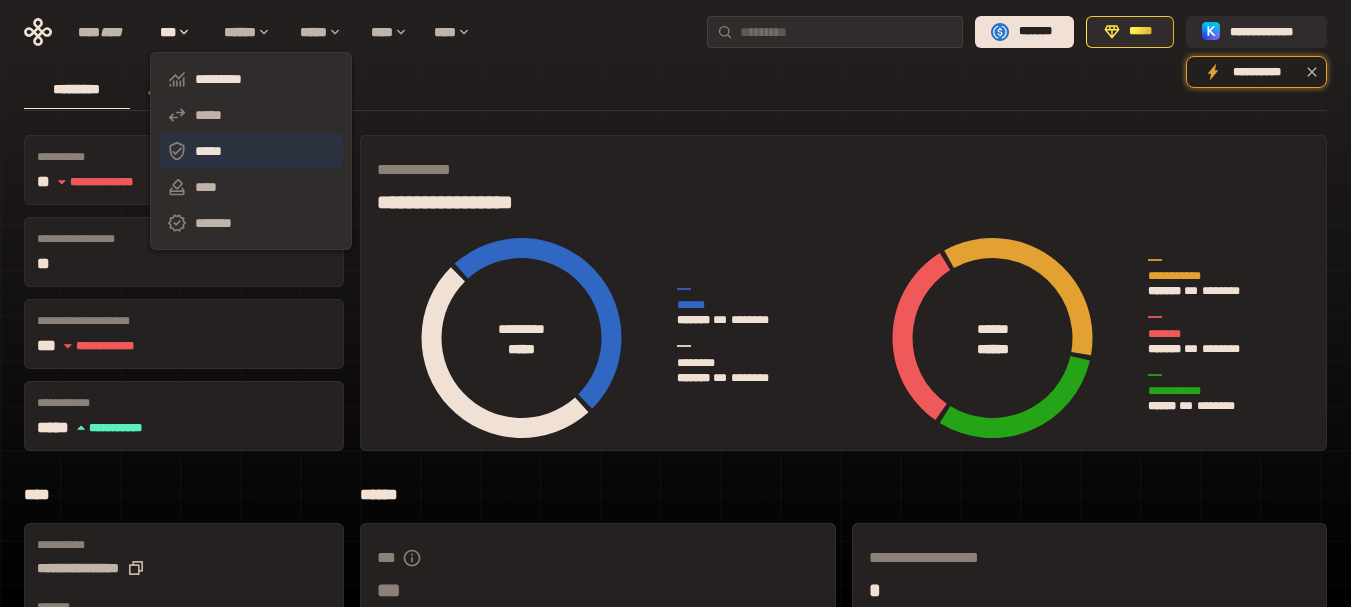 click on "*****" at bounding box center (251, 151) 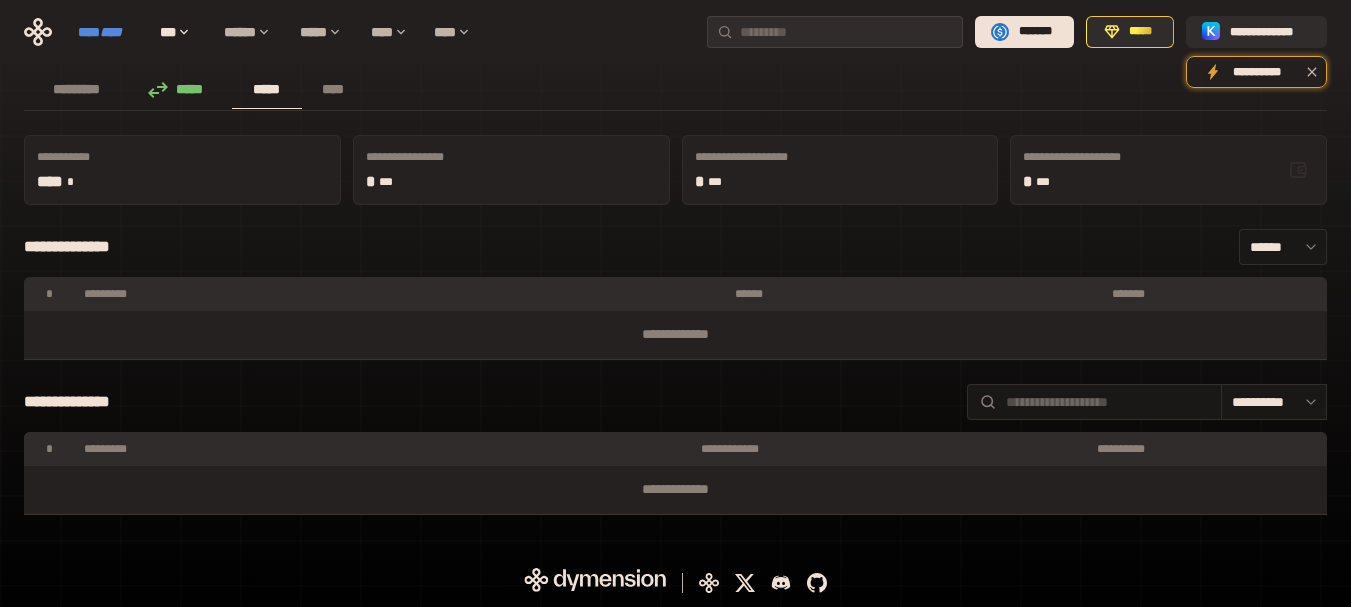 click on "****" at bounding box center [111, 32] 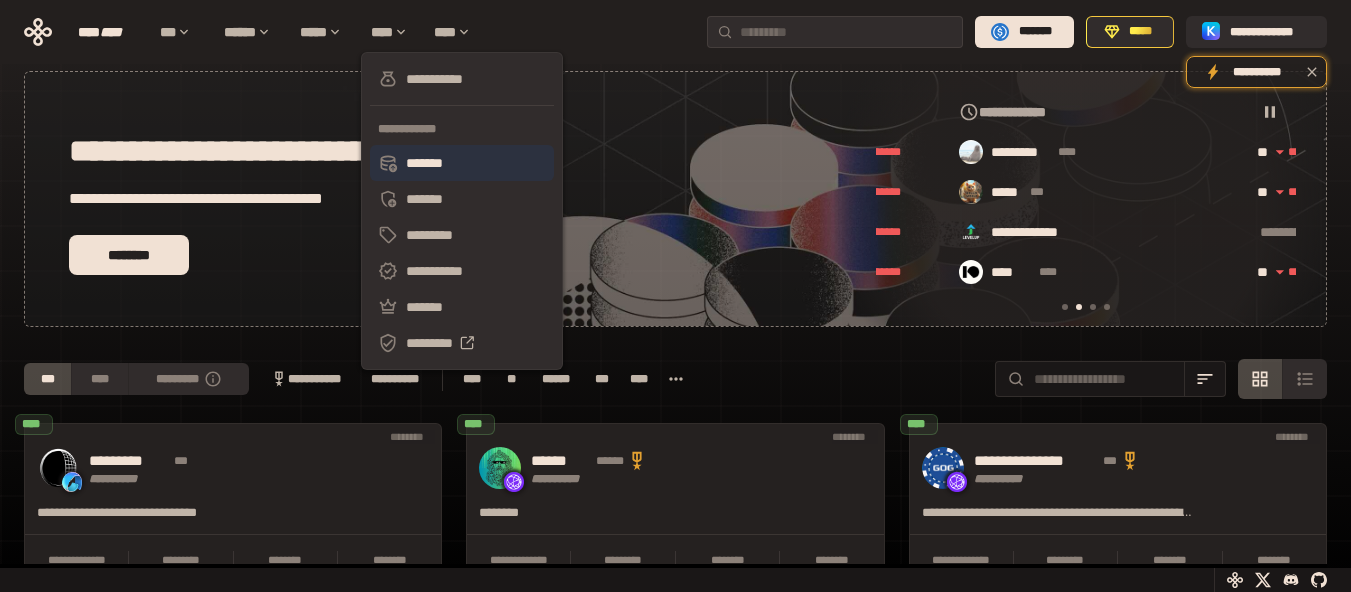 scroll, scrollTop: 0, scrollLeft: 856, axis: horizontal 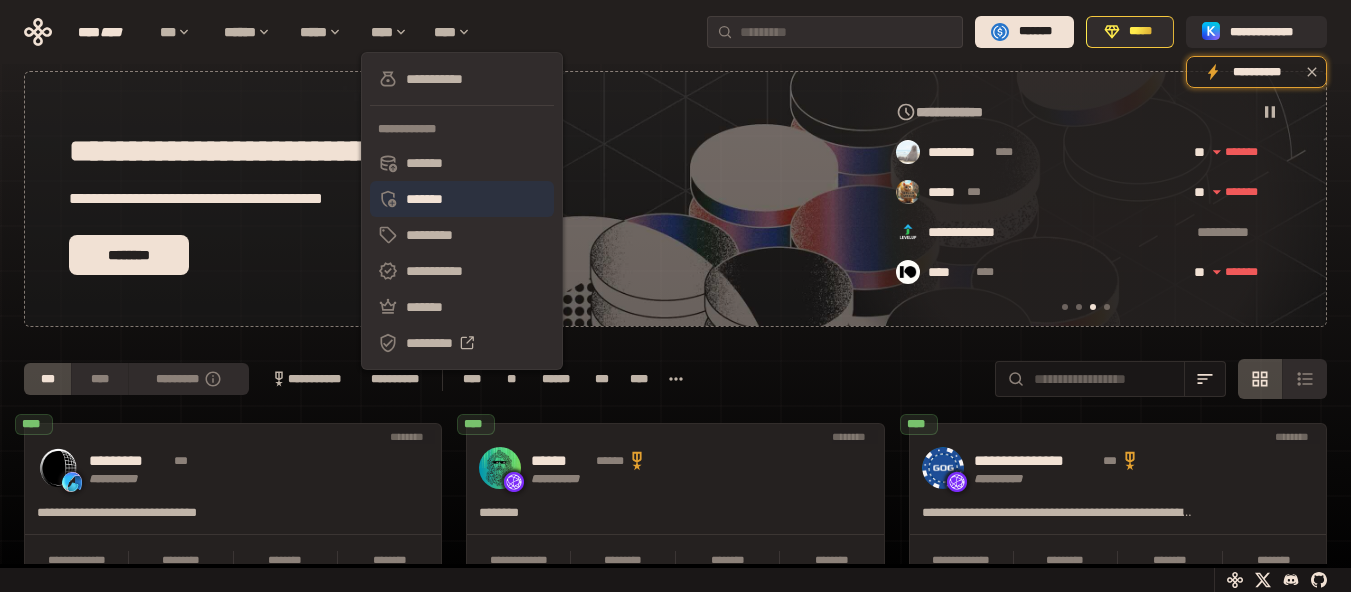 click on "*******" at bounding box center [462, 199] 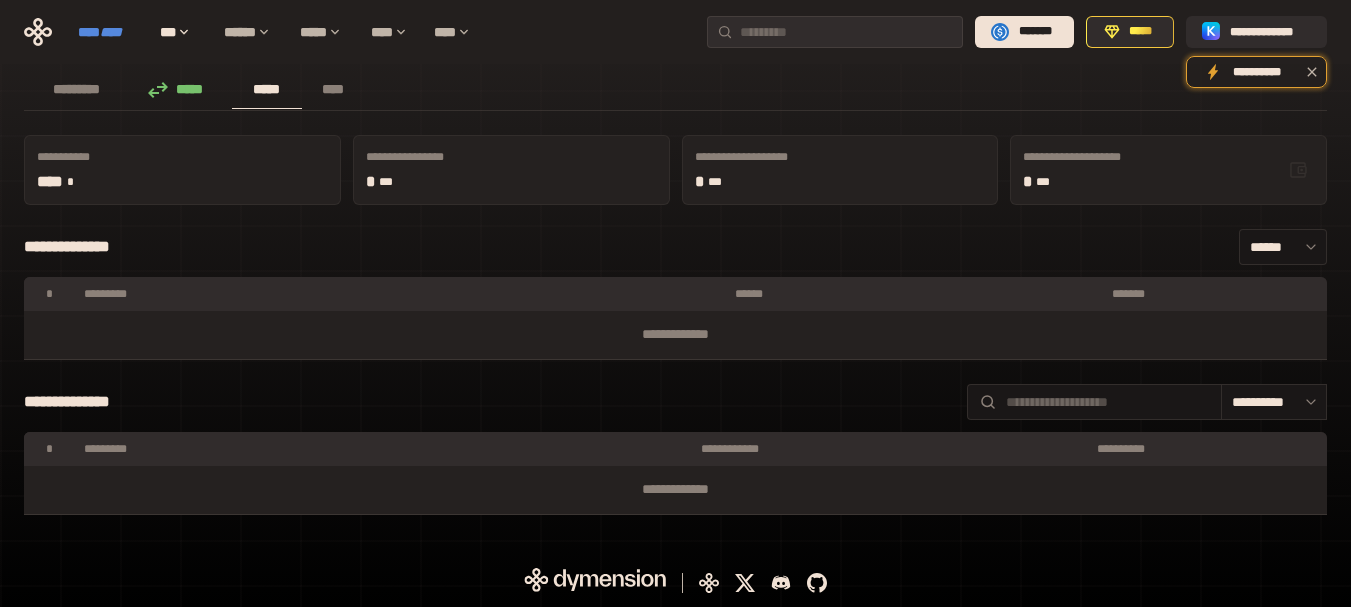 click on "**** ****" at bounding box center (109, 32) 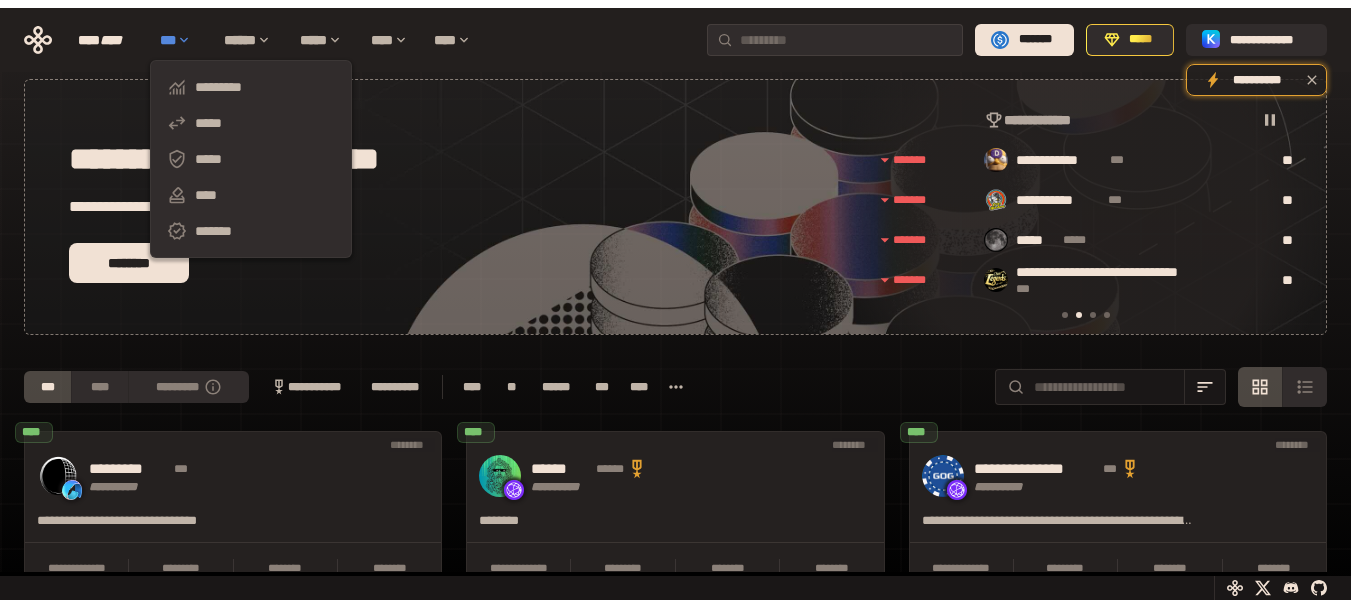 scroll, scrollTop: 0, scrollLeft: 436, axis: horizontal 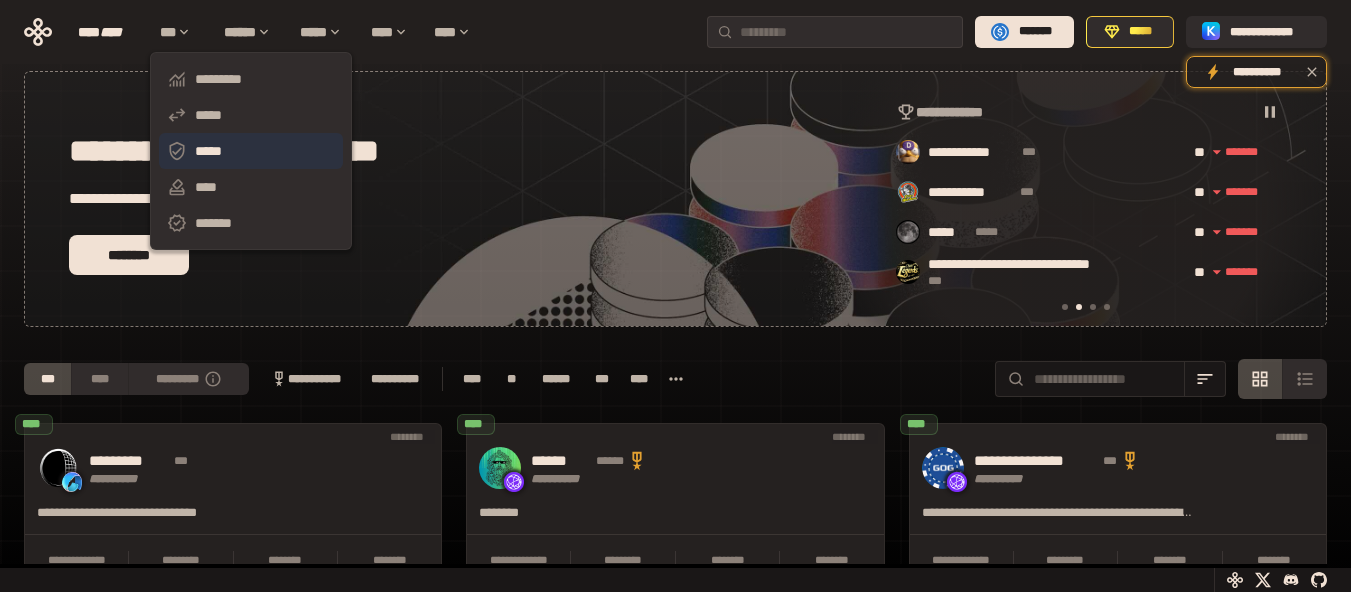 click on "*****" at bounding box center (251, 151) 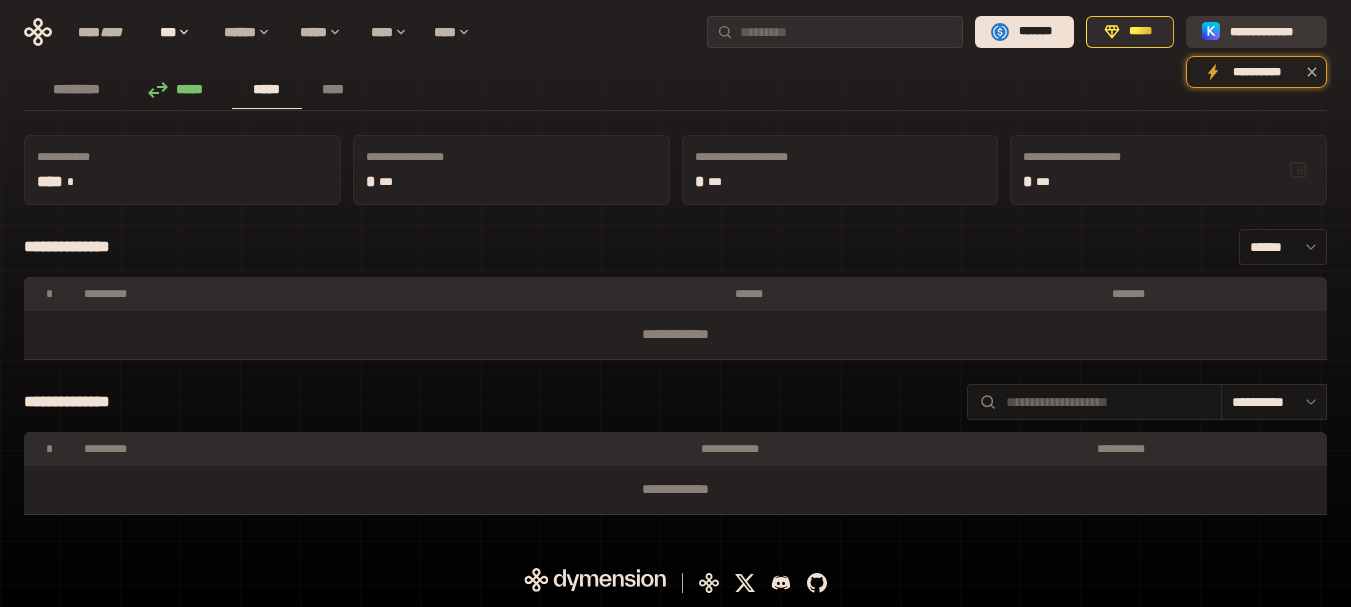 click 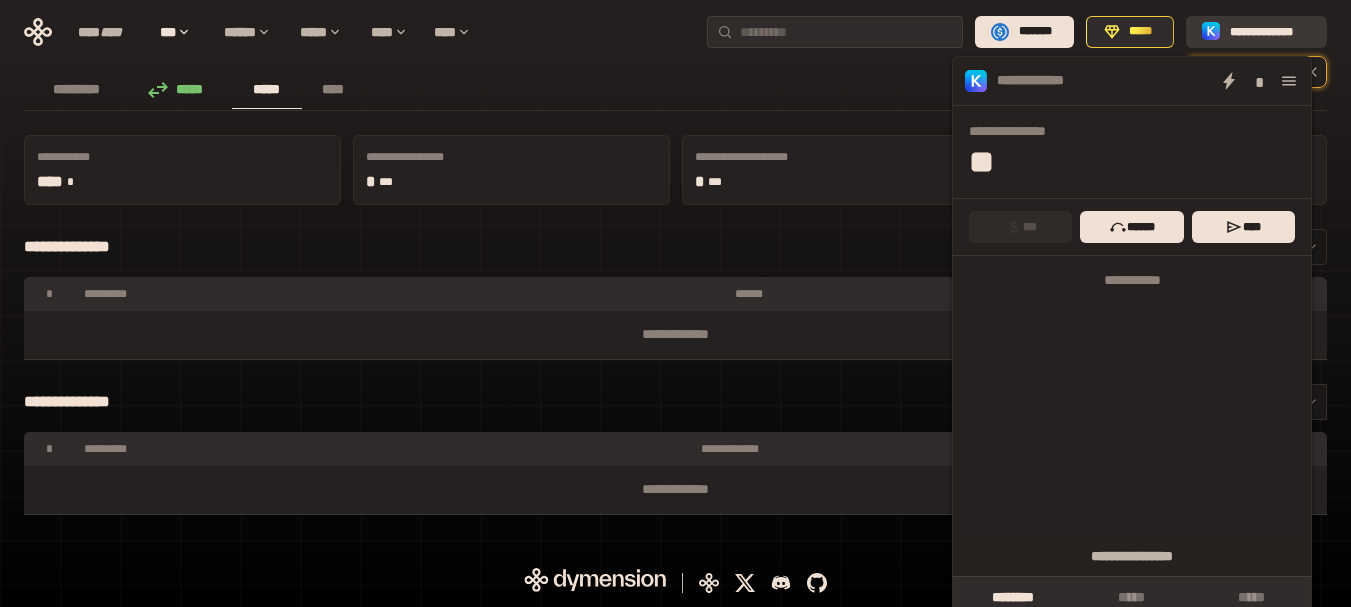 click 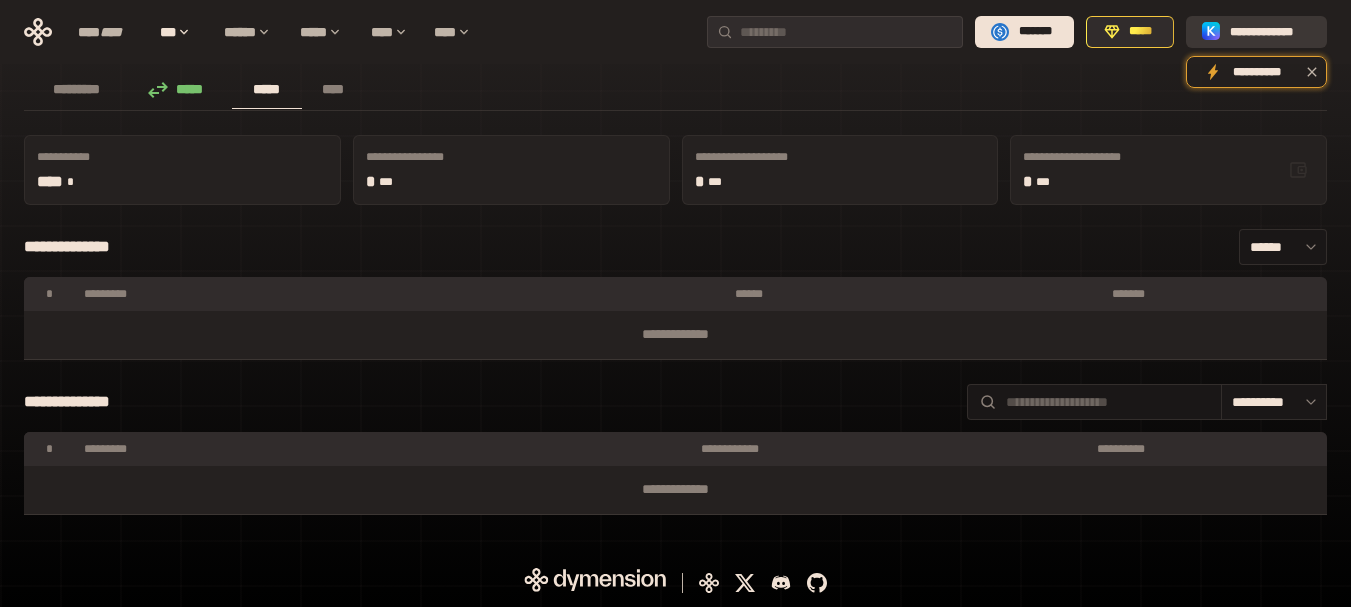 click 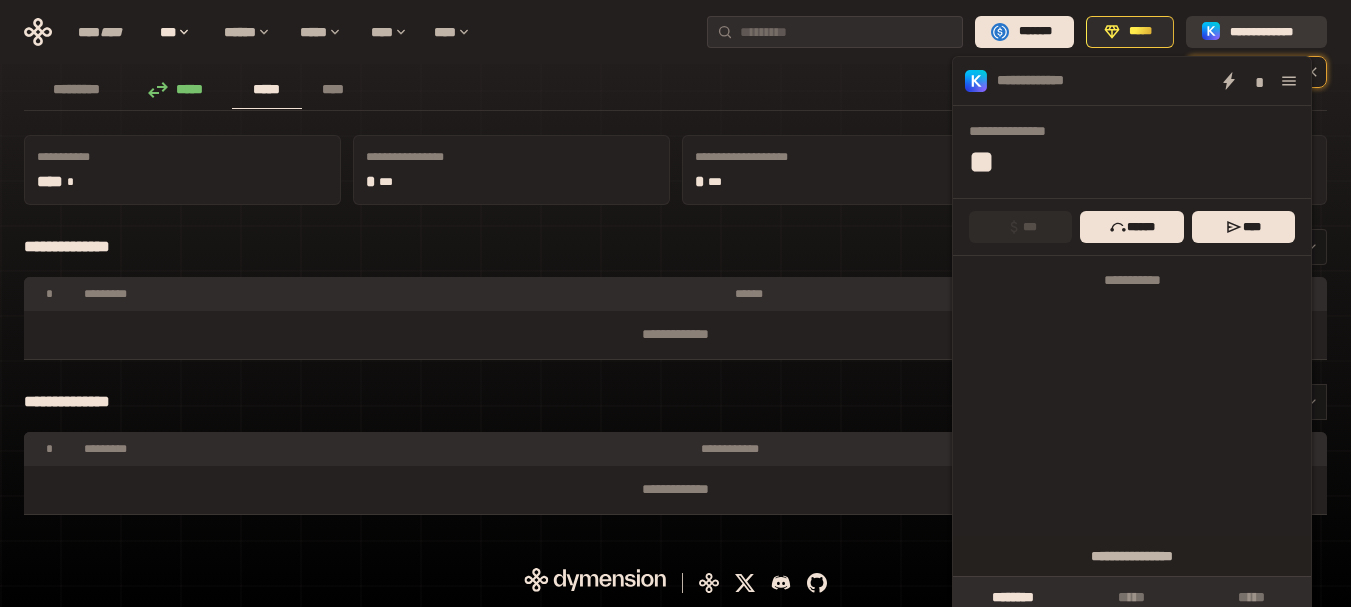 click 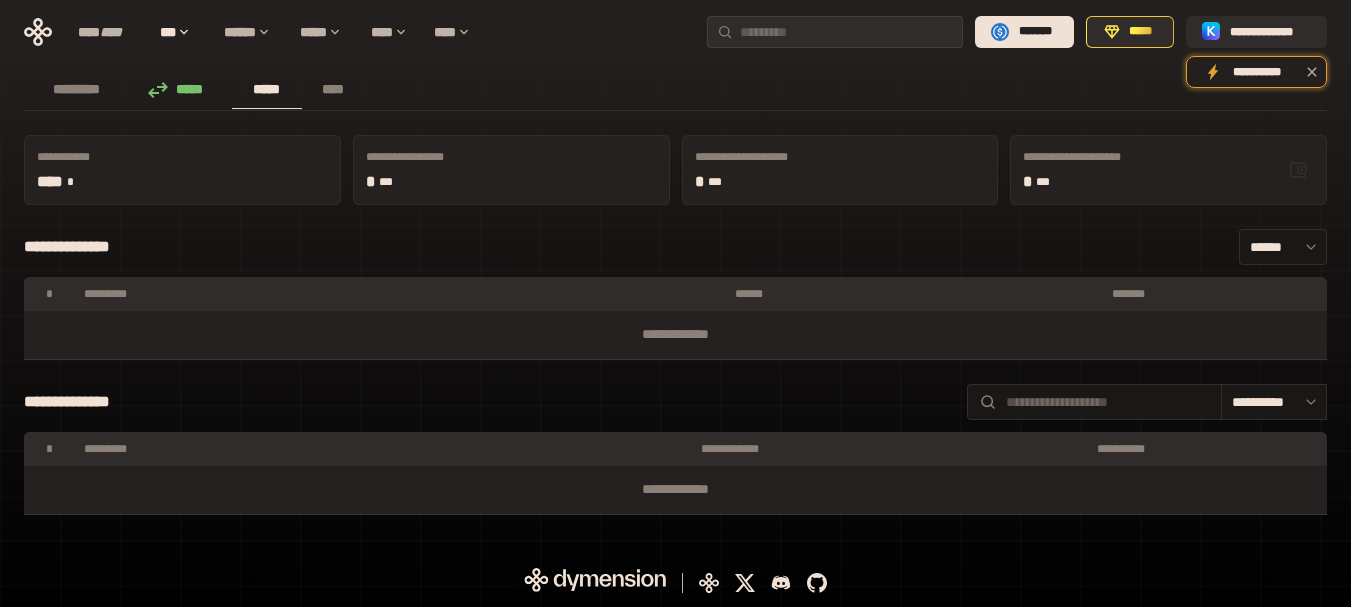 click on "********* ***** ***** ****" at bounding box center (675, 91) 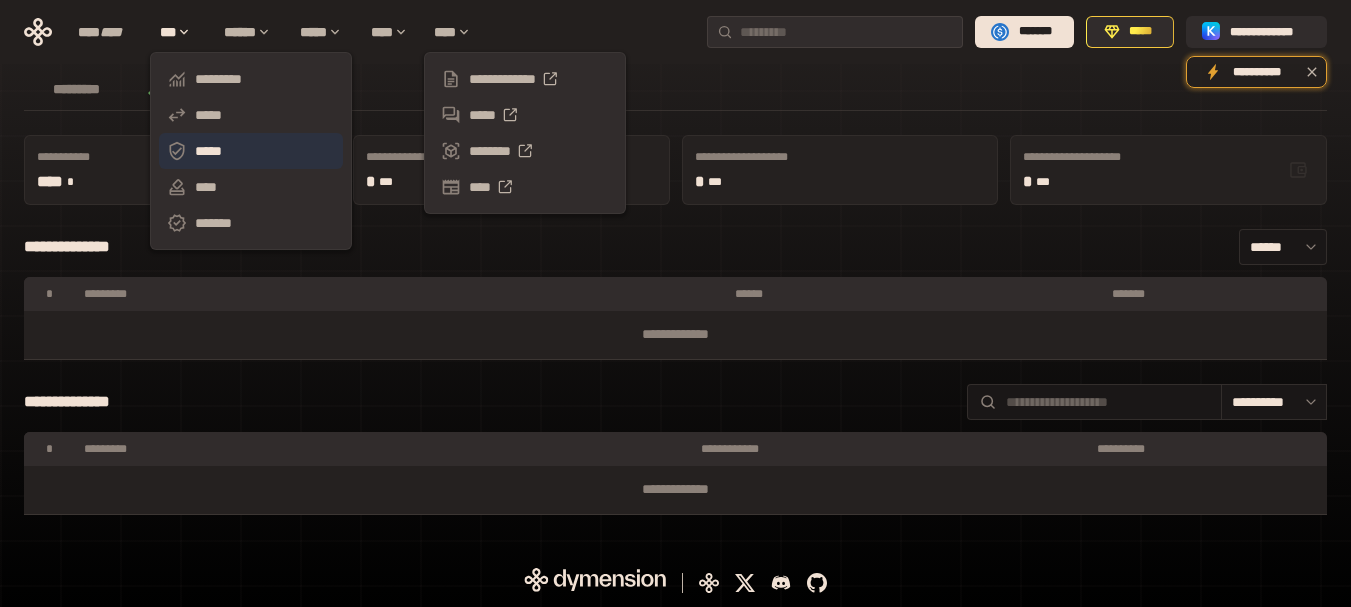 click on "*****" at bounding box center (251, 151) 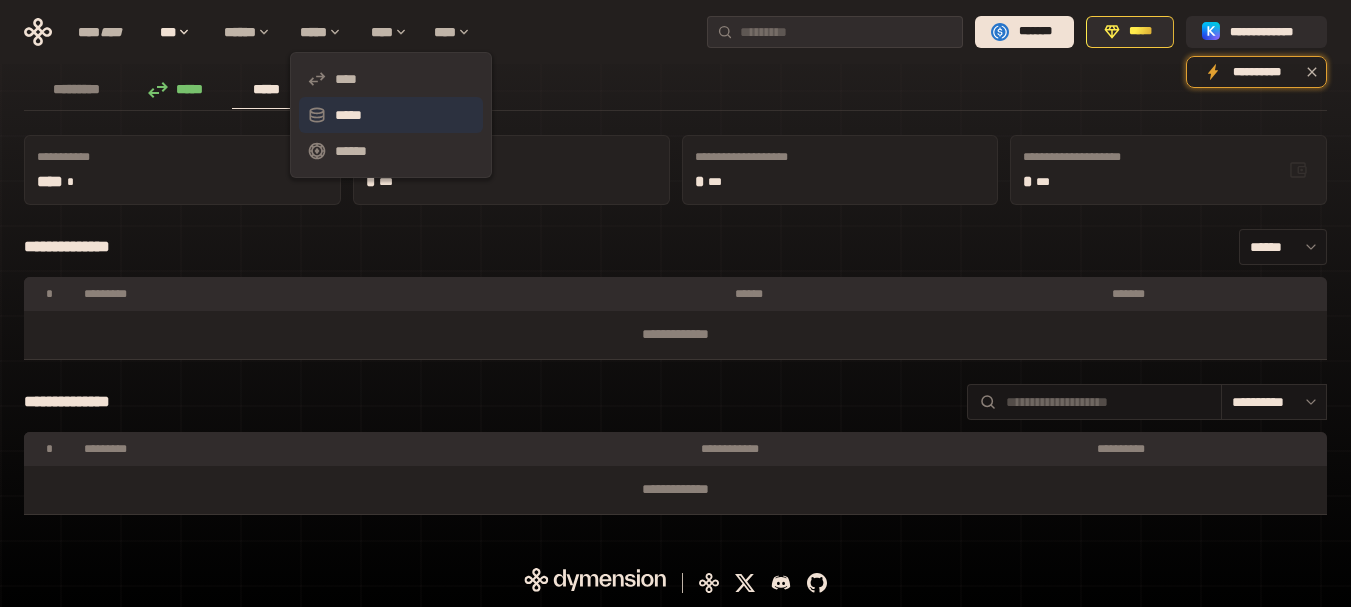 click on "*****" at bounding box center [391, 115] 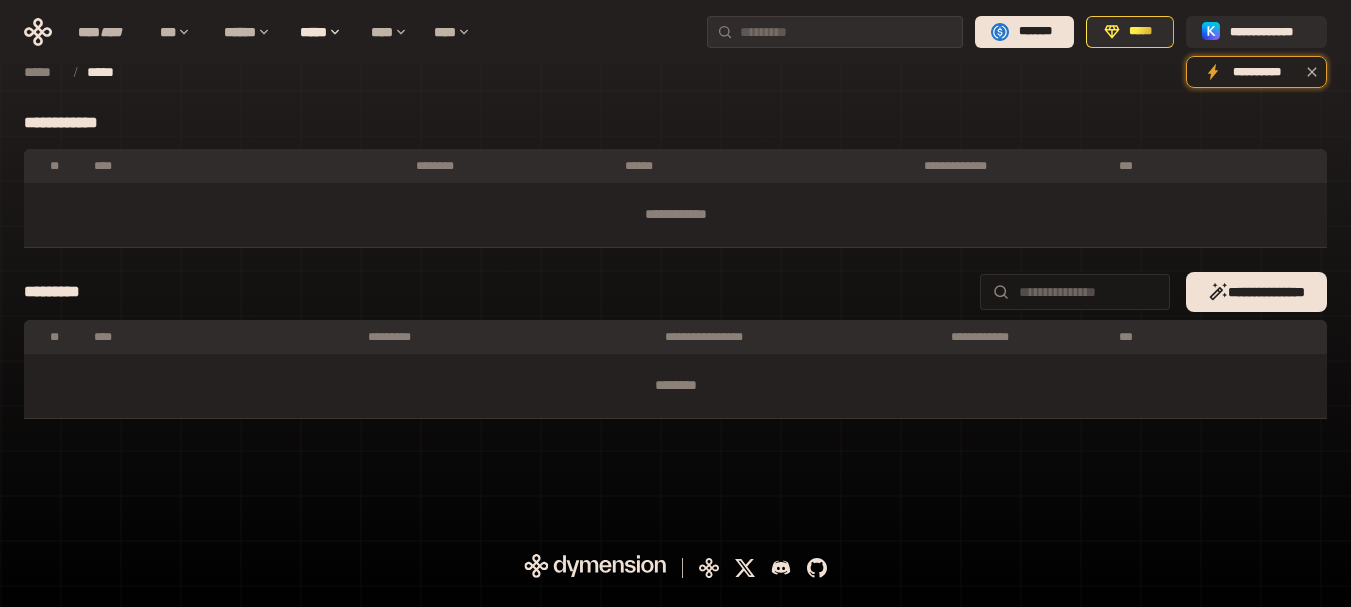 scroll, scrollTop: 0, scrollLeft: 0, axis: both 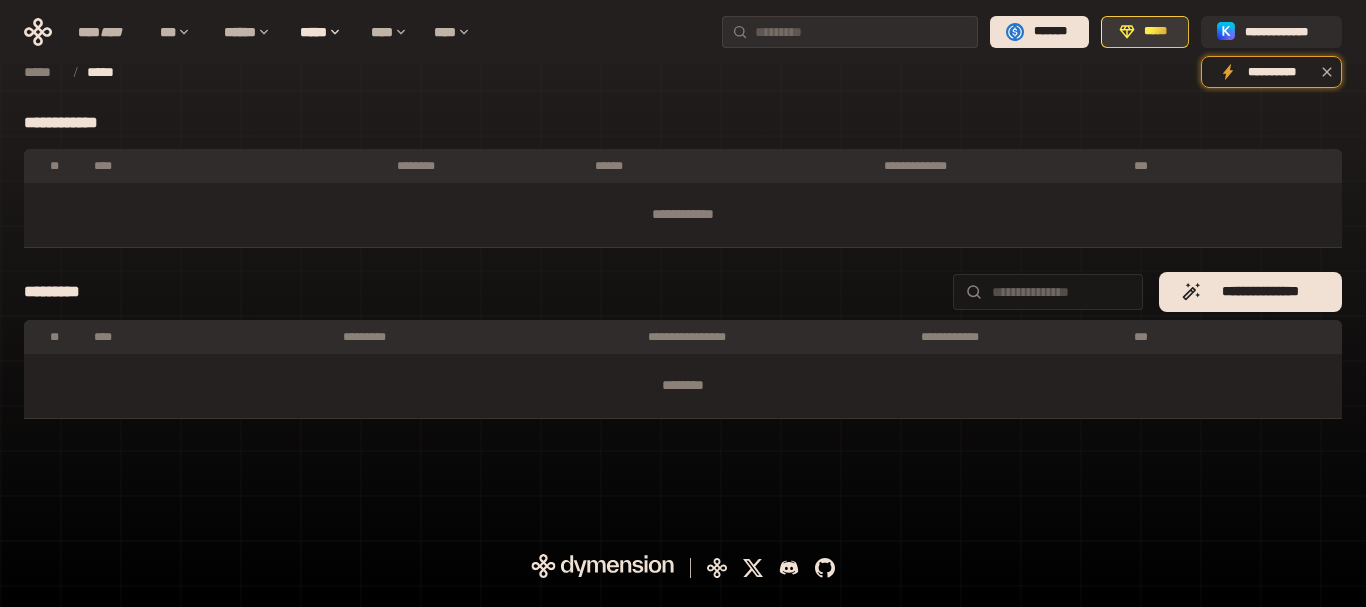 click 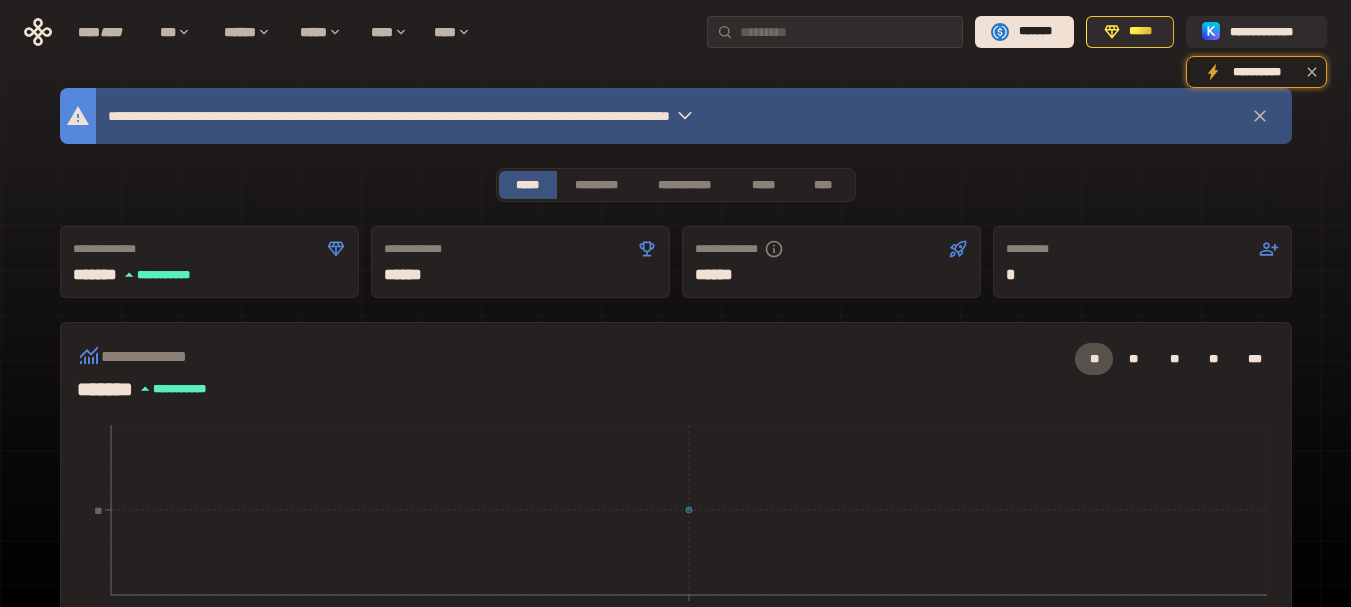 click 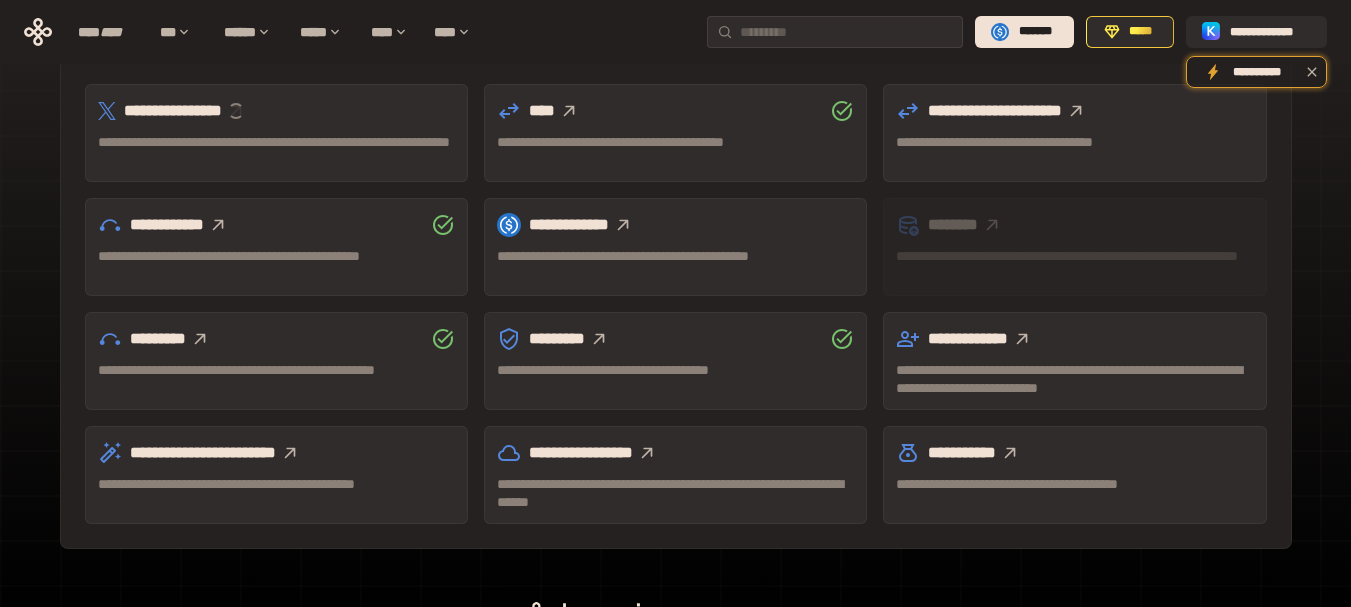 scroll, scrollTop: 662, scrollLeft: 0, axis: vertical 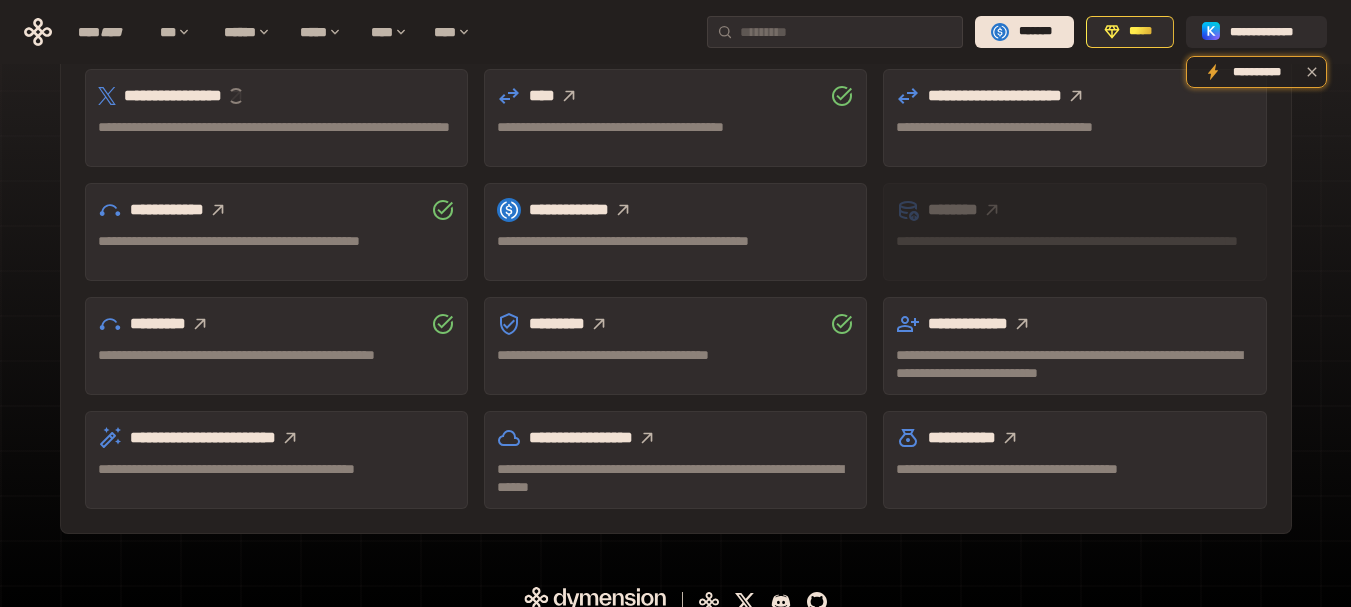 click on "**********" at bounding box center [276, 118] 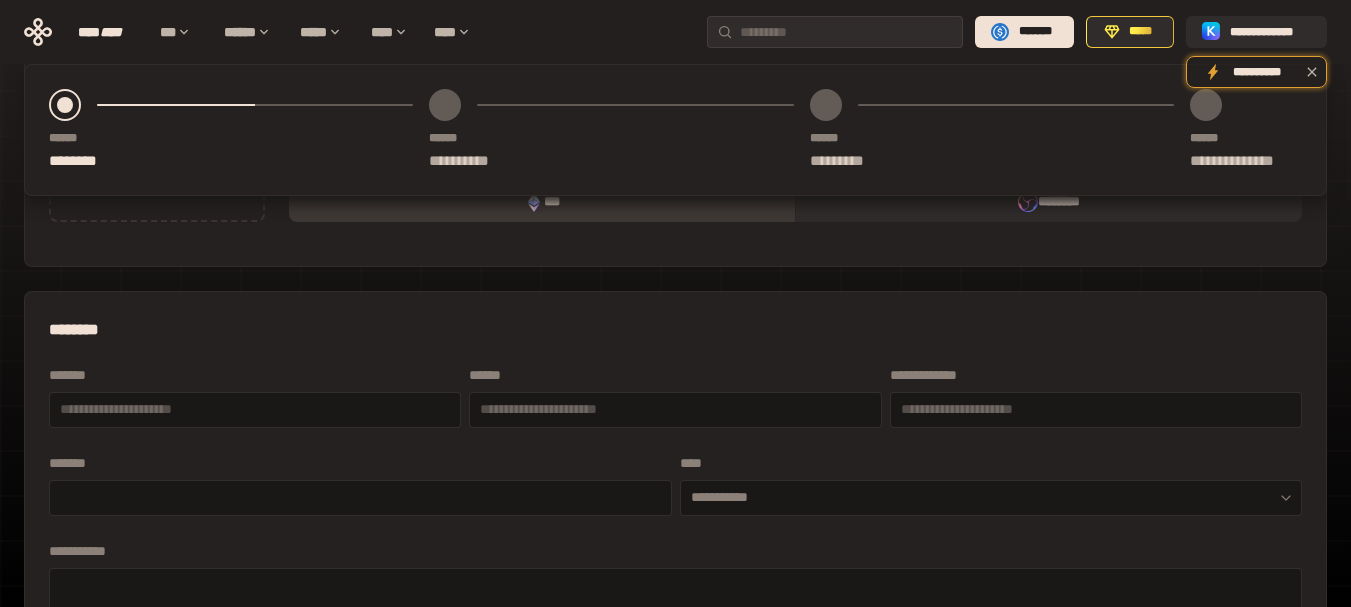 scroll, scrollTop: 344, scrollLeft: 0, axis: vertical 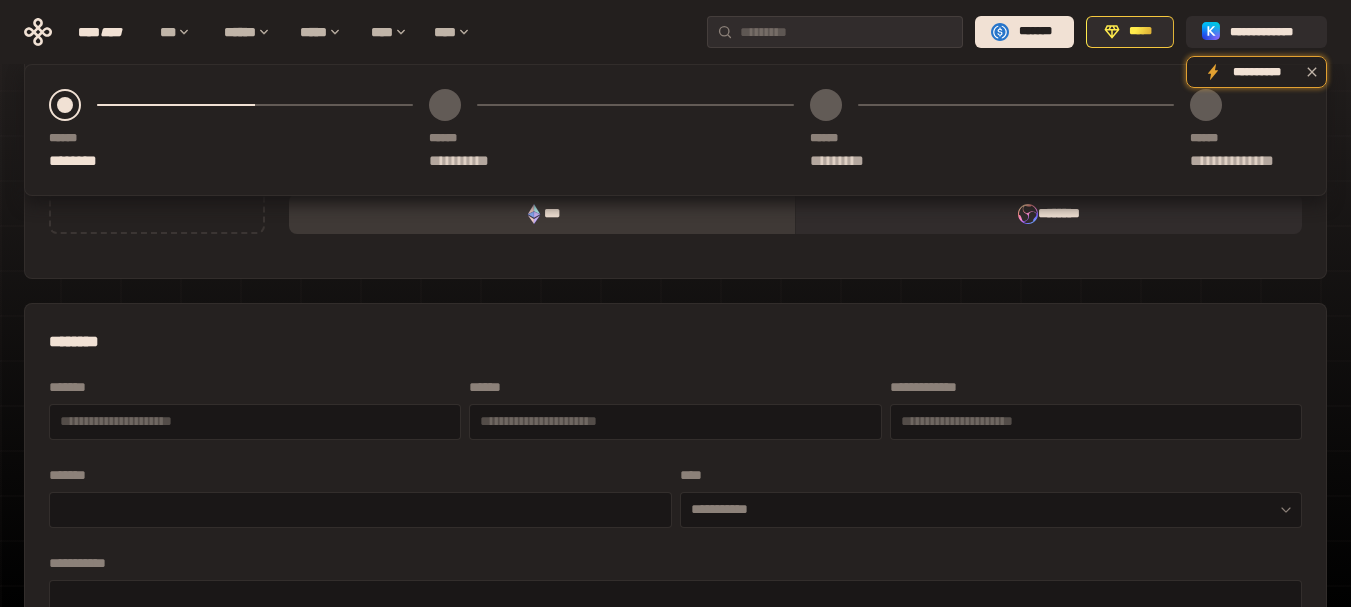 drag, startPoint x: 1349, startPoint y: 153, endPoint x: 1357, endPoint y: 182, distance: 30.083218 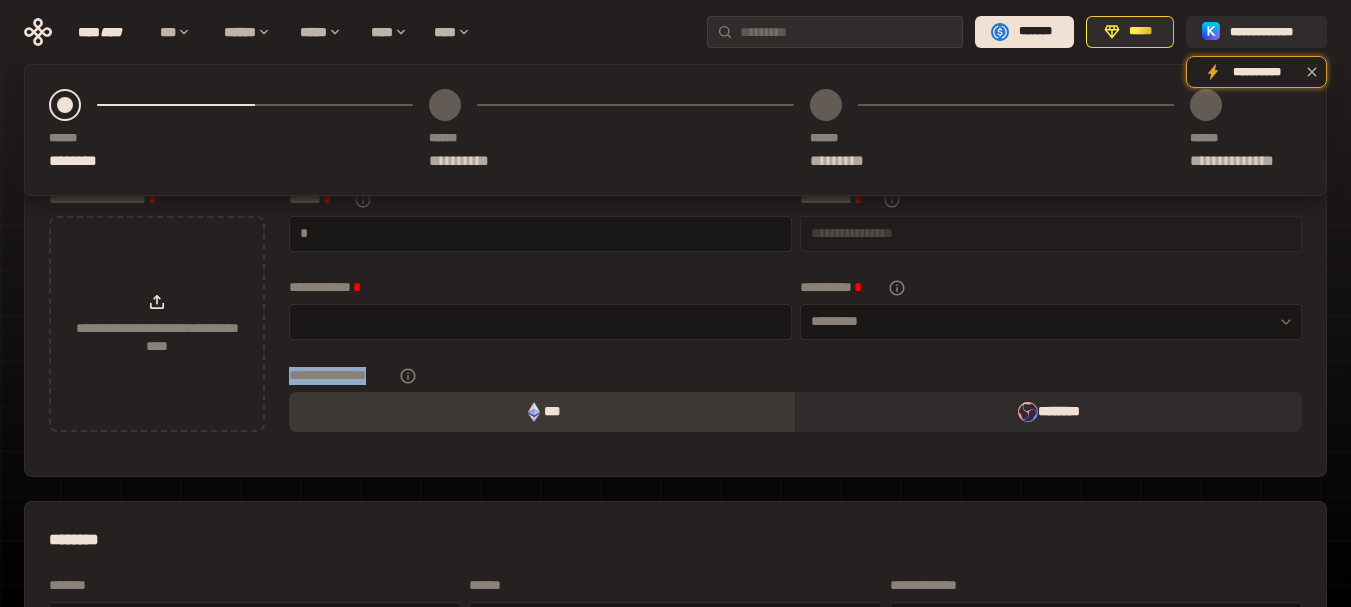 scroll, scrollTop: 41, scrollLeft: 0, axis: vertical 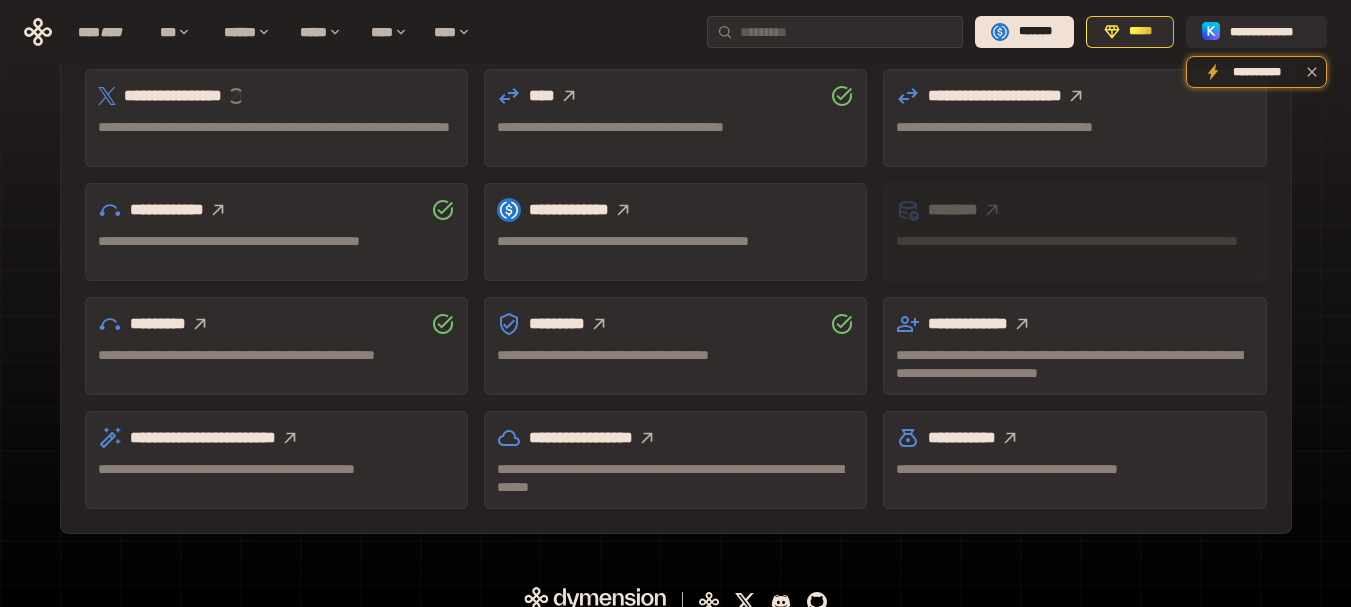 click 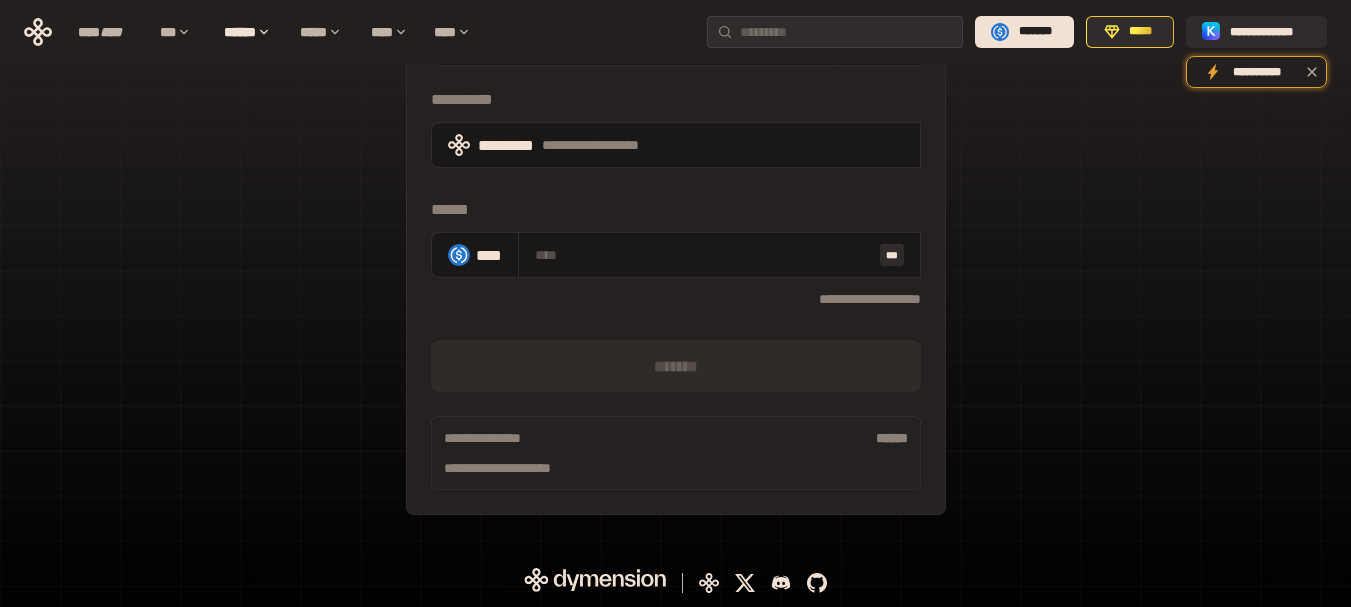 scroll, scrollTop: 181, scrollLeft: 0, axis: vertical 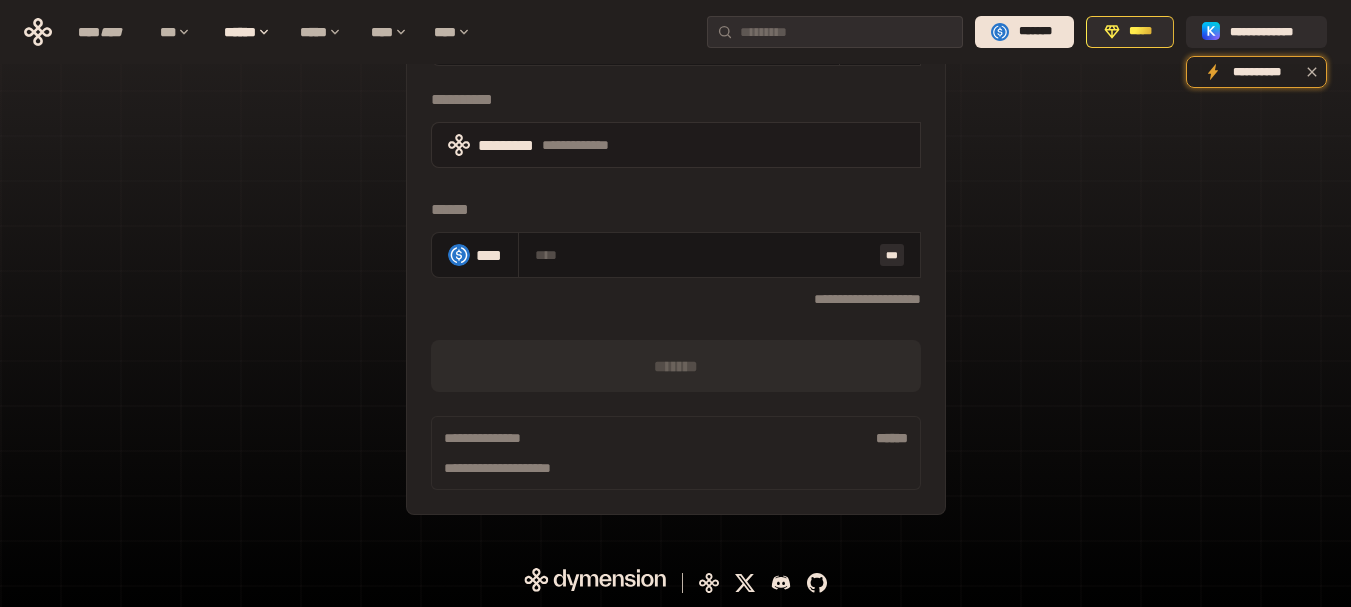 click on "**********" at bounding box center [676, 145] 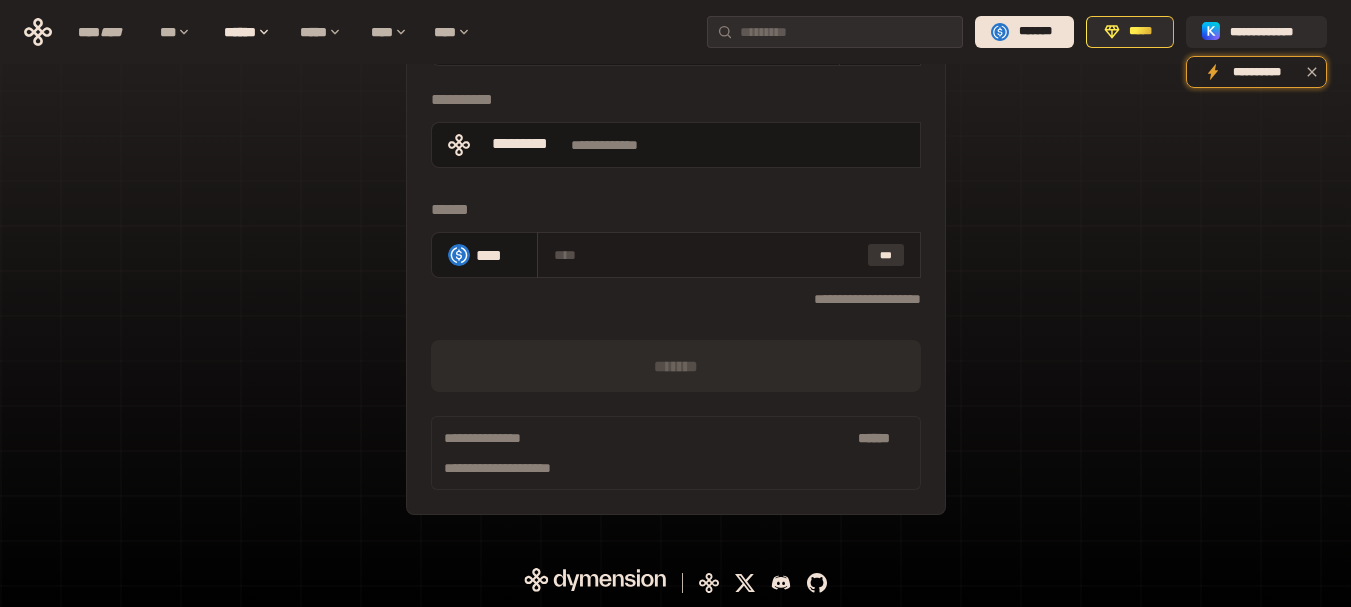 click on "***" at bounding box center (886, 255) 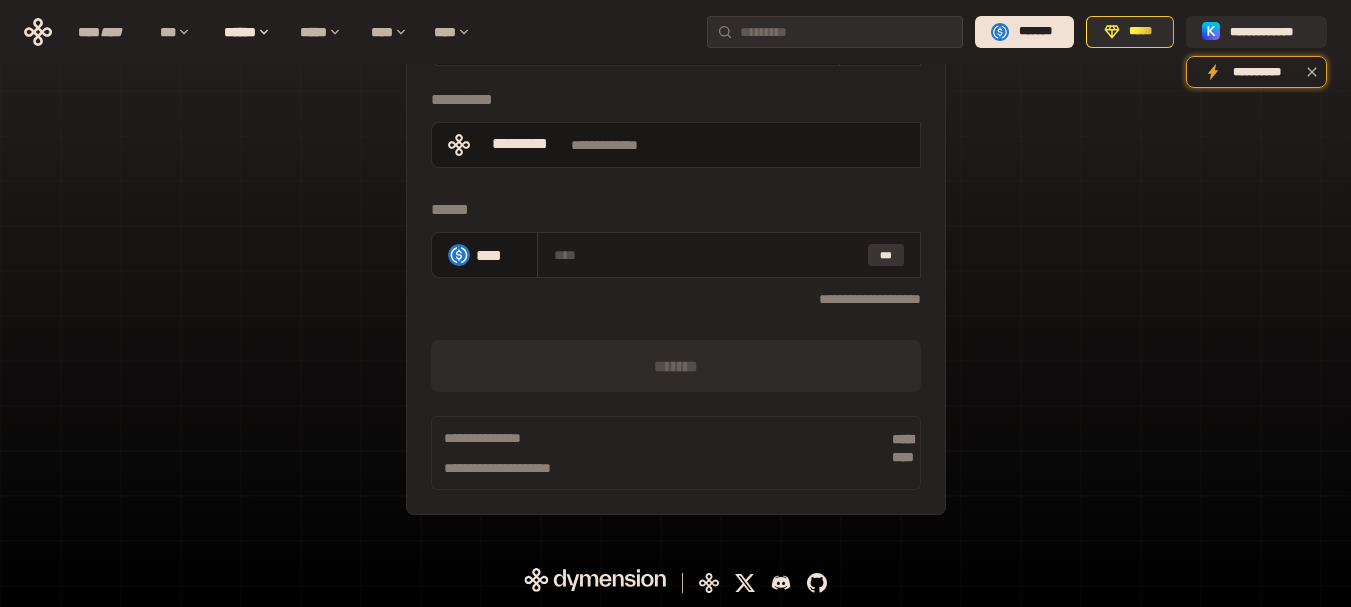 click on "***" at bounding box center (886, 255) 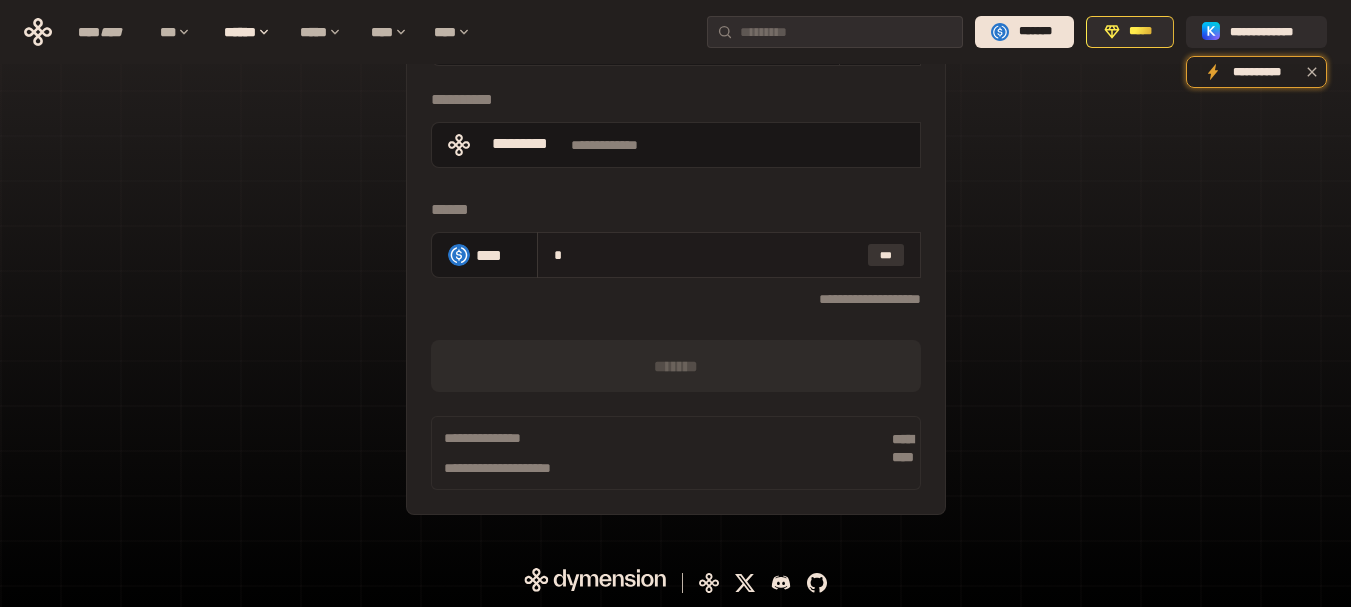 type 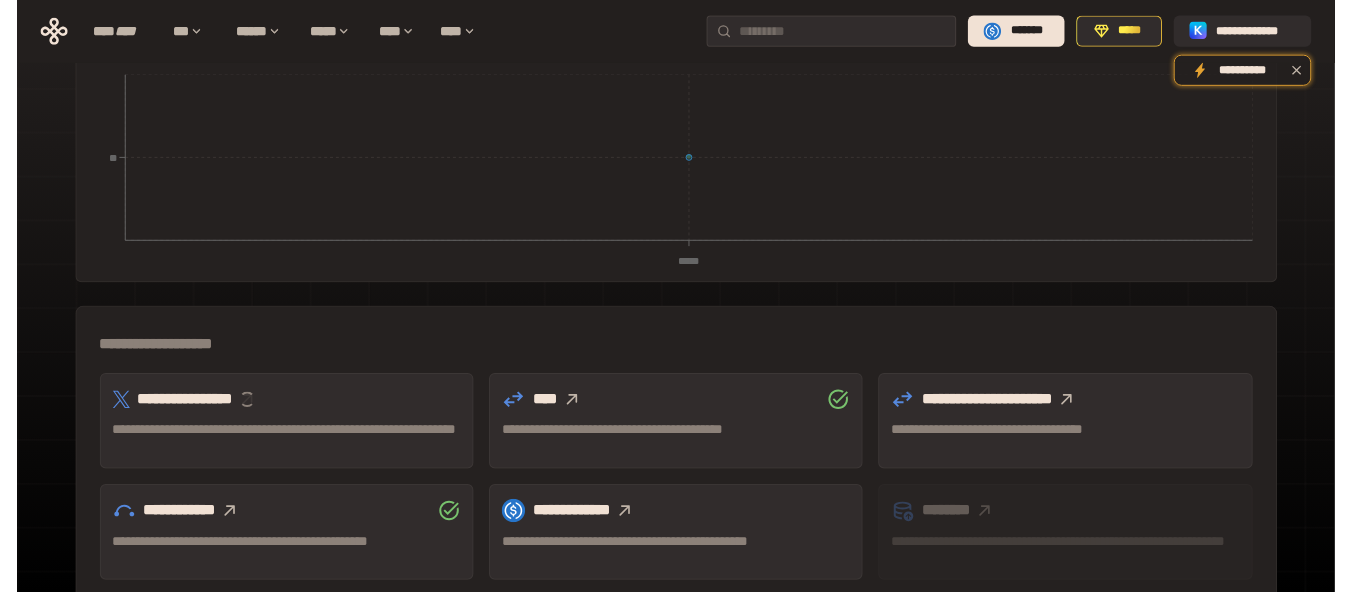 scroll, scrollTop: 662, scrollLeft: 0, axis: vertical 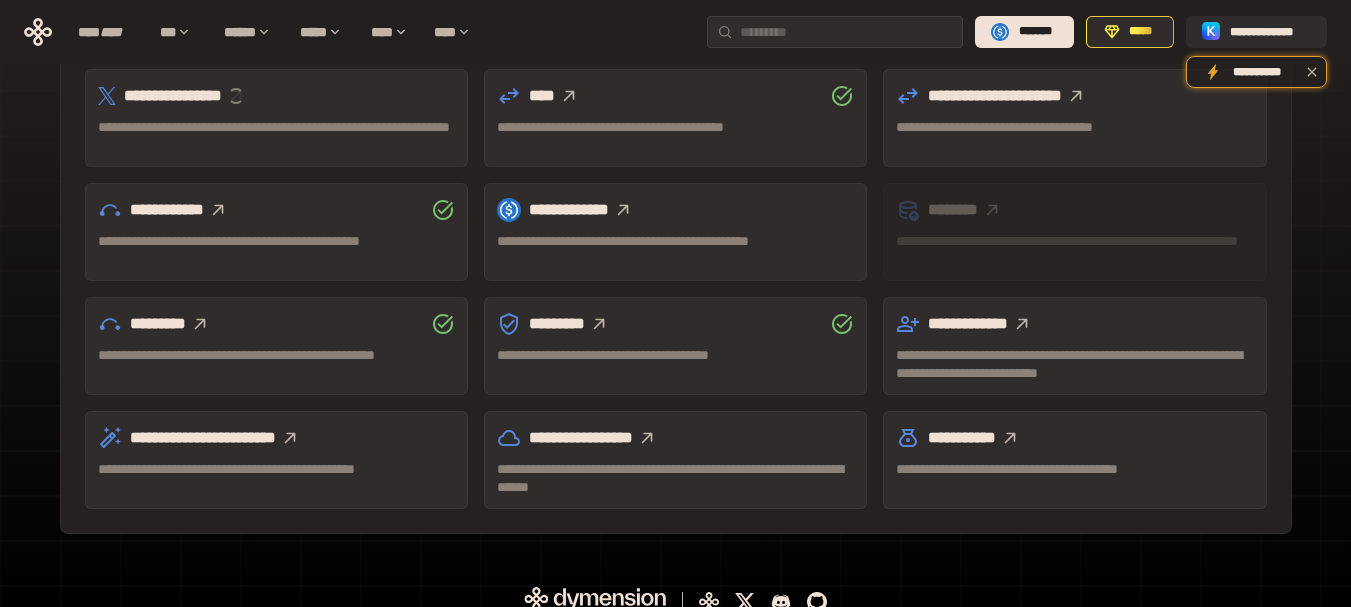 click 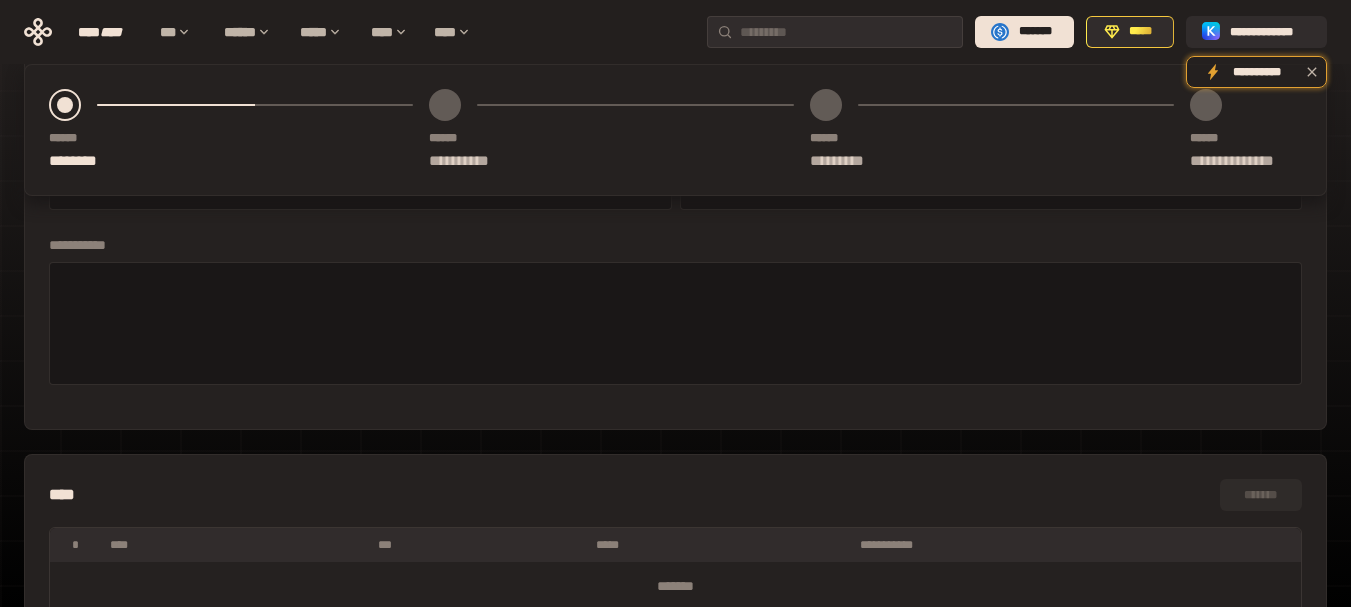 click at bounding box center [445, 105] 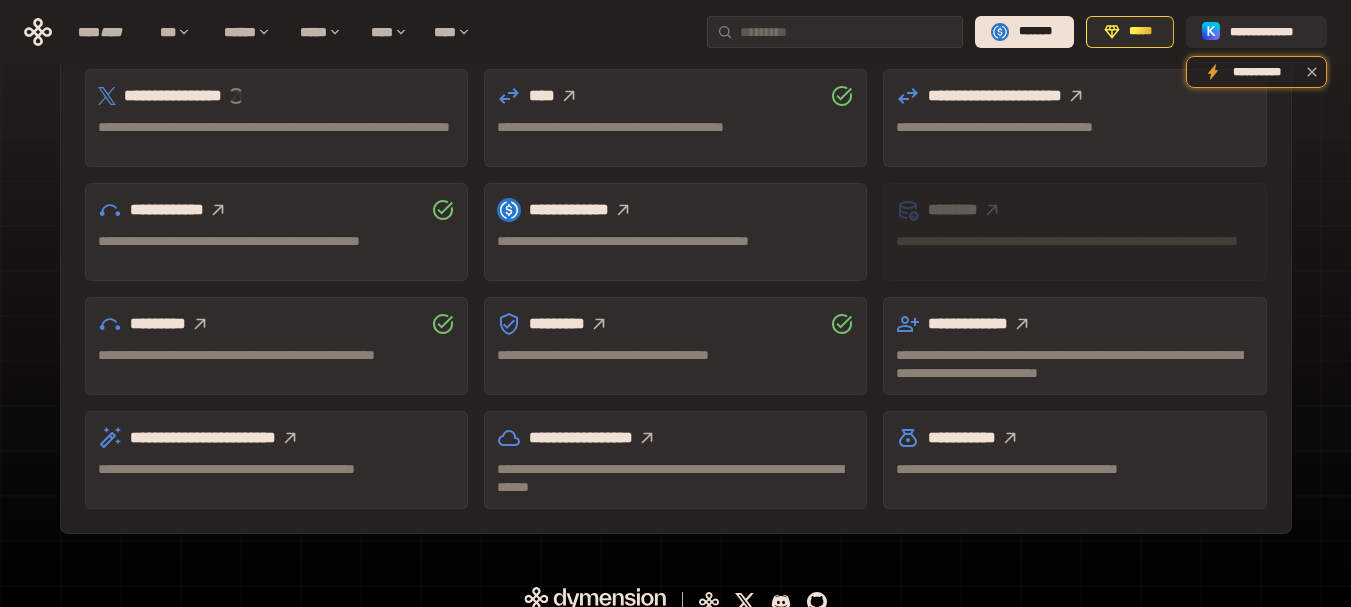 click 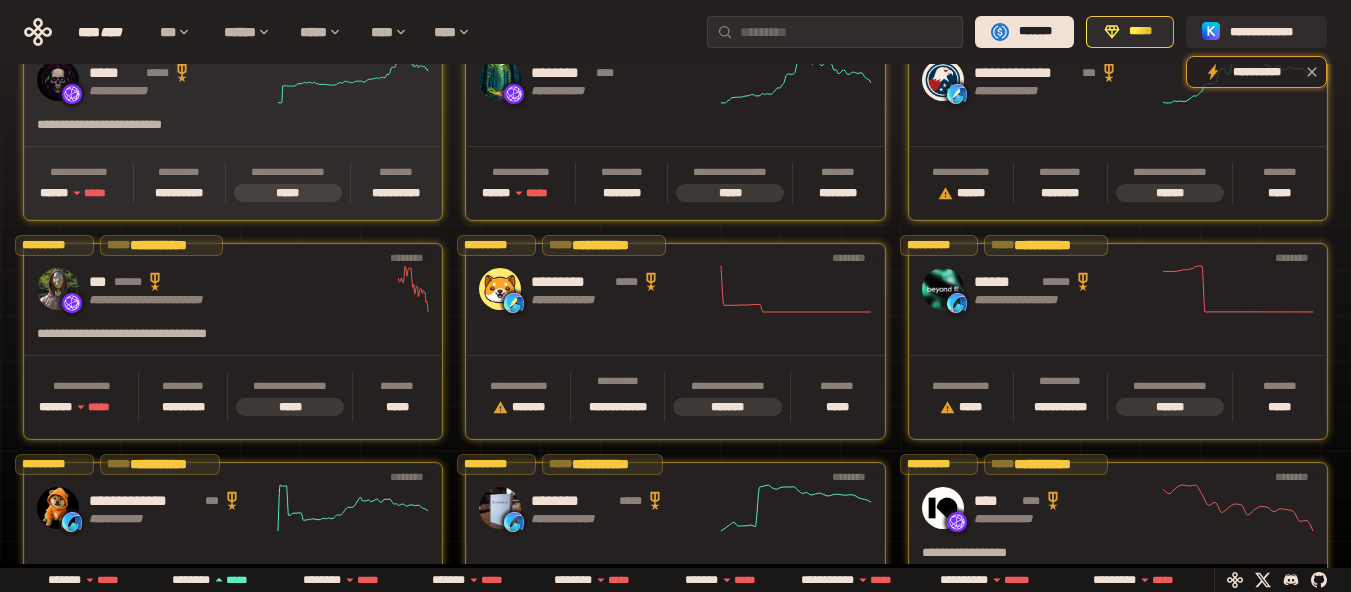 scroll, scrollTop: 0, scrollLeft: 856, axis: horizontal 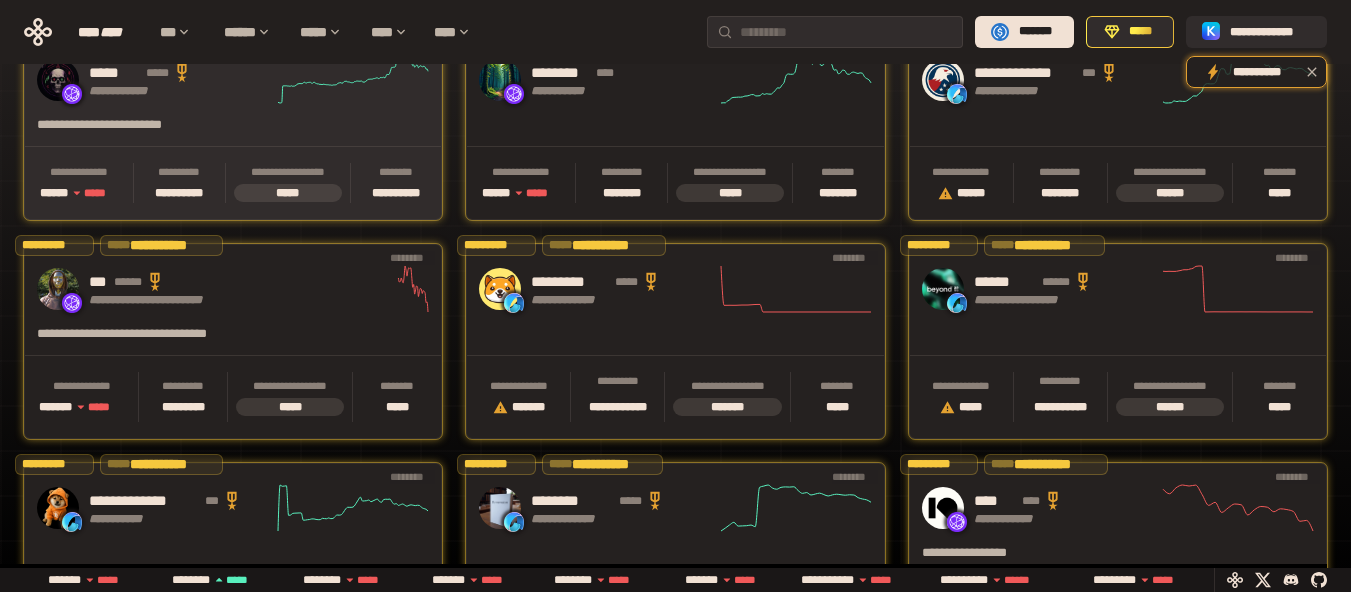 click on "***** *****" at bounding box center [181, 73] 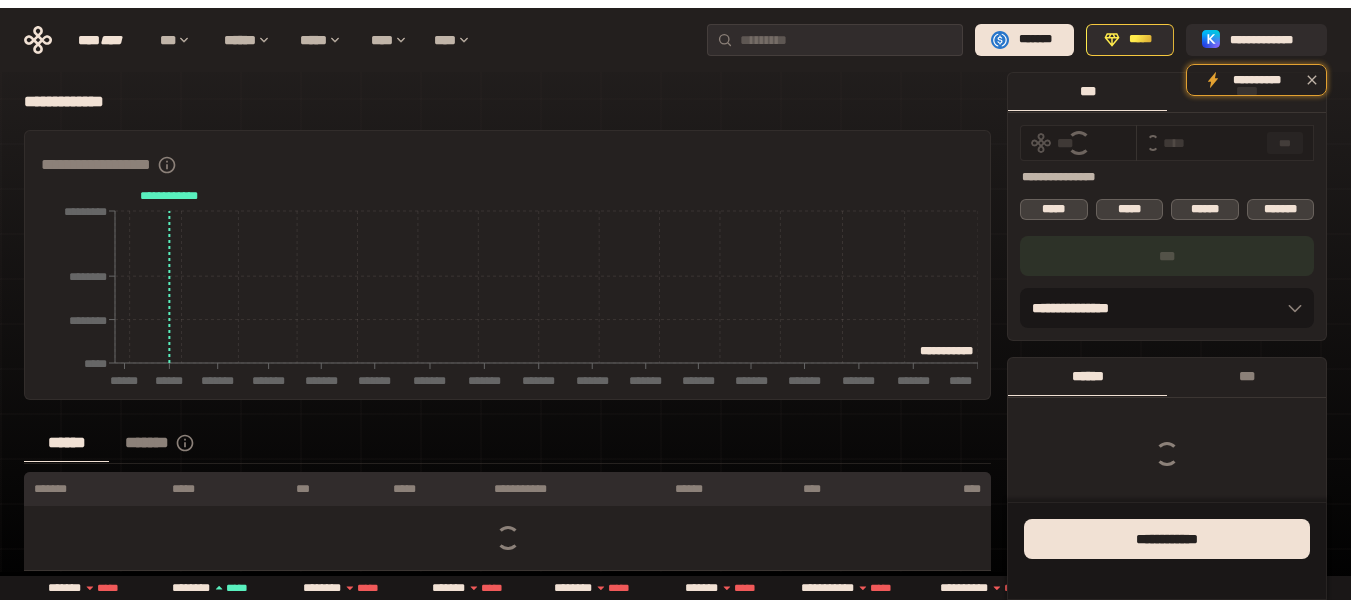 scroll, scrollTop: 0, scrollLeft: 0, axis: both 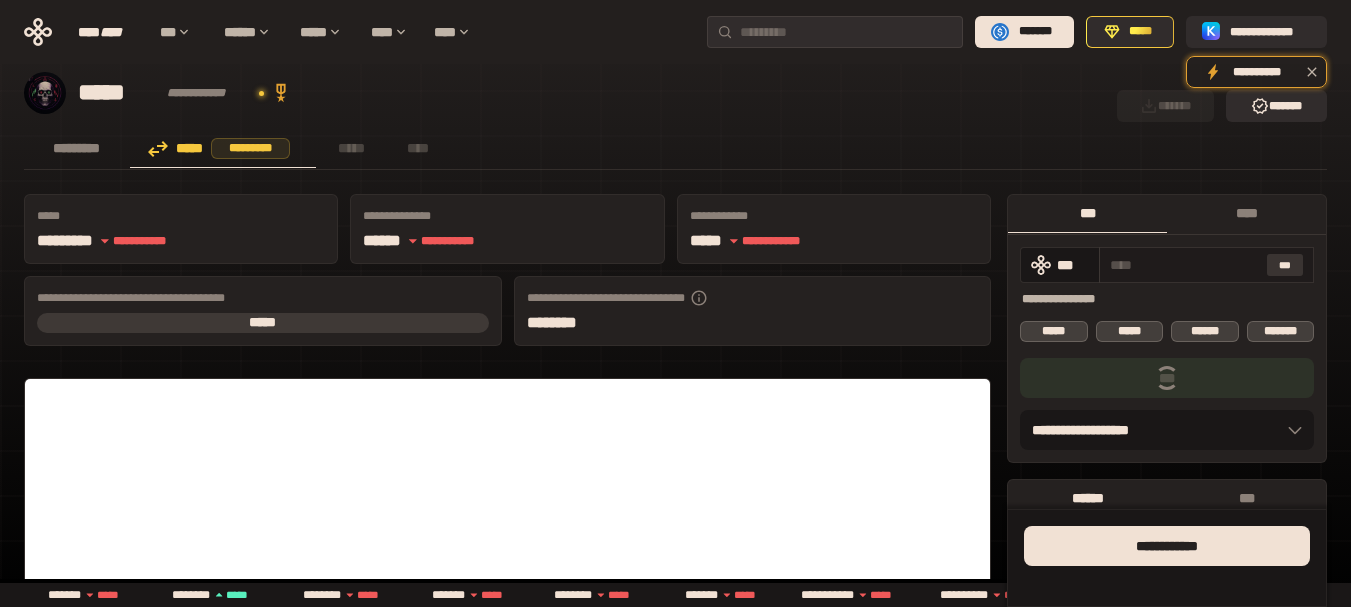 click on "***" at bounding box center [1206, 265] 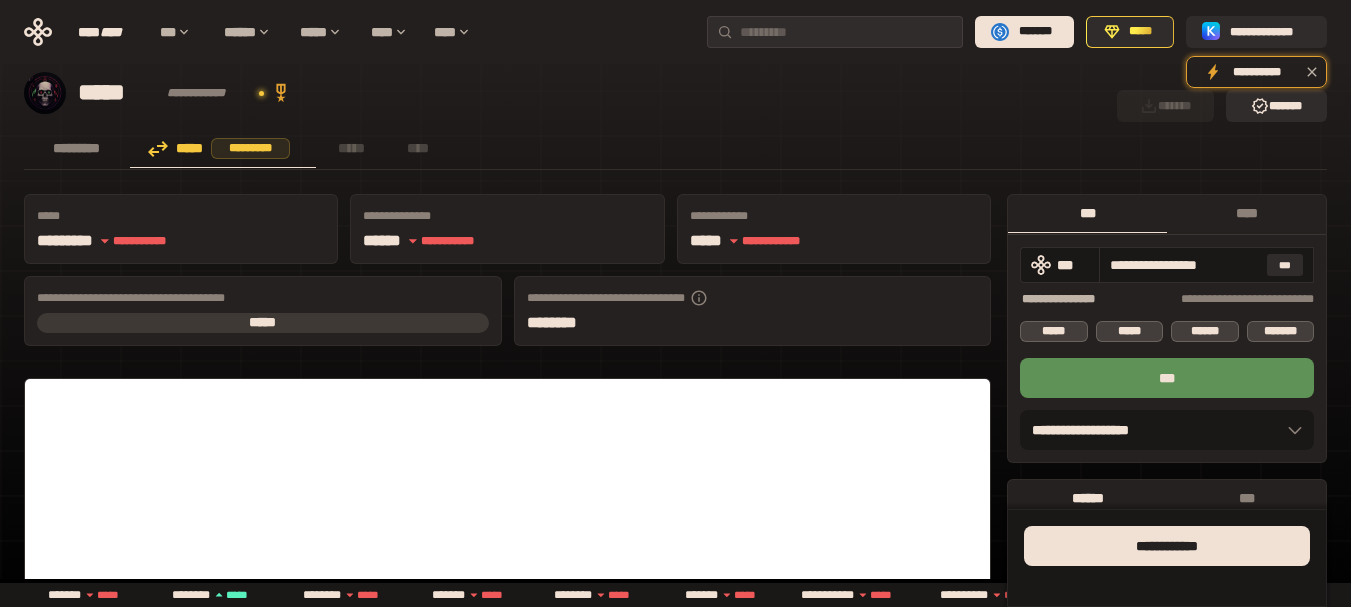 scroll, scrollTop: 3, scrollLeft: 0, axis: vertical 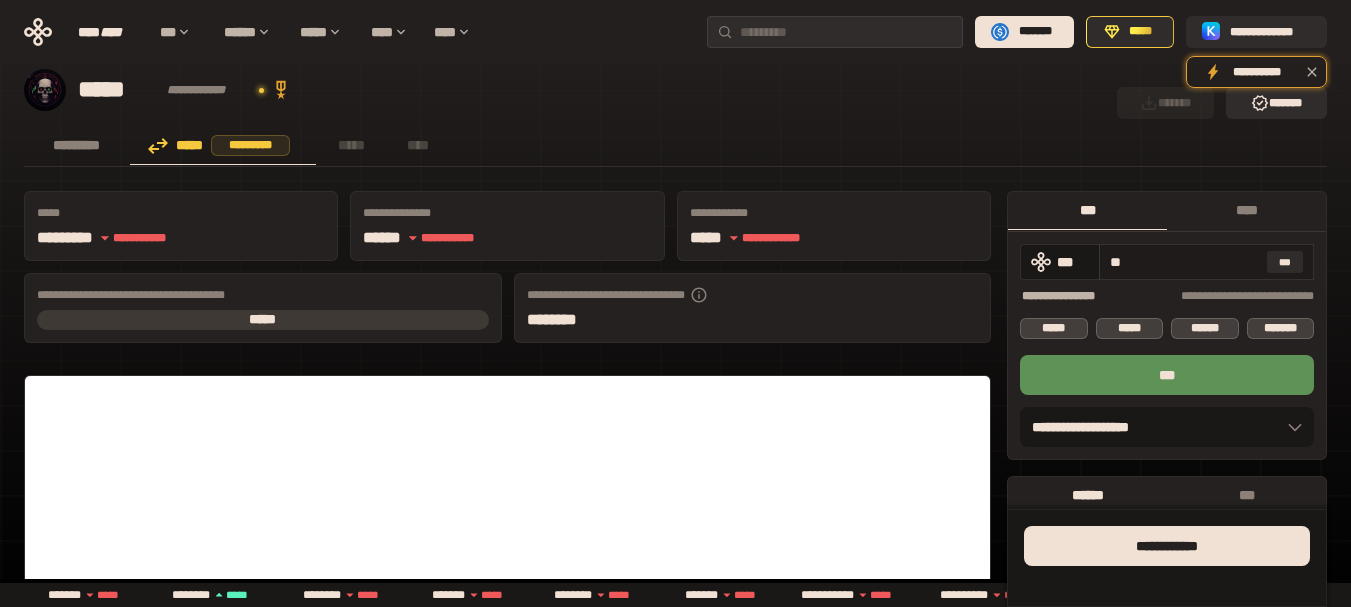 type on "*" 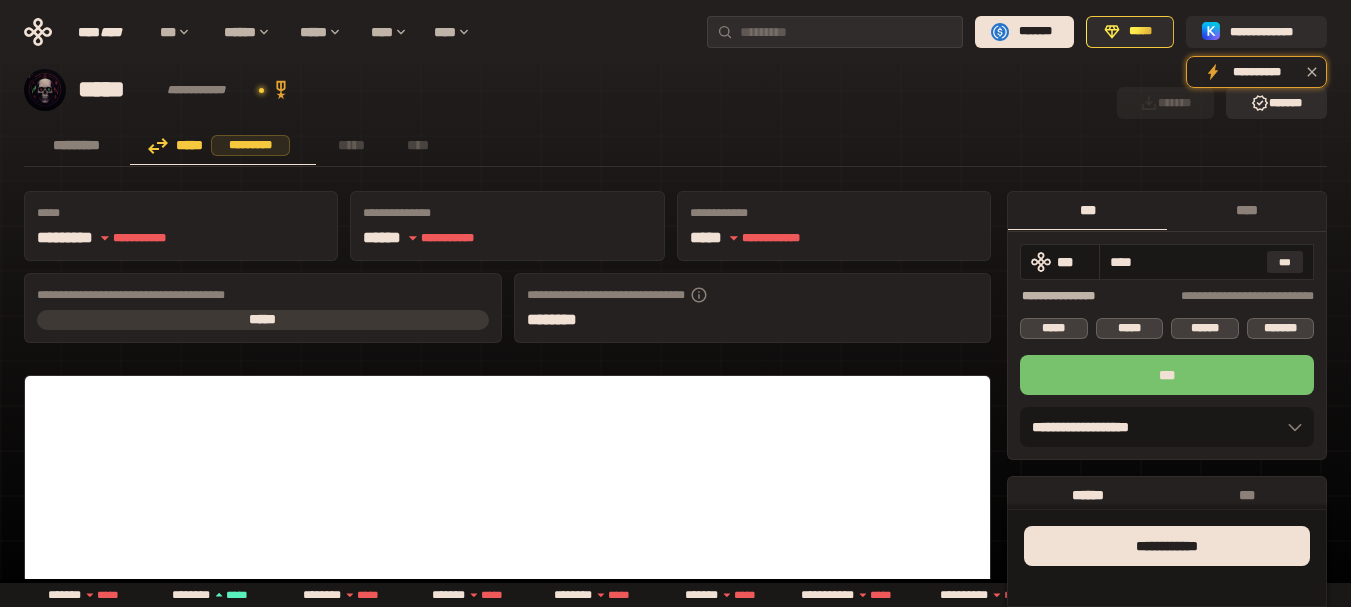 type on "****" 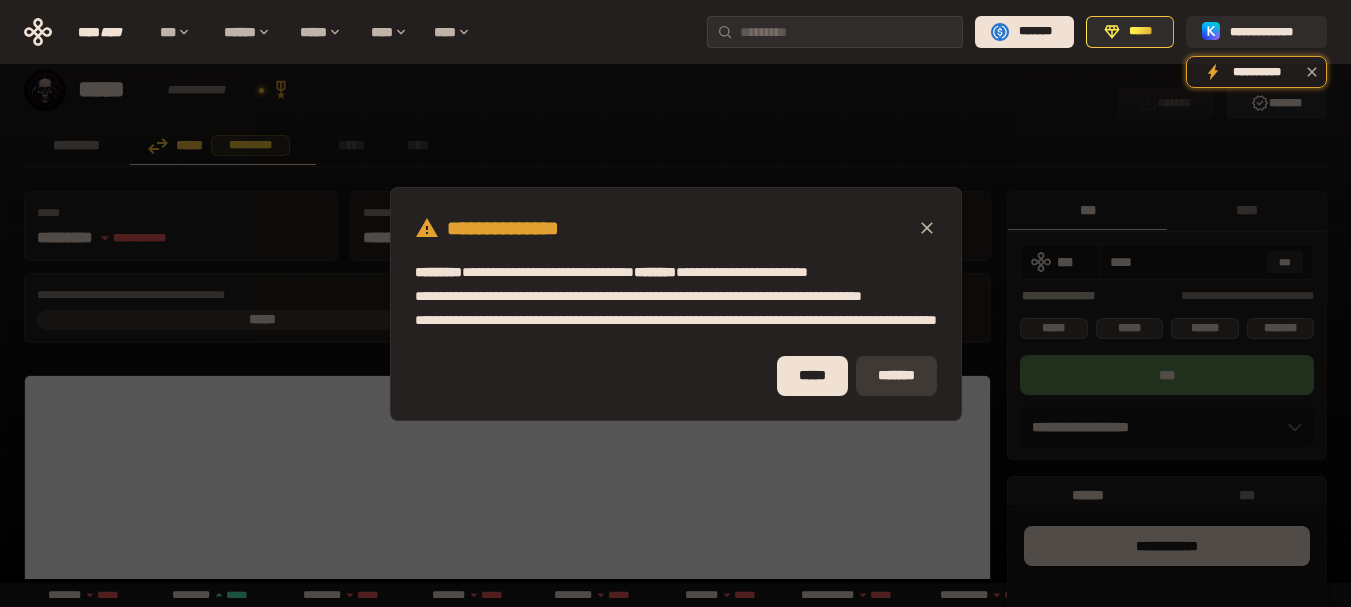 click on "*******" at bounding box center [896, 376] 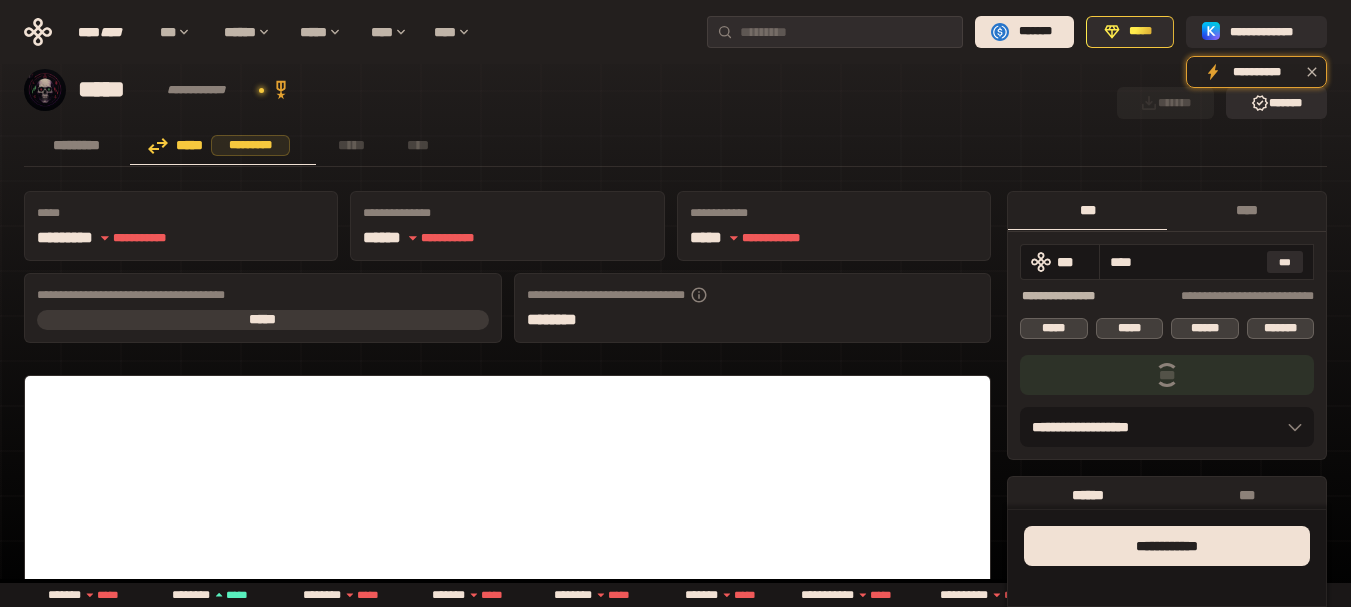 click on "********* *****      ********* ***** ****" at bounding box center [675, 147] 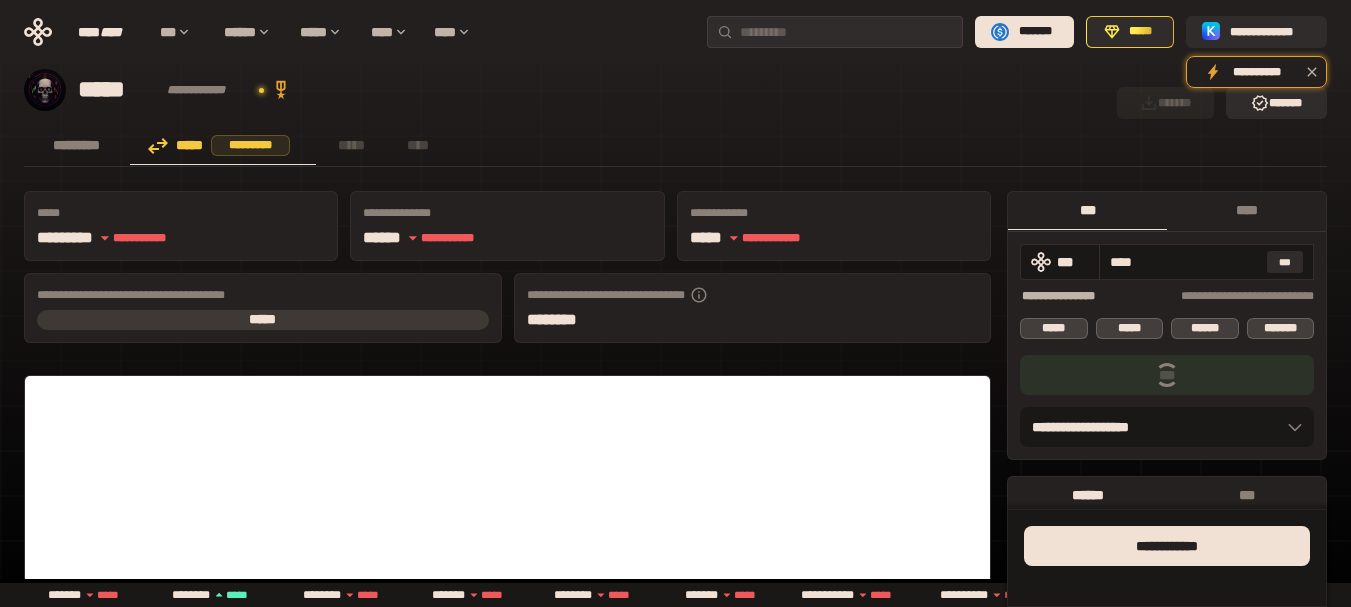 drag, startPoint x: 979, startPoint y: 126, endPoint x: 946, endPoint y: 113, distance: 35.468296 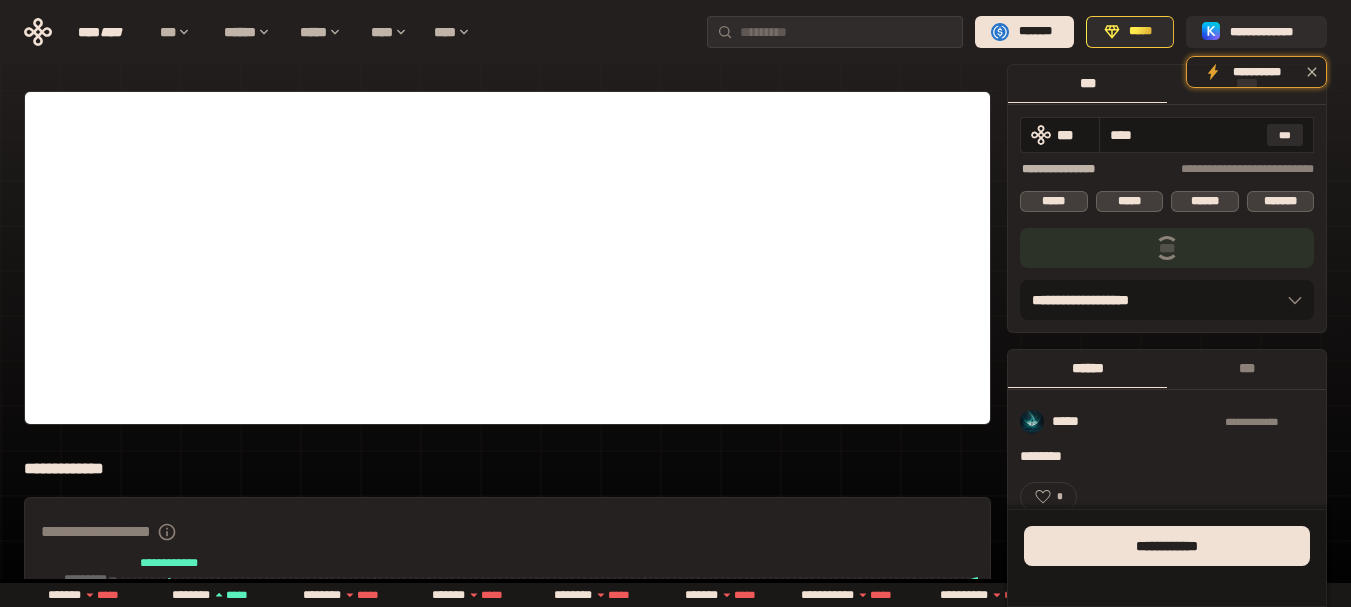 scroll, scrollTop: 378, scrollLeft: 0, axis: vertical 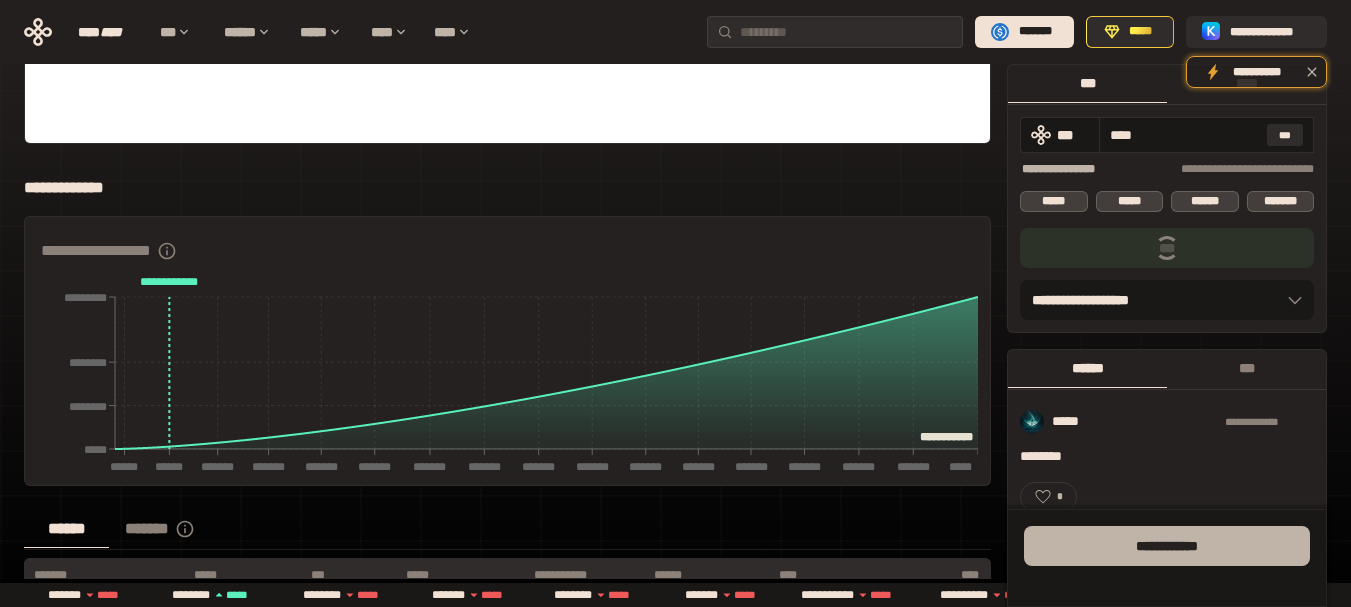 click on "**** *******" at bounding box center [1167, 546] 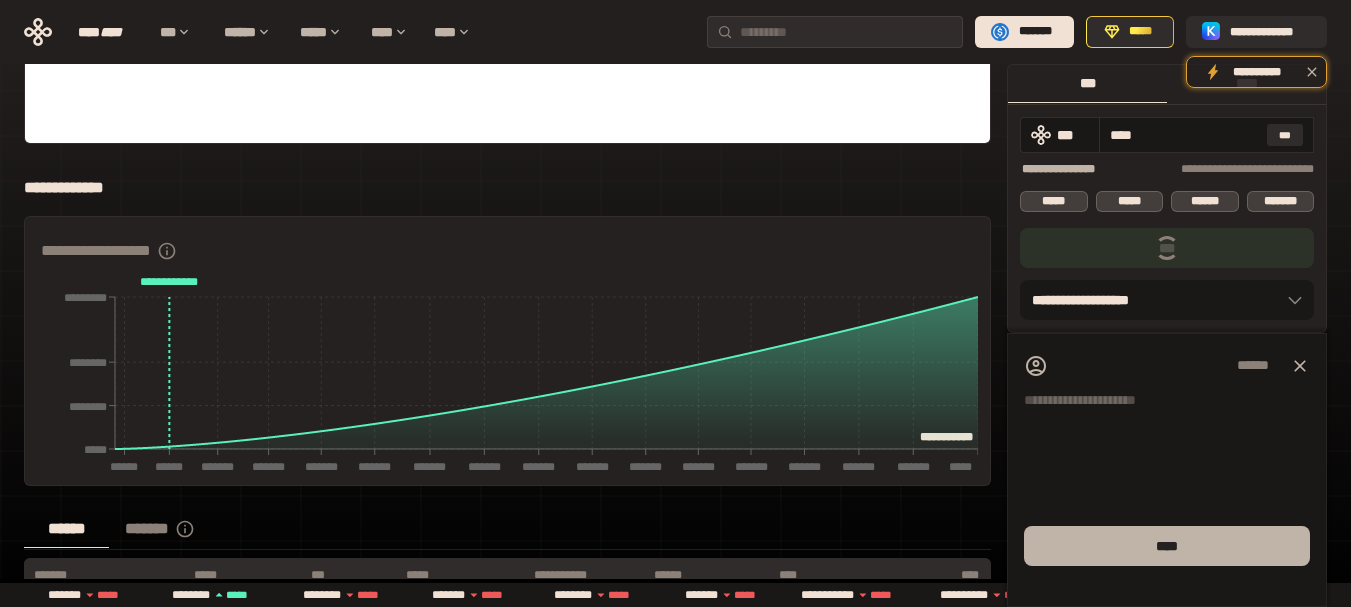 scroll, scrollTop: 799, scrollLeft: 0, axis: vertical 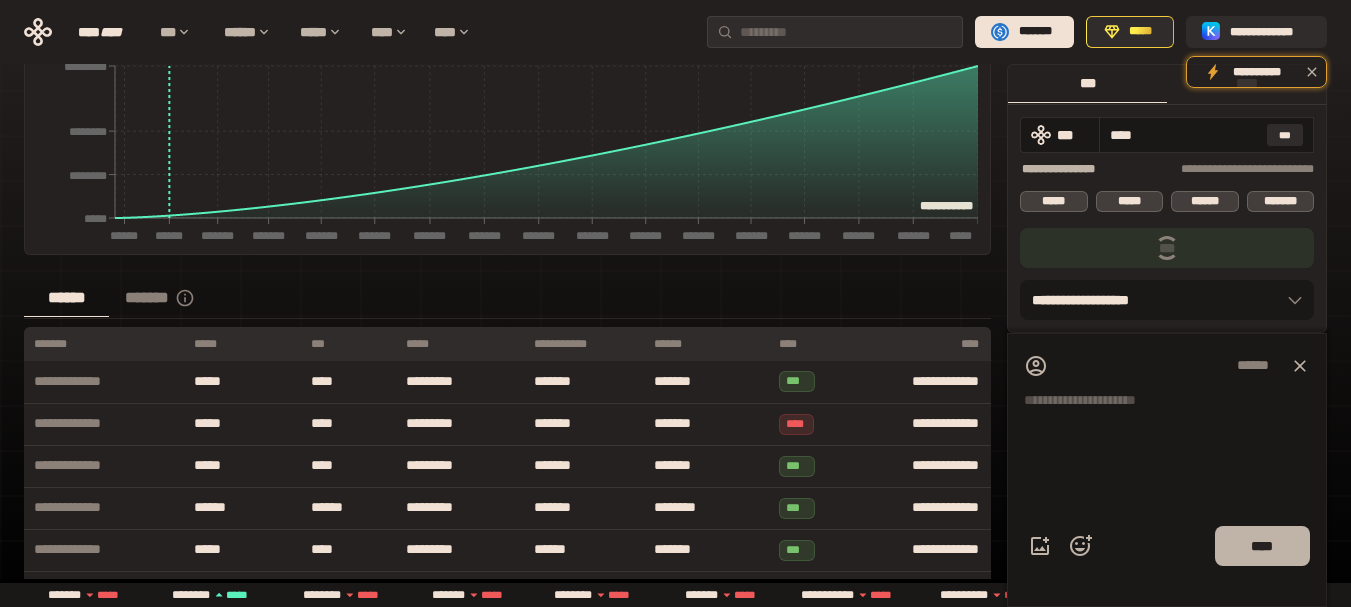 click on "****" at bounding box center [1262, 546] 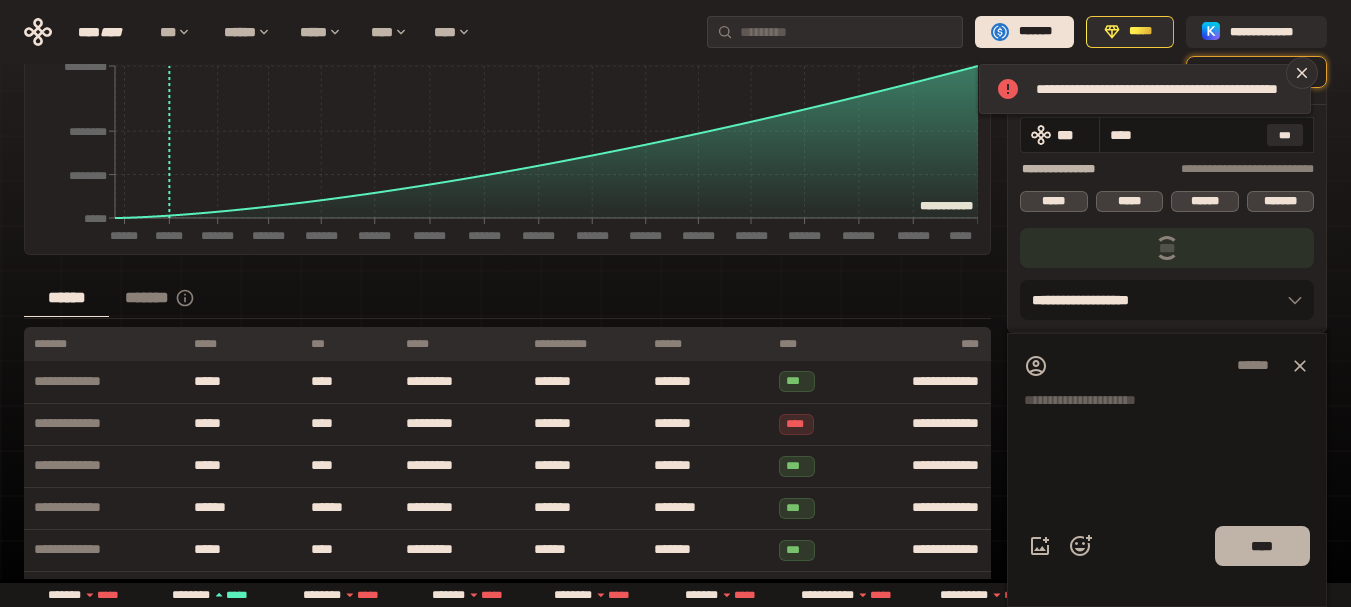scroll, scrollTop: 1062, scrollLeft: 0, axis: vertical 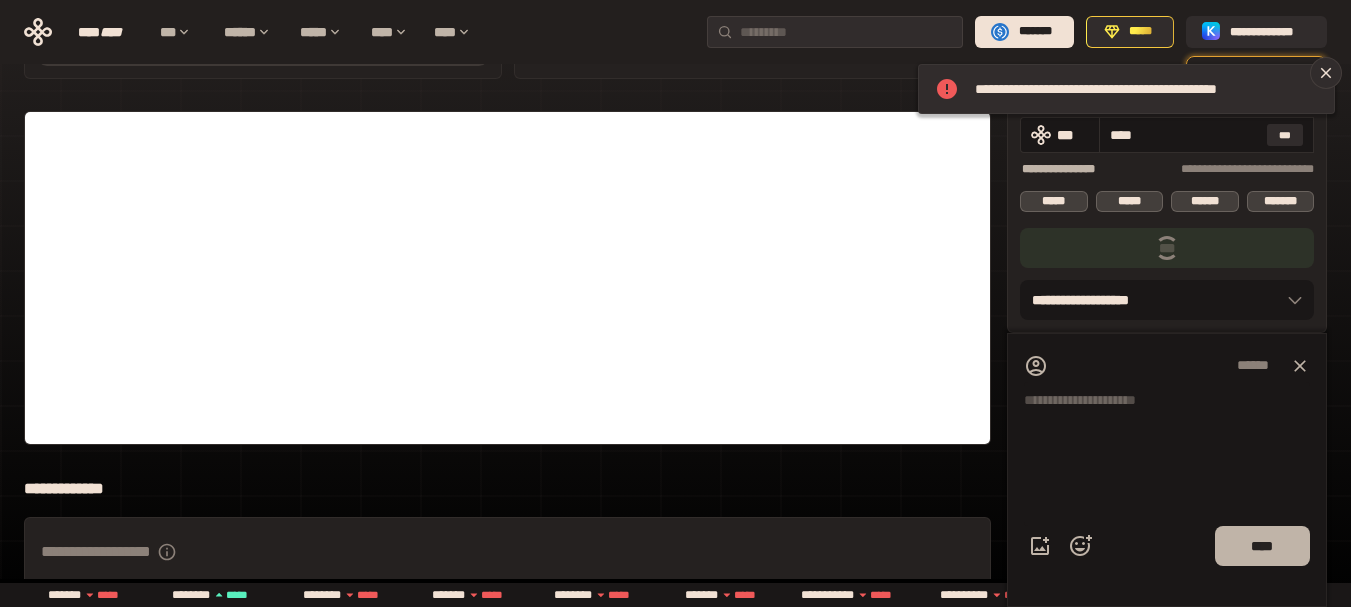 click on "****" at bounding box center [1262, 546] 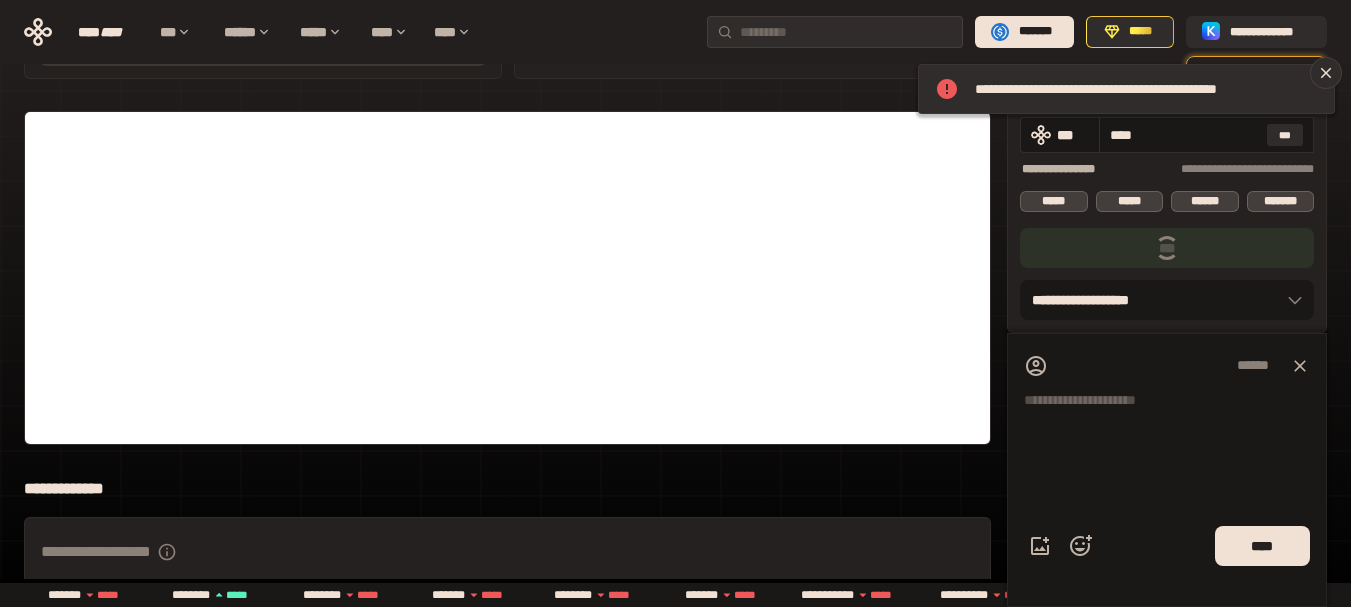 click on "**********" at bounding box center [675, 36] 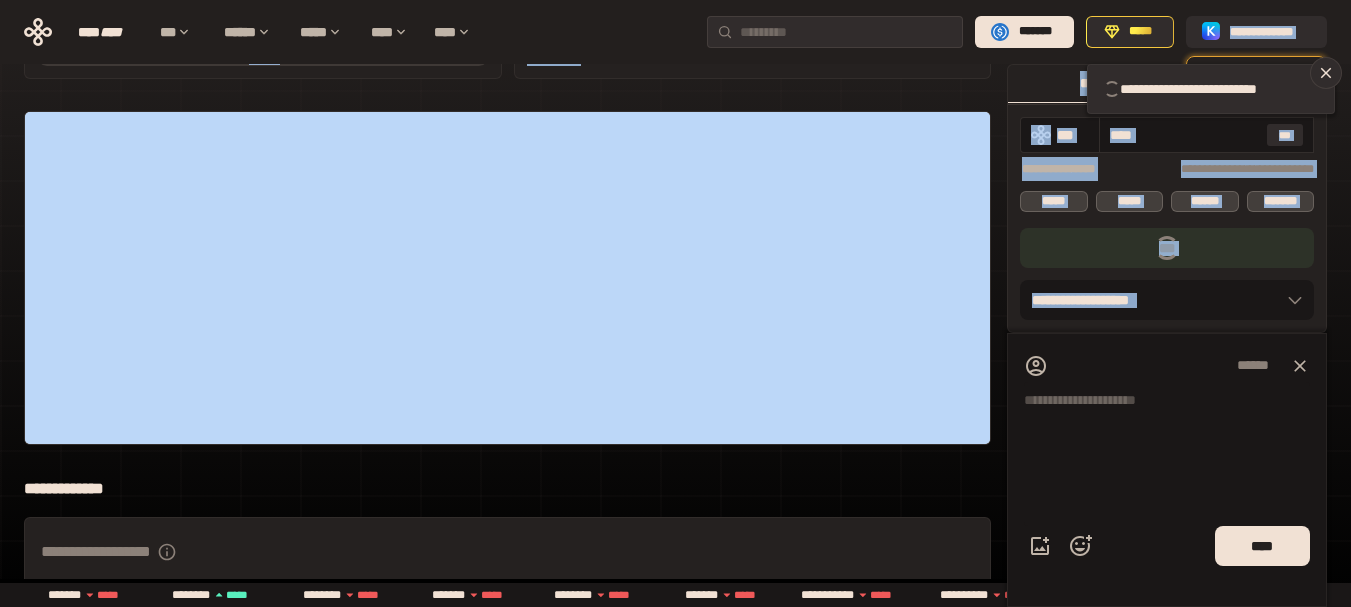 click on "***" at bounding box center (1167, 248) 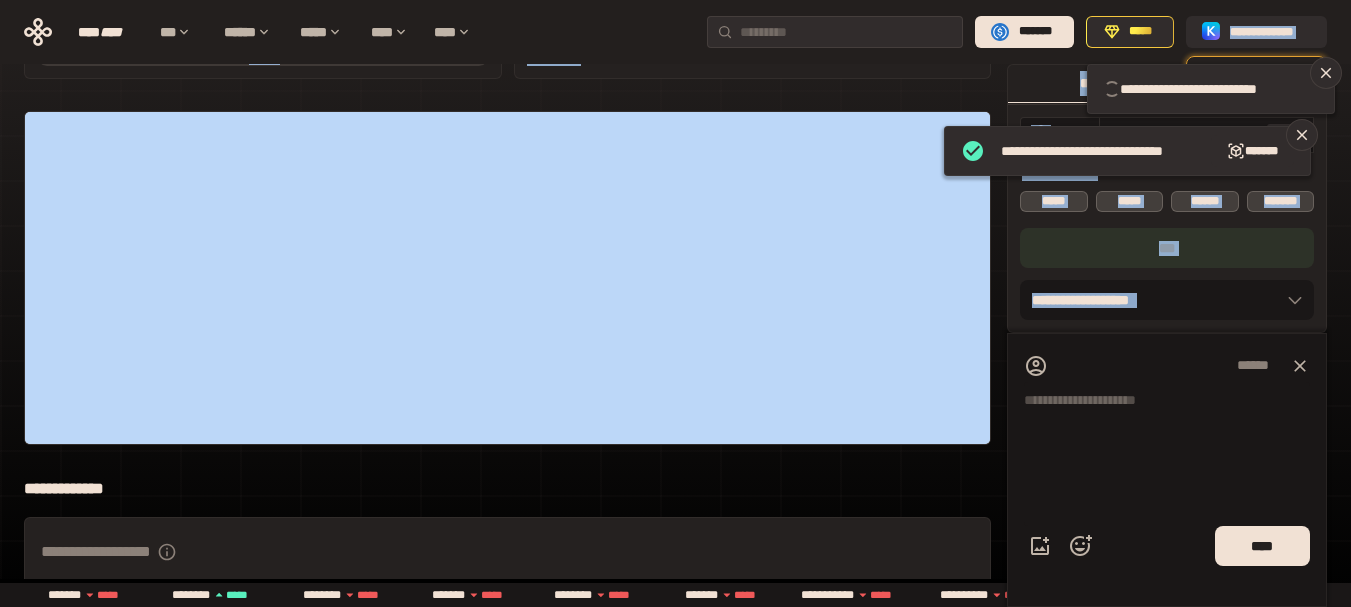 type 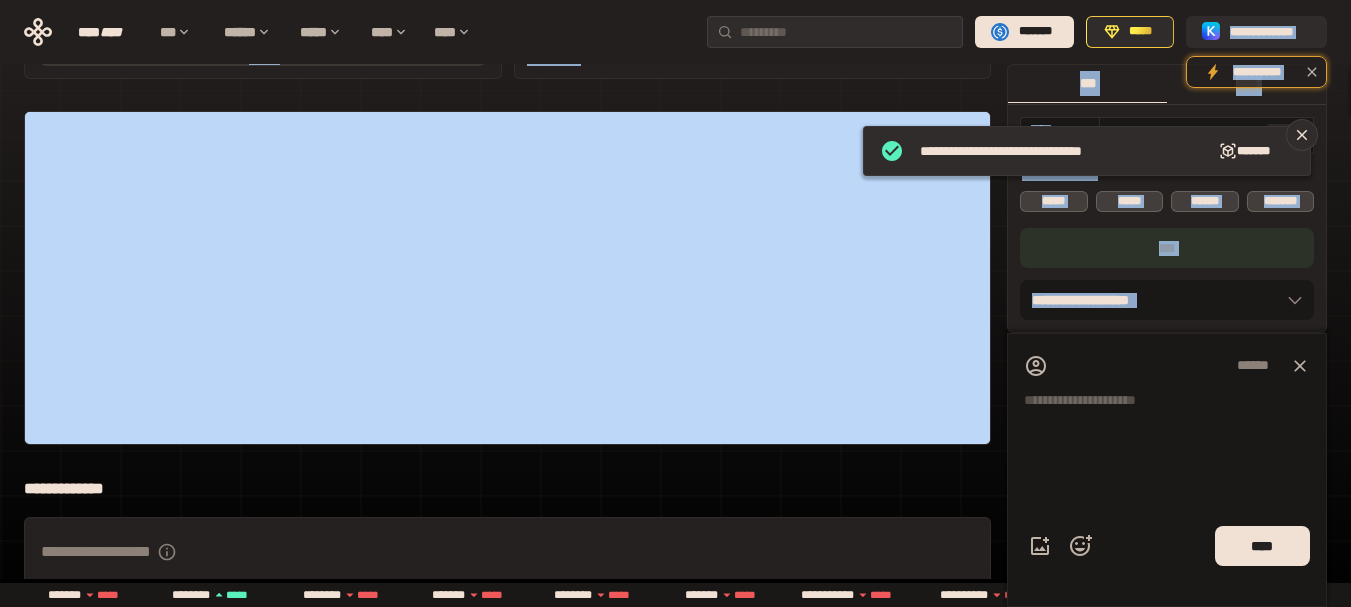 click 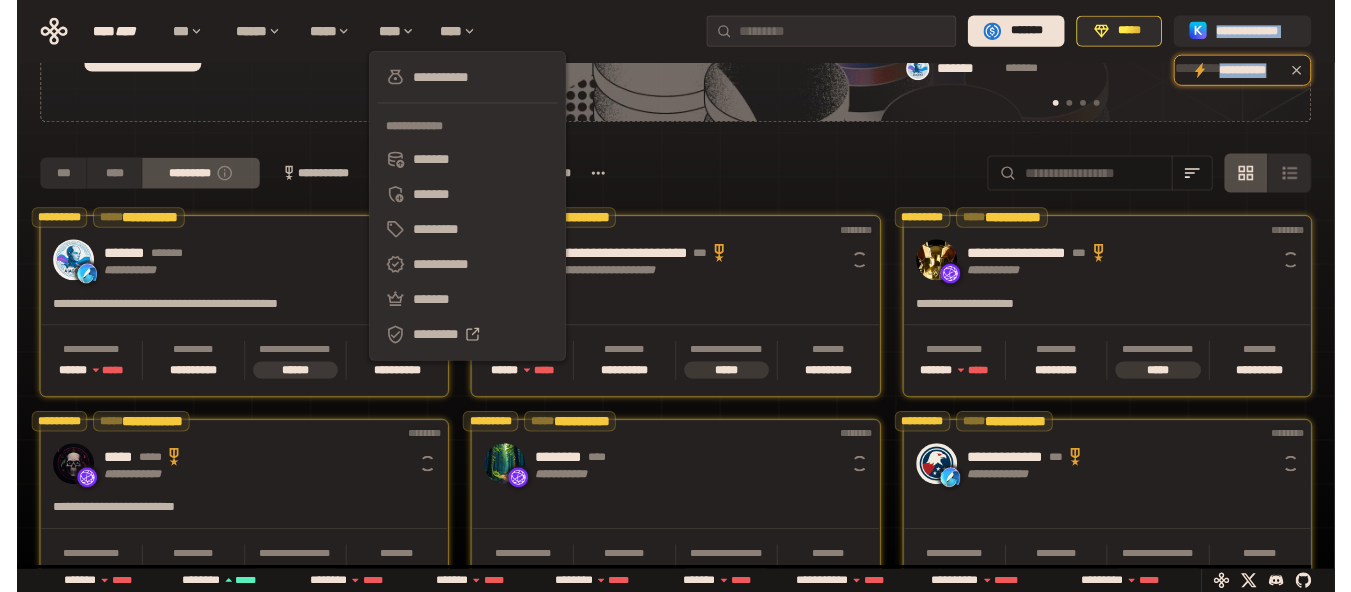 scroll, scrollTop: 662, scrollLeft: 0, axis: vertical 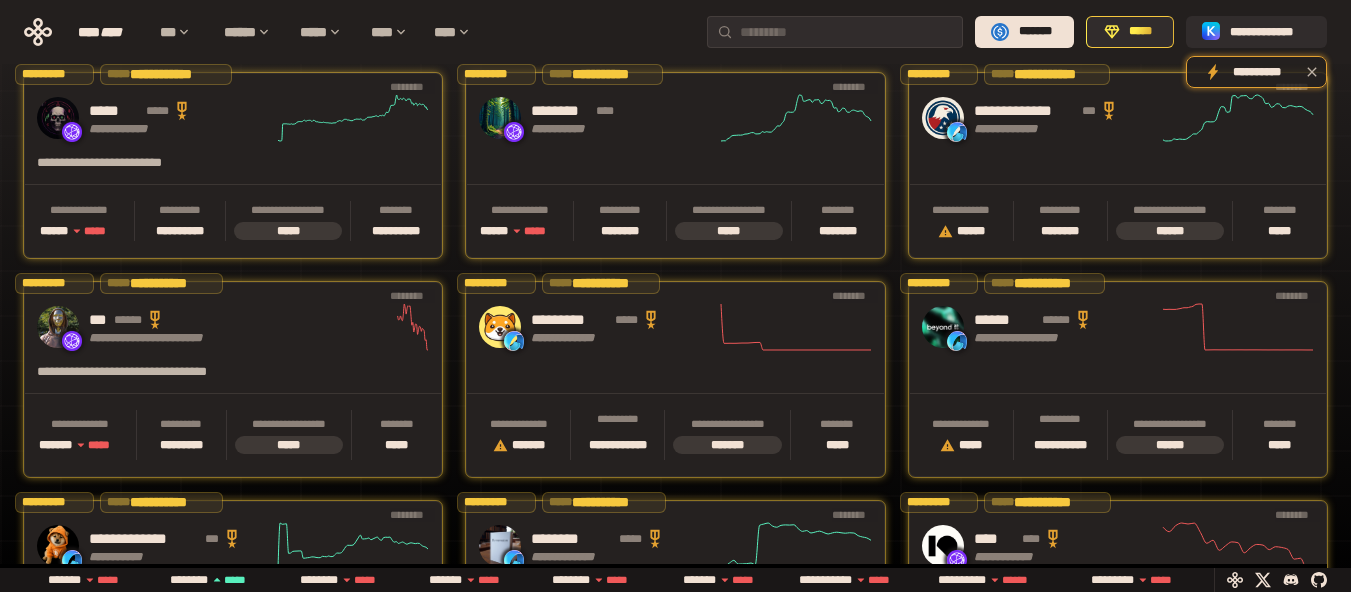 drag, startPoint x: 1348, startPoint y: 174, endPoint x: 1351, endPoint y: 208, distance: 34.132095 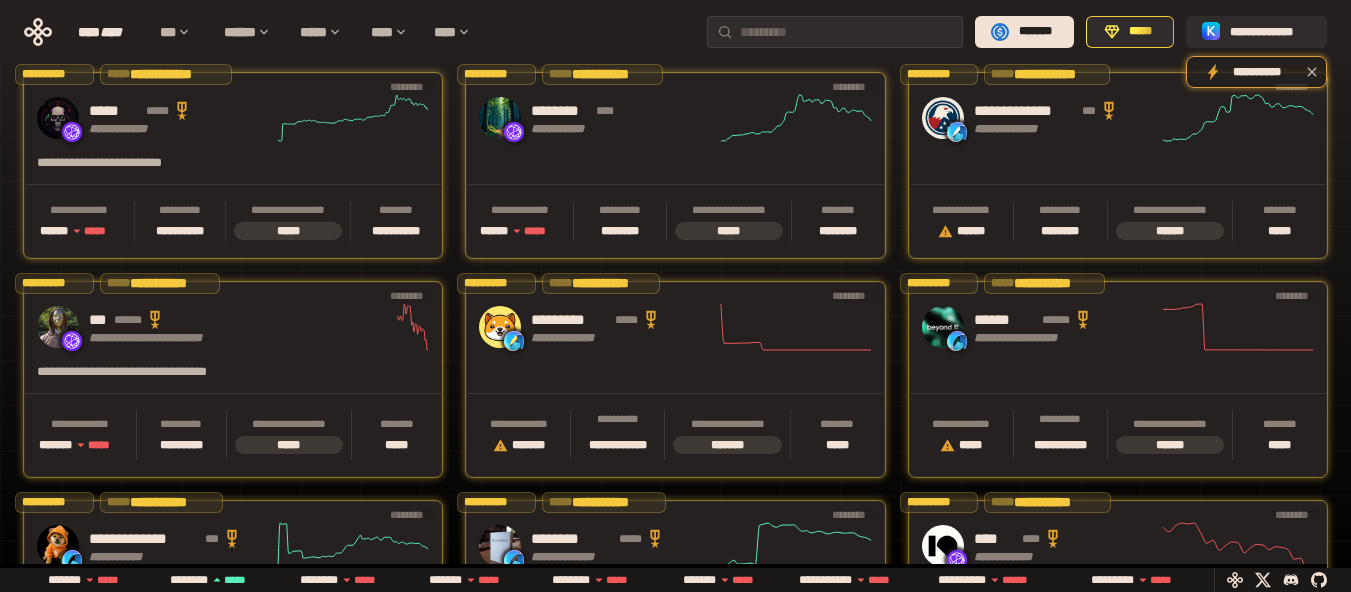 scroll, scrollTop: 0, scrollLeft: 856, axis: horizontal 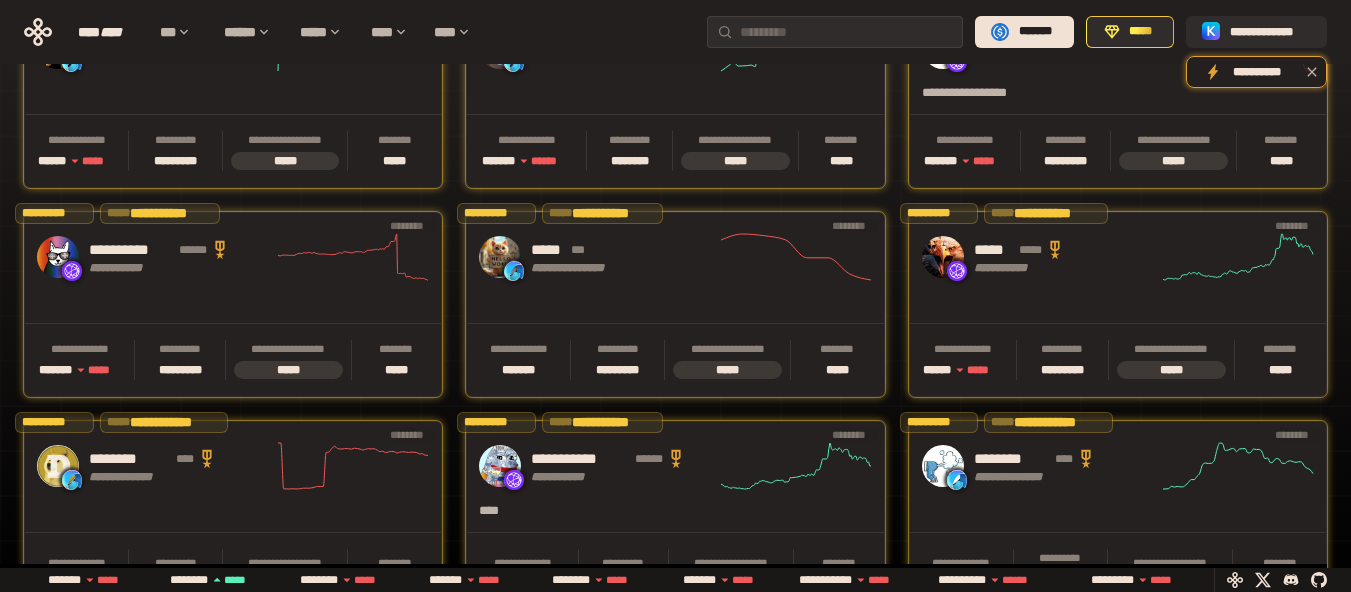 drag, startPoint x: 1347, startPoint y: 300, endPoint x: 1339, endPoint y: 254, distance: 46.69047 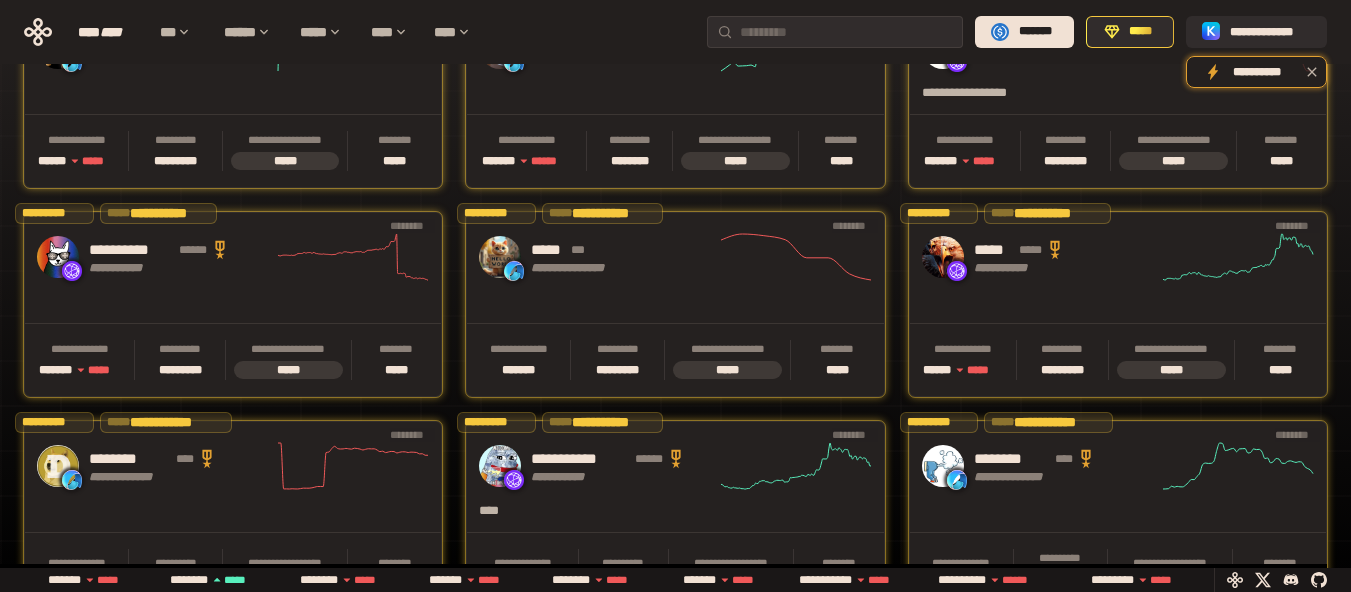 scroll, scrollTop: 966, scrollLeft: 0, axis: vertical 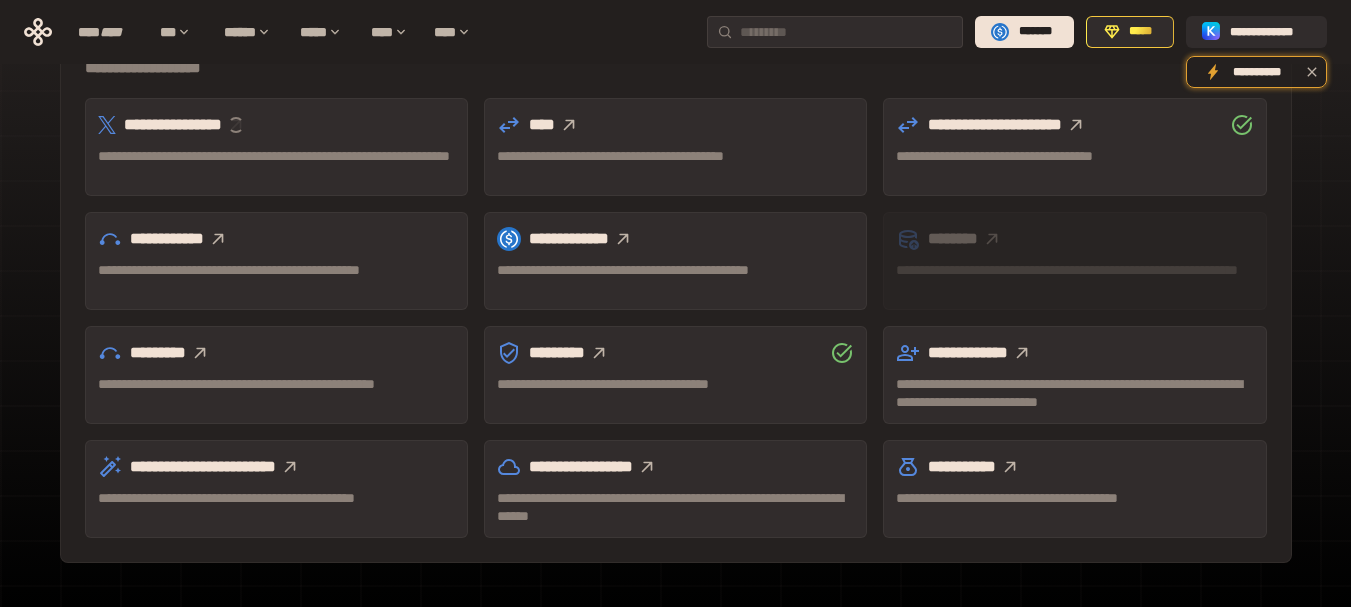 click 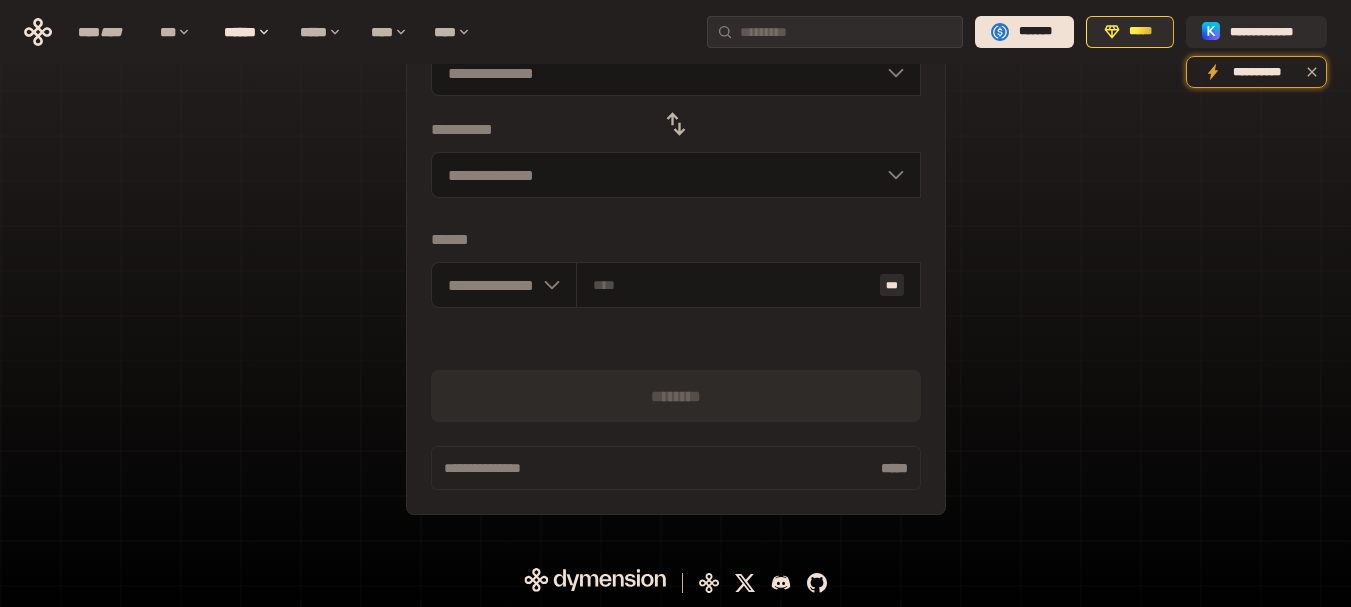 scroll, scrollTop: 267, scrollLeft: 0, axis: vertical 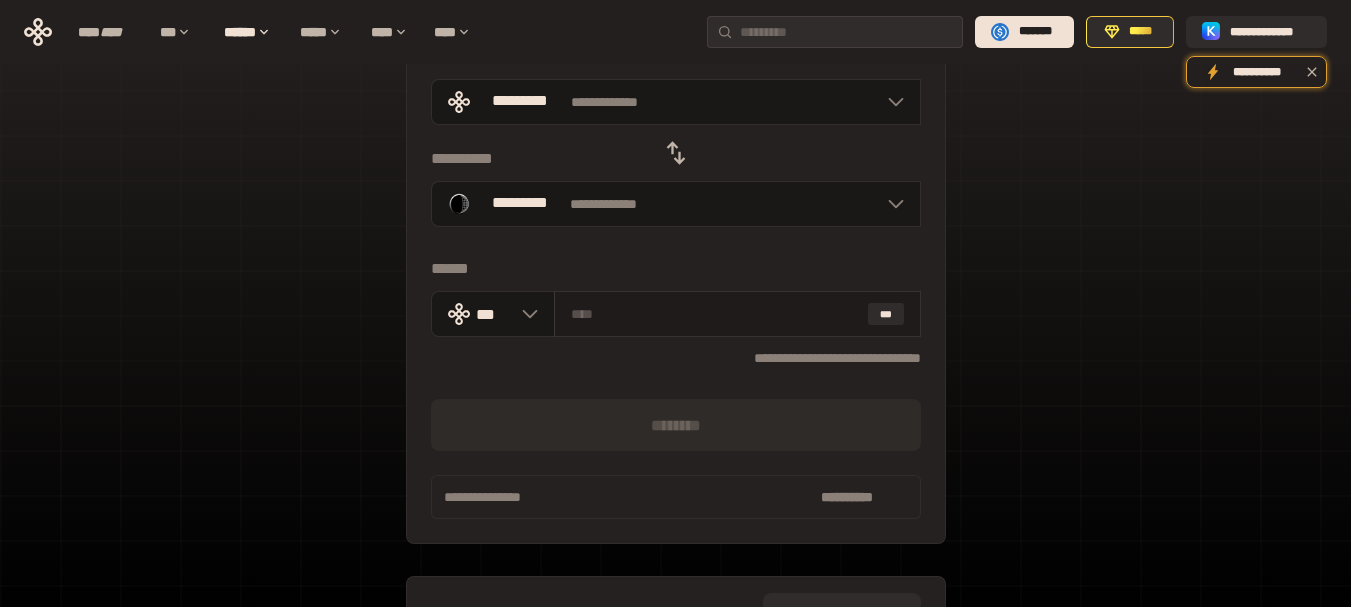 click on "***" at bounding box center [737, 314] 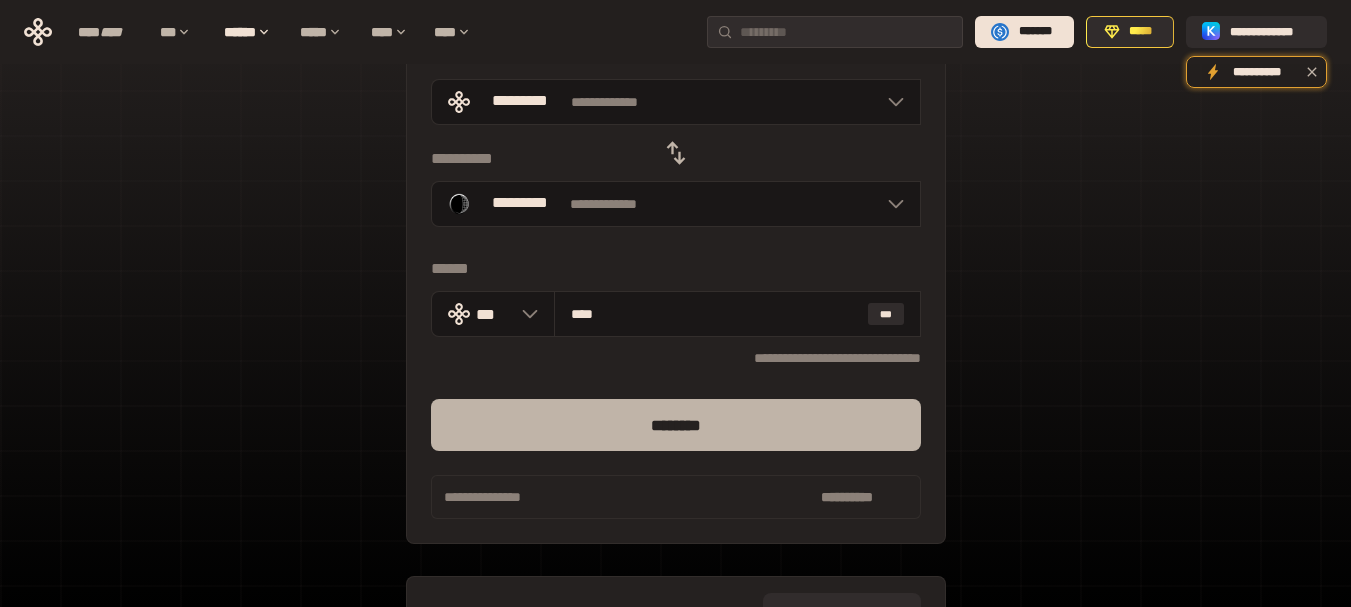 type on "****" 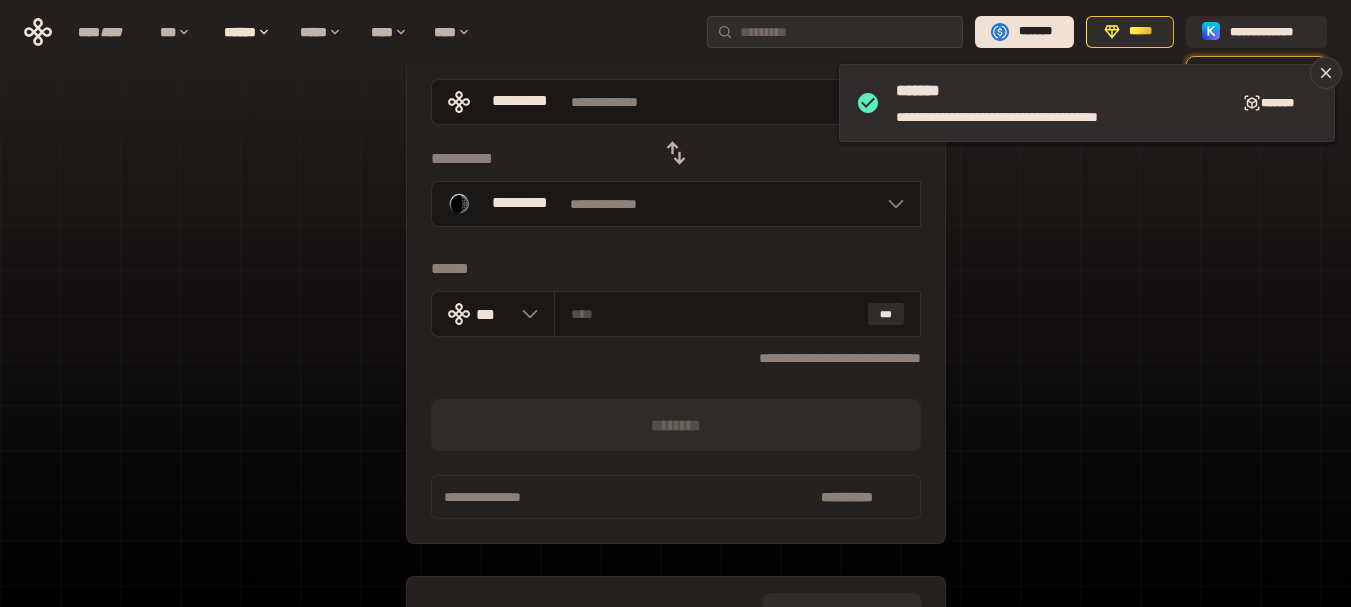 click 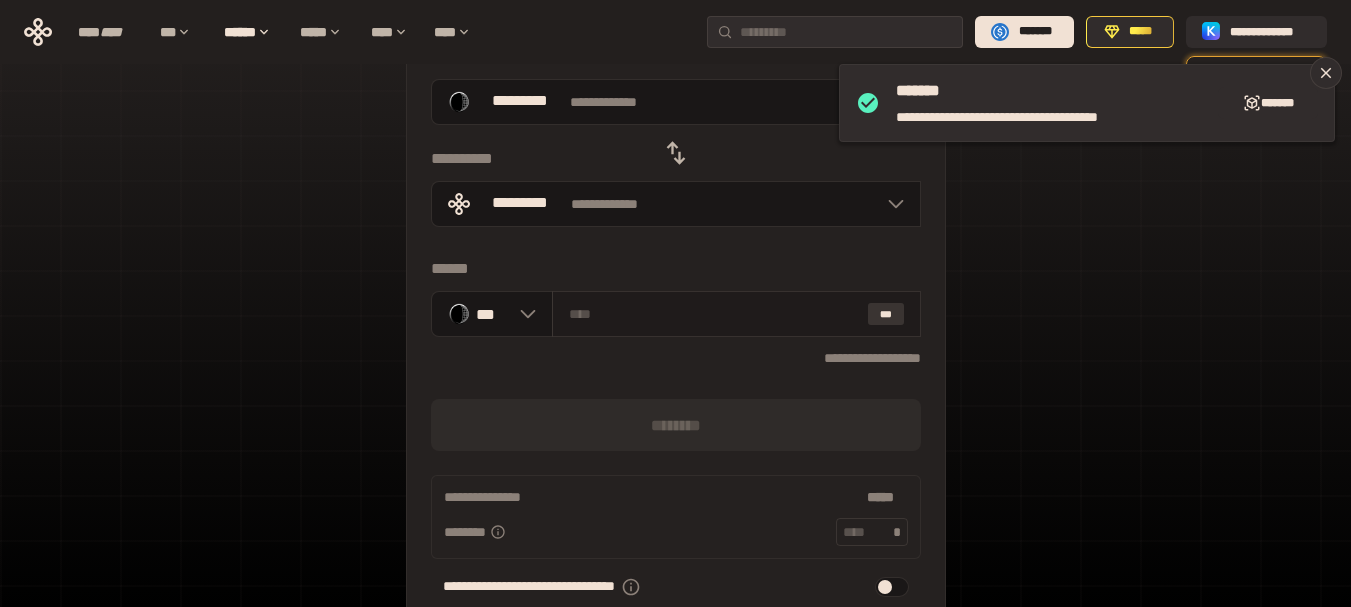 click on "***" at bounding box center [886, 314] 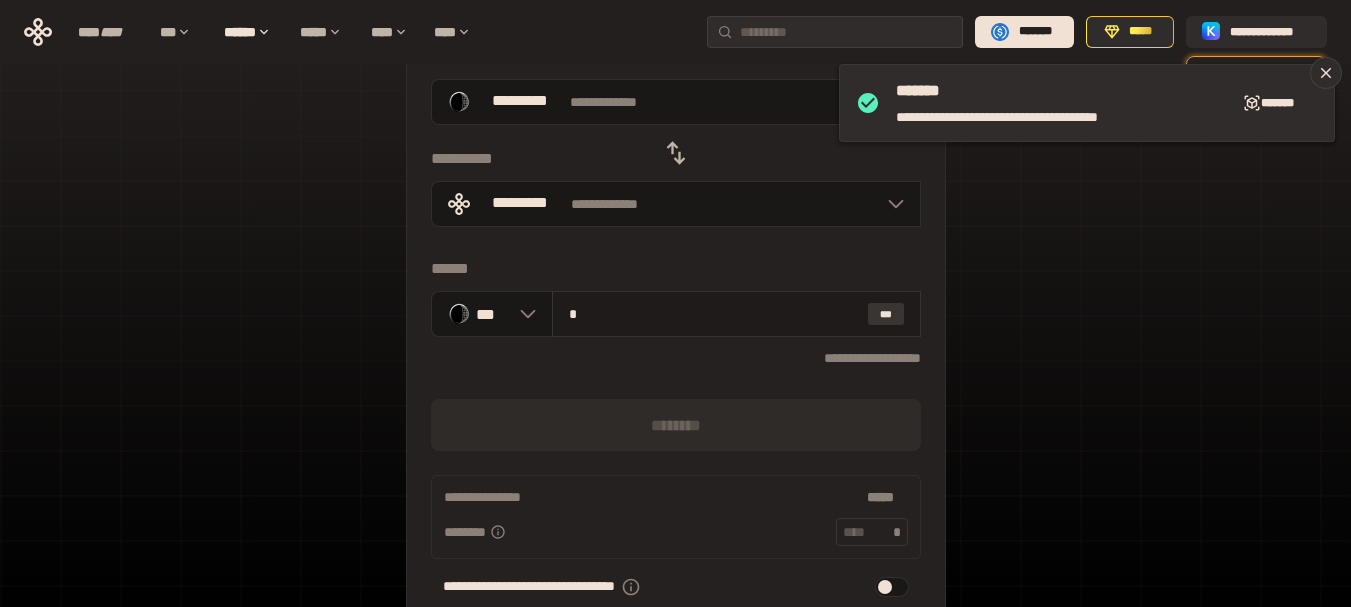 type 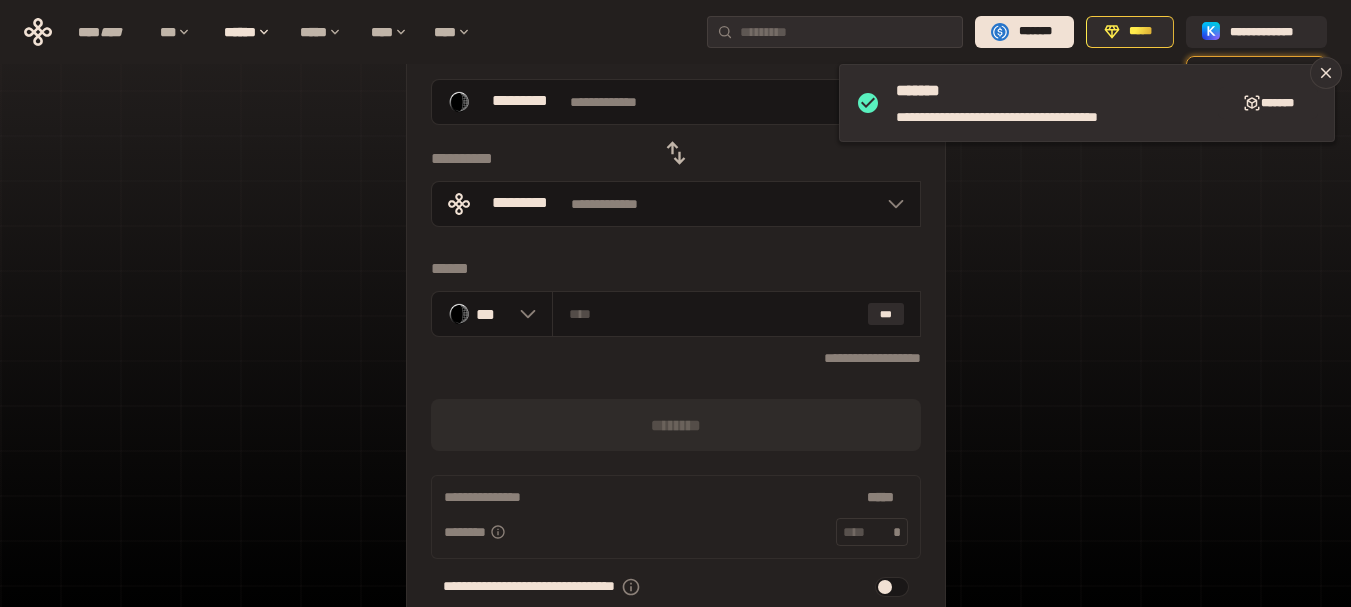 click 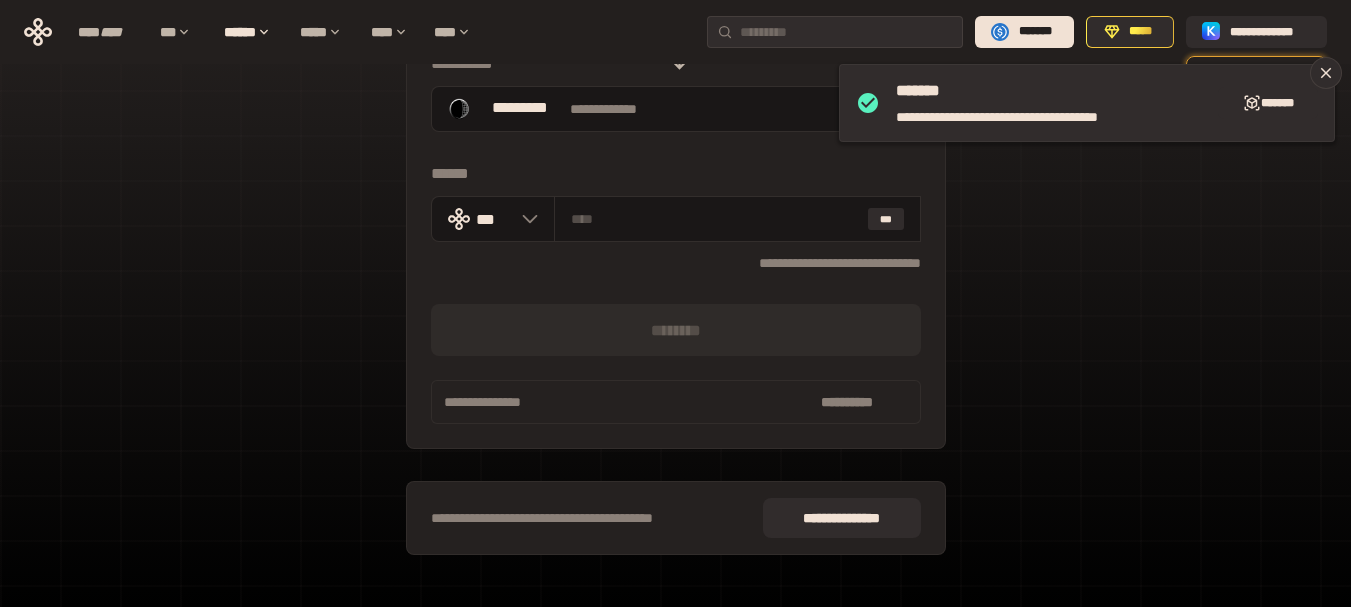 scroll, scrollTop: 233, scrollLeft: 0, axis: vertical 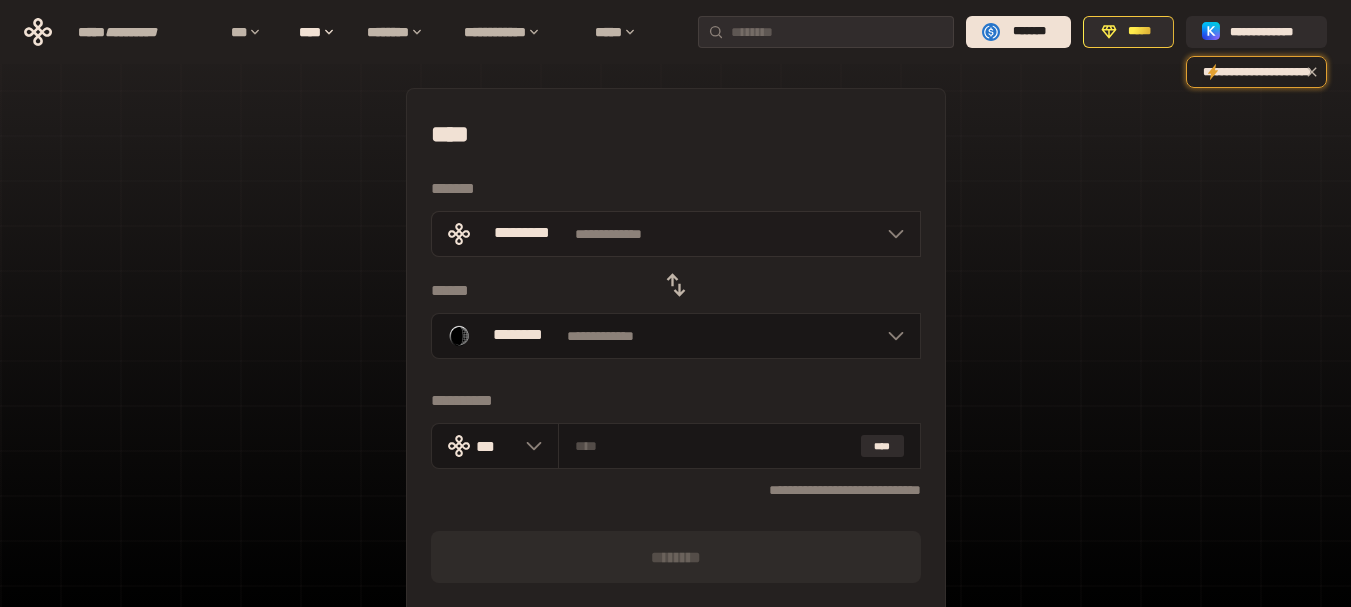 click 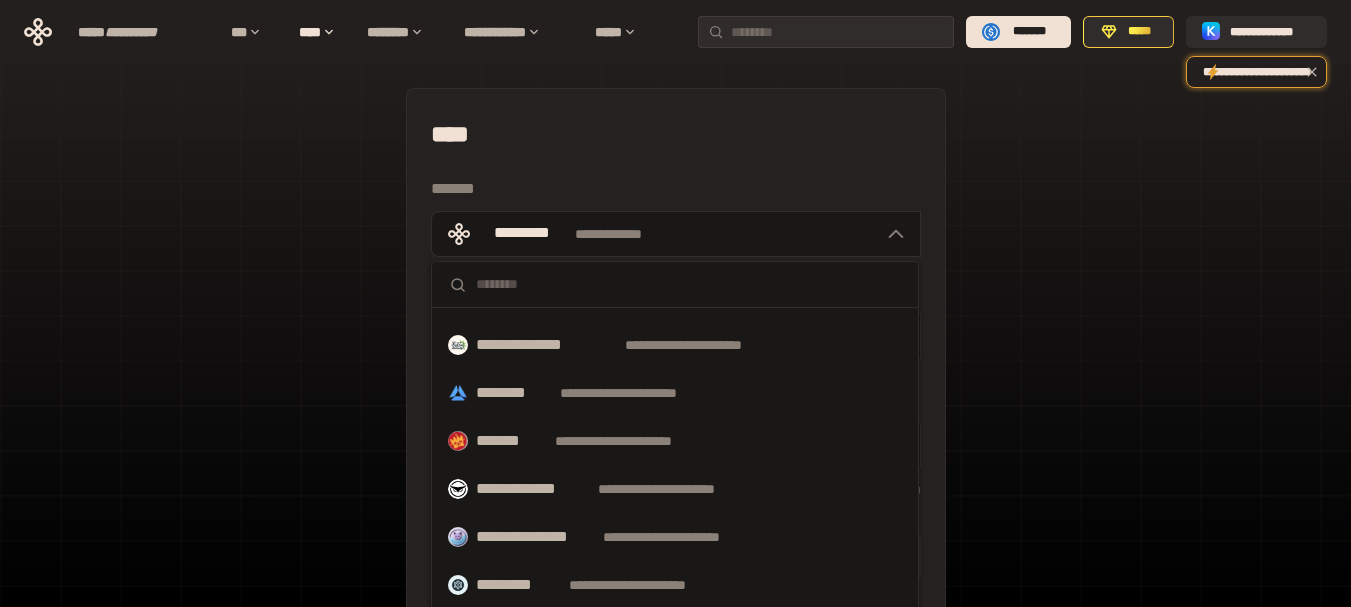 scroll, scrollTop: 0, scrollLeft: 0, axis: both 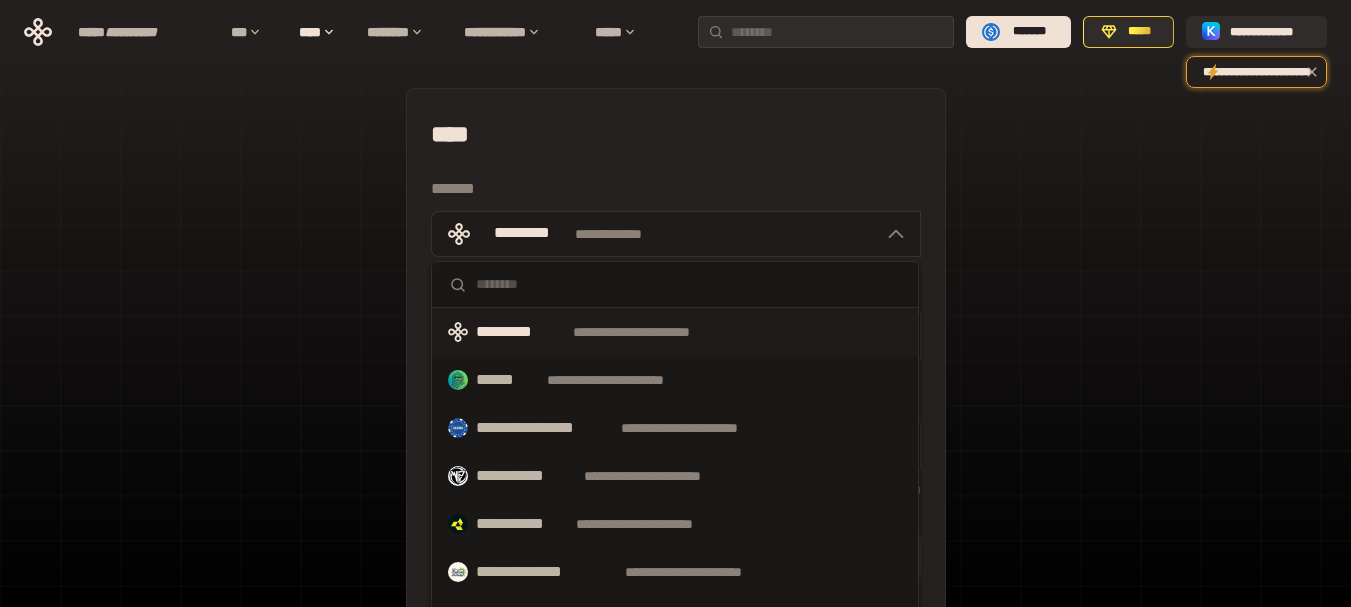 click at bounding box center (891, 234) 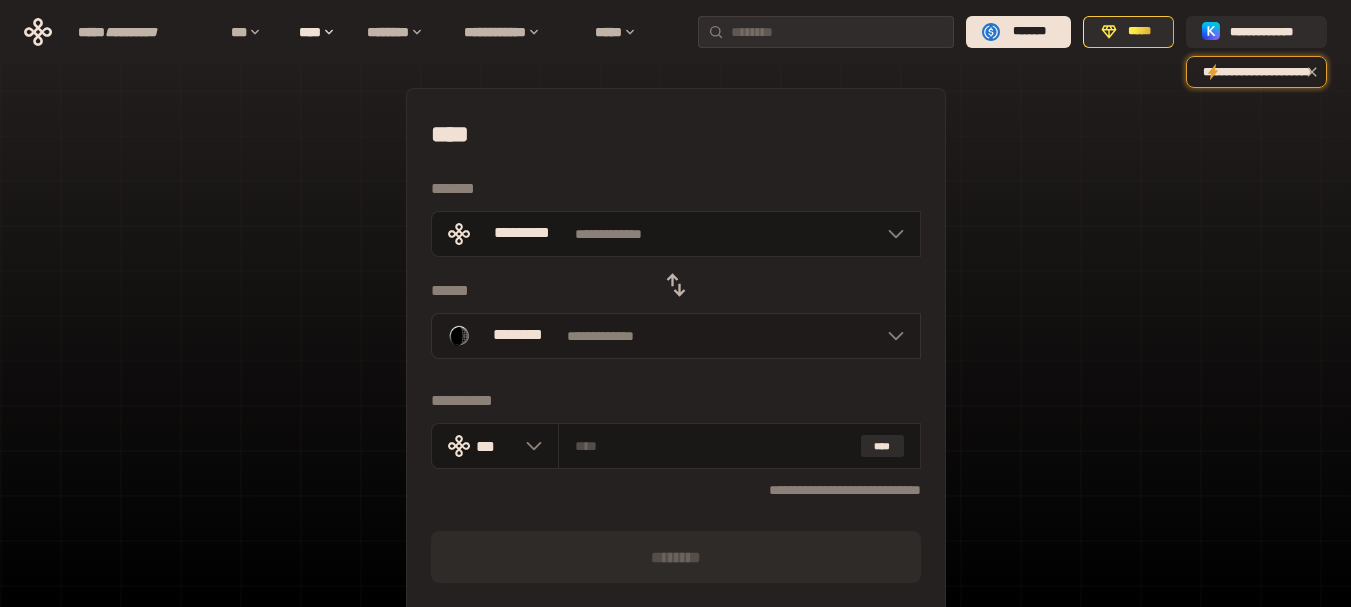 click 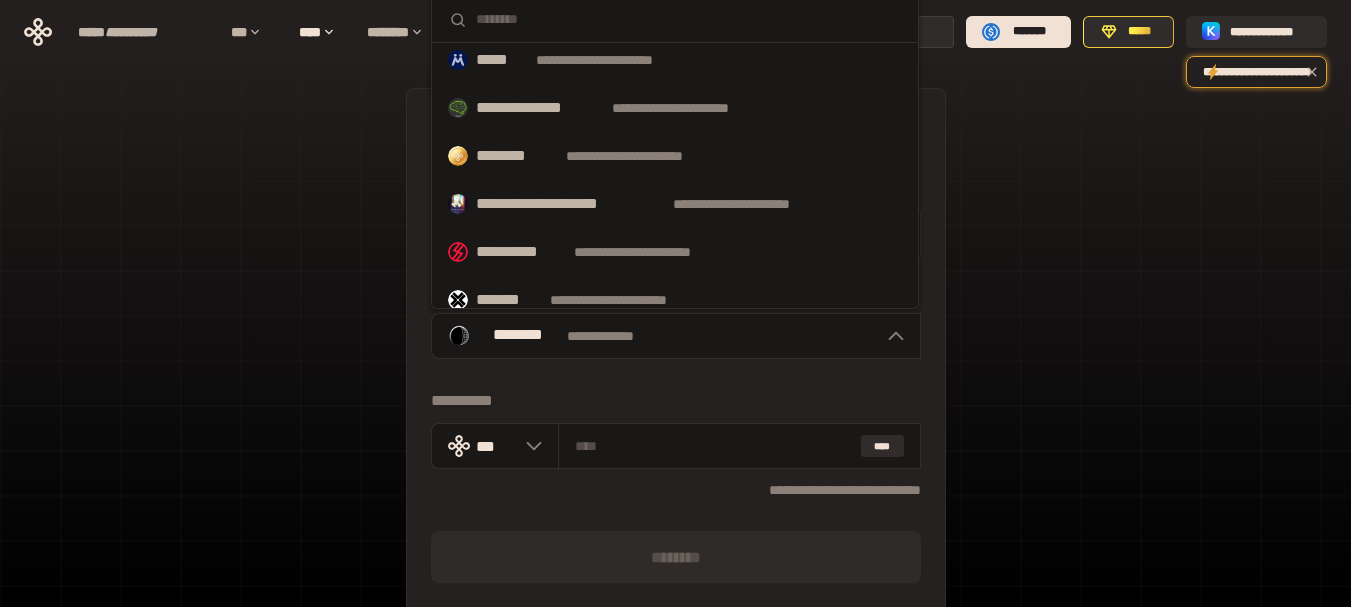 scroll, scrollTop: 704, scrollLeft: 0, axis: vertical 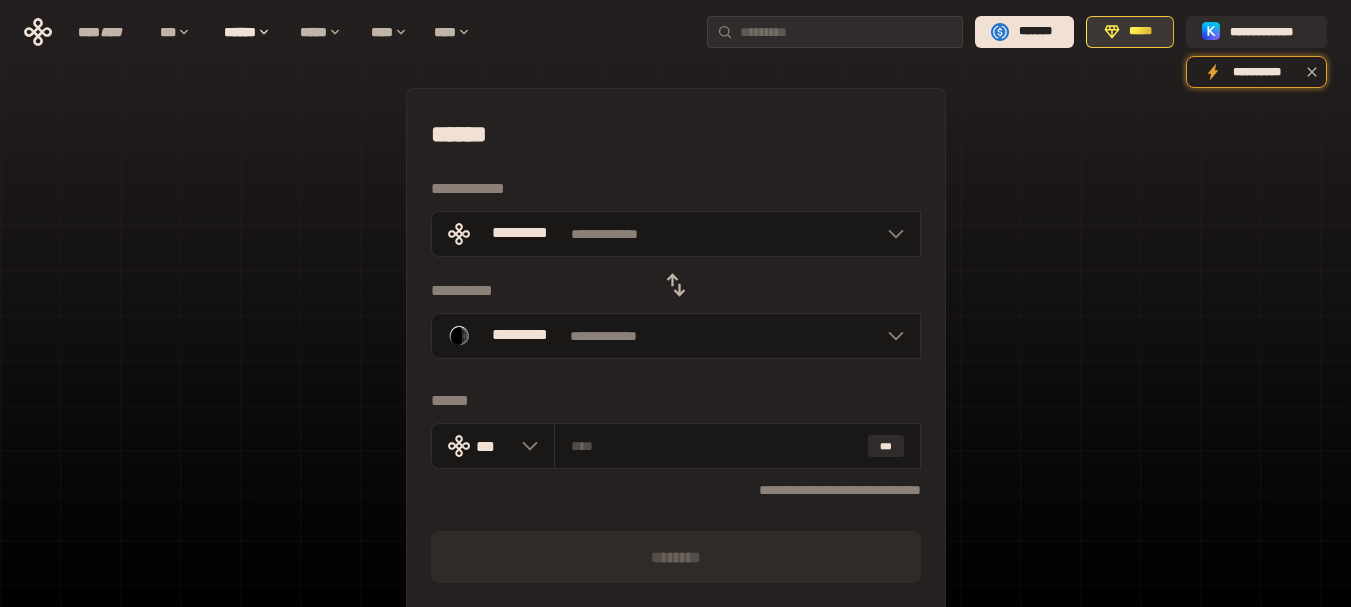 click on "*****" at bounding box center [1141, 32] 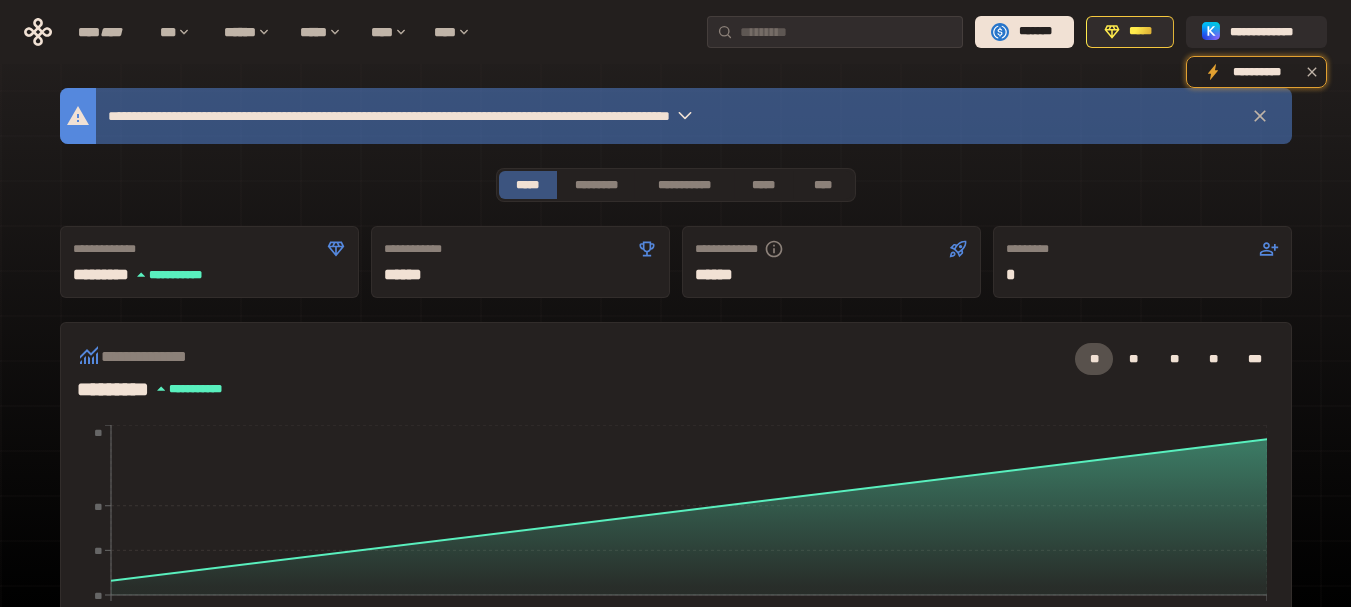 click 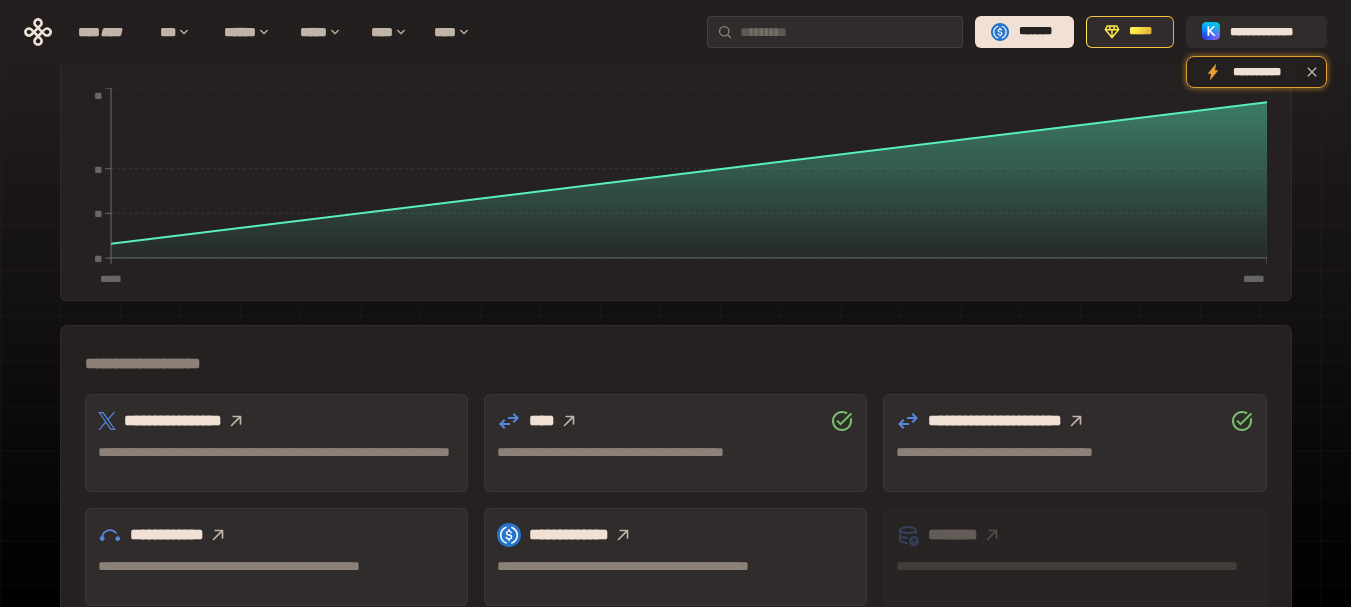 scroll, scrollTop: 662, scrollLeft: 0, axis: vertical 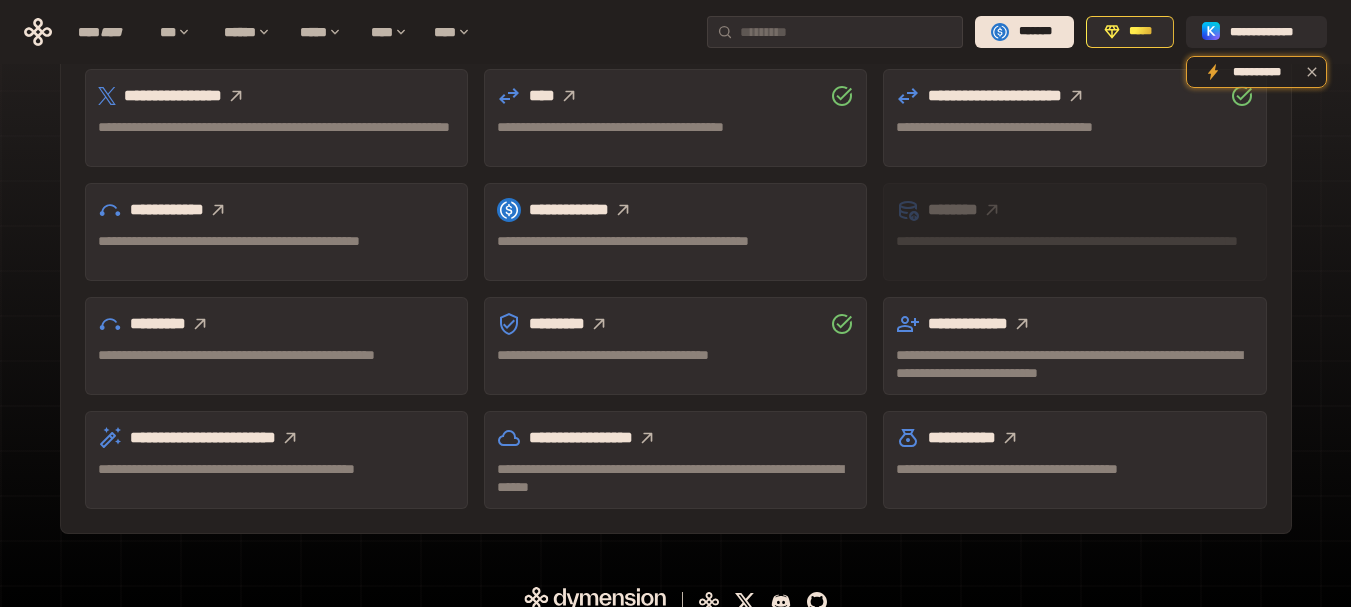 click 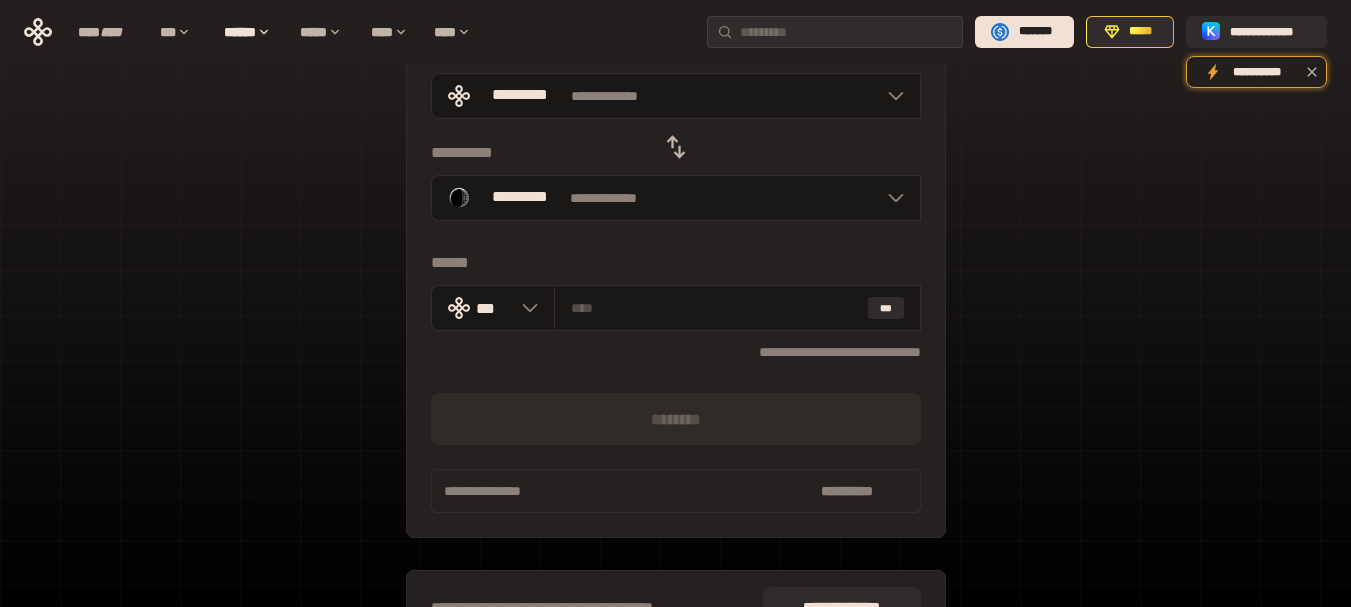 scroll, scrollTop: 132, scrollLeft: 0, axis: vertical 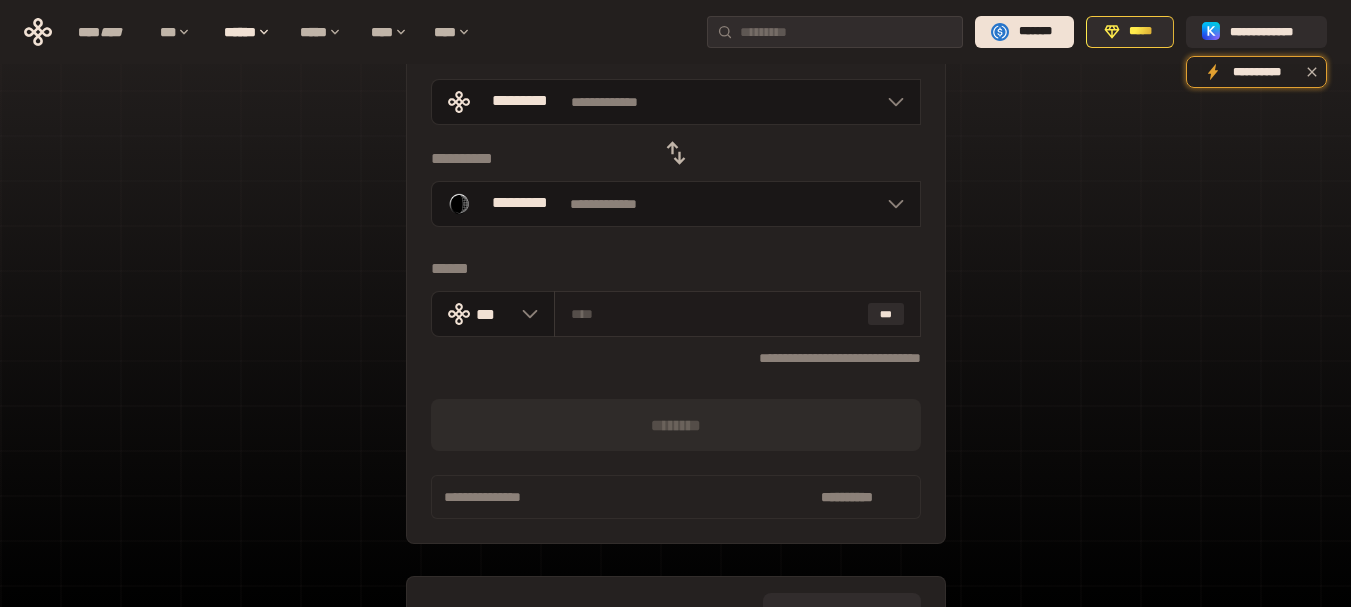 click at bounding box center [715, 314] 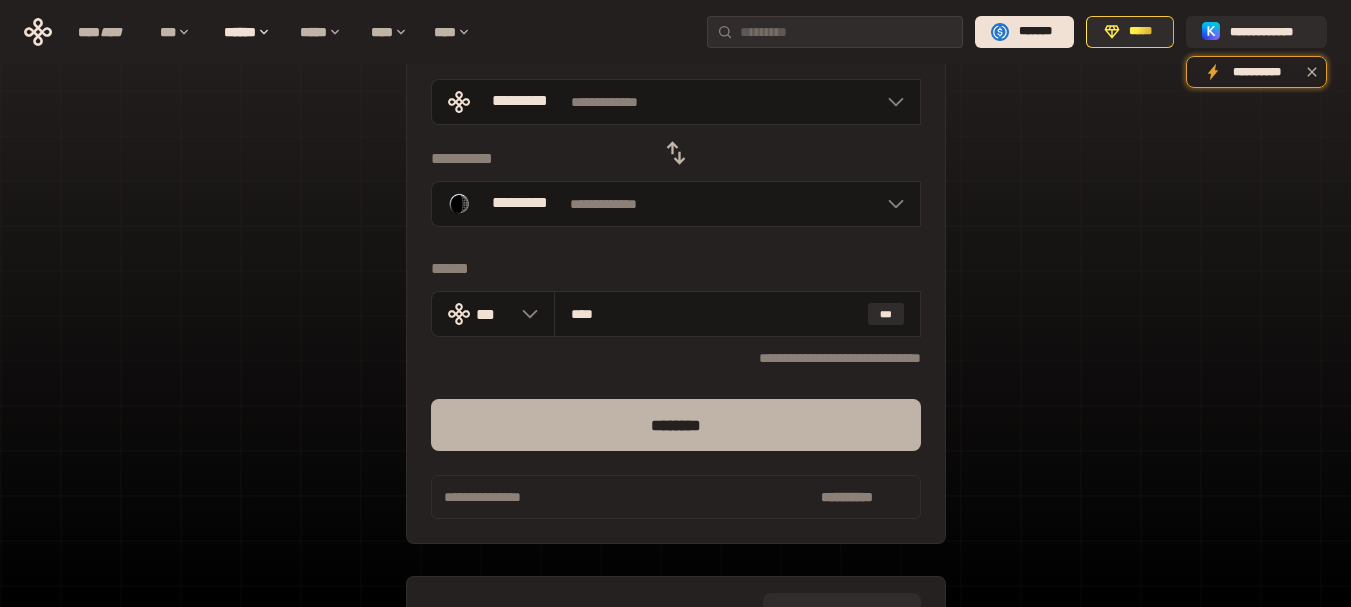 type on "****" 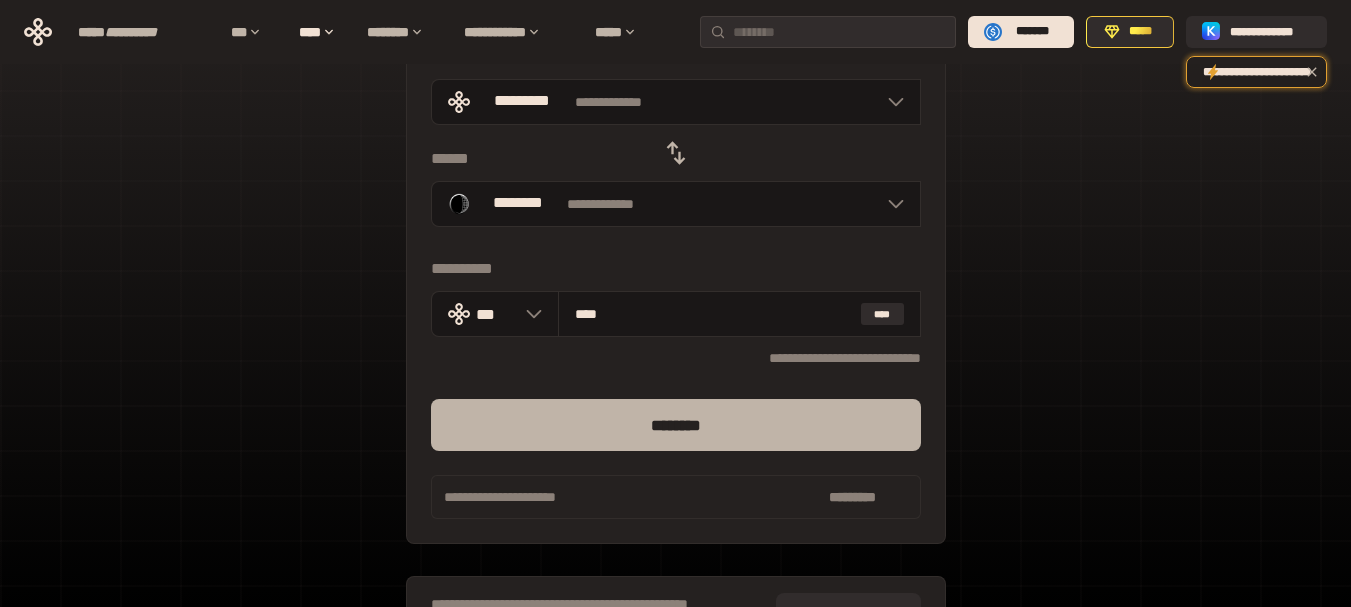 click on "********" at bounding box center [676, 425] 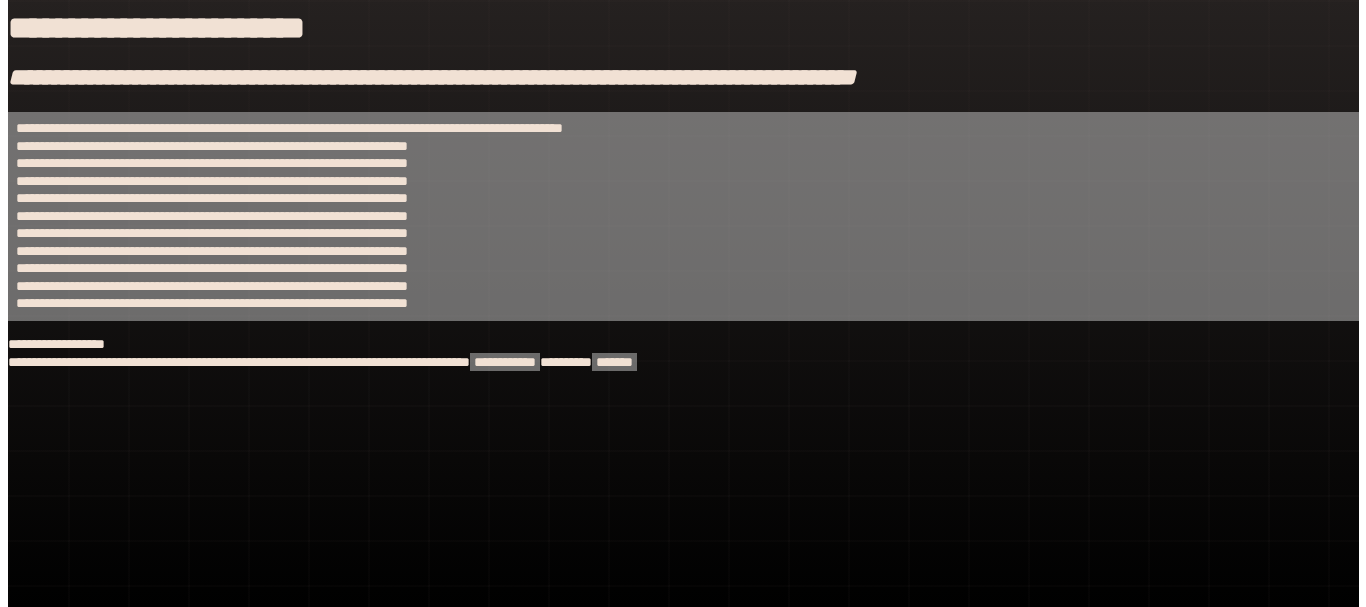 scroll, scrollTop: 0, scrollLeft: 0, axis: both 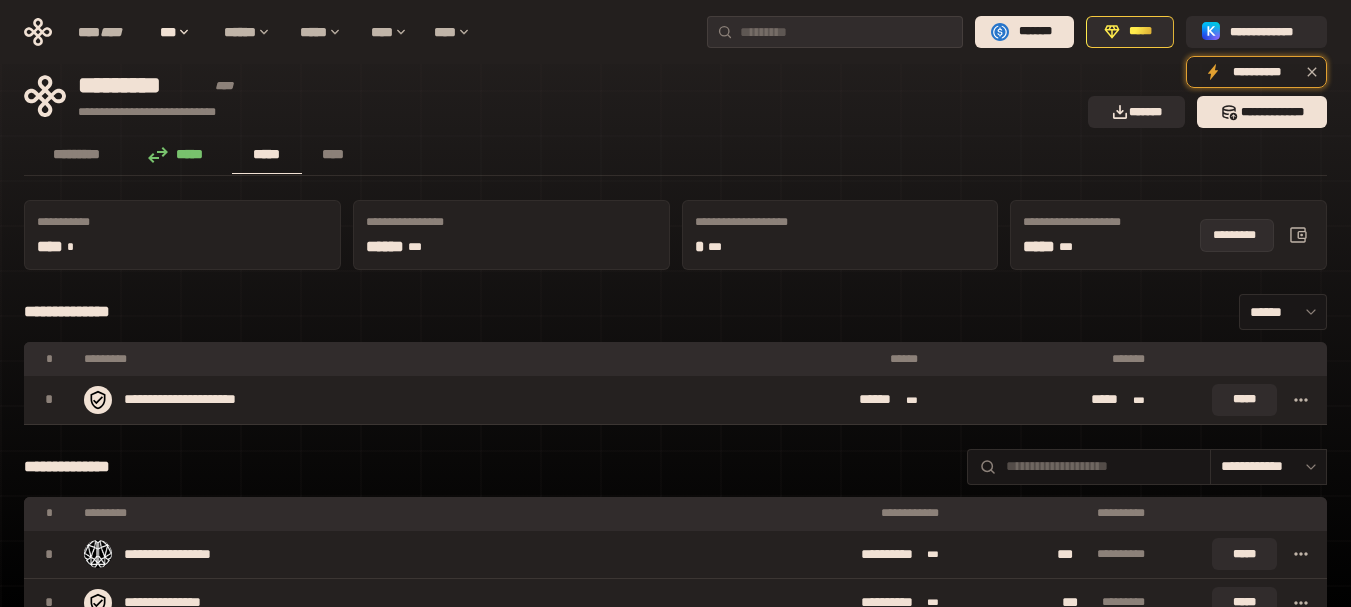 click 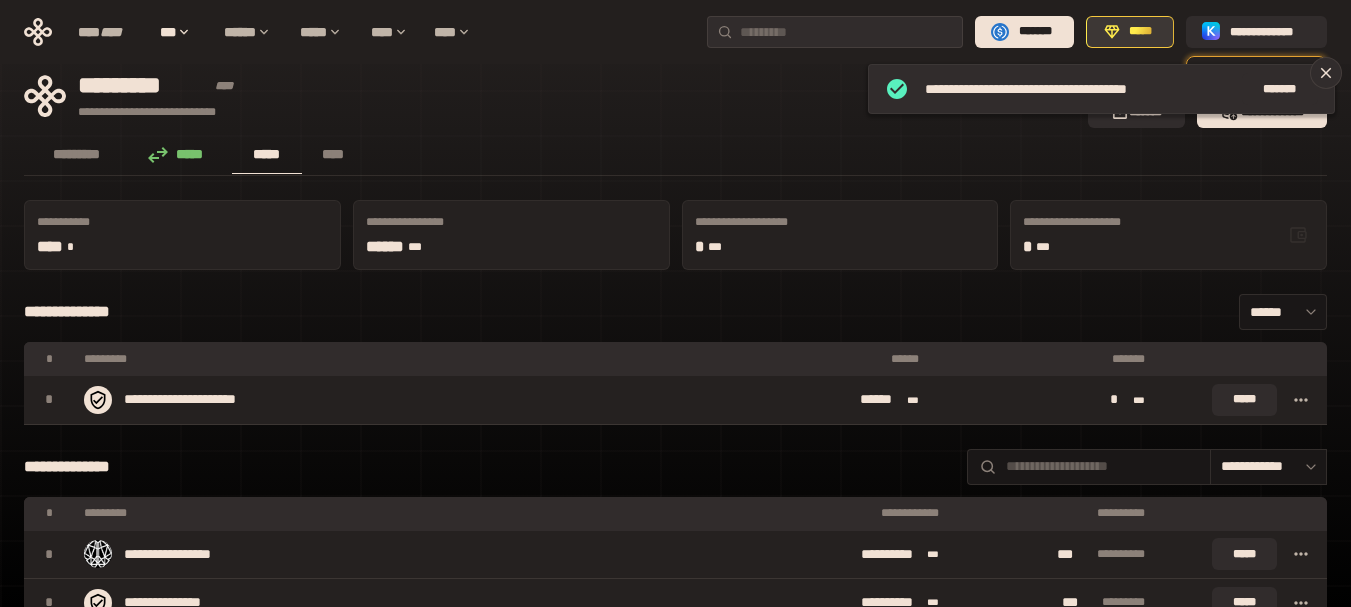 click on "*****" at bounding box center (1130, 32) 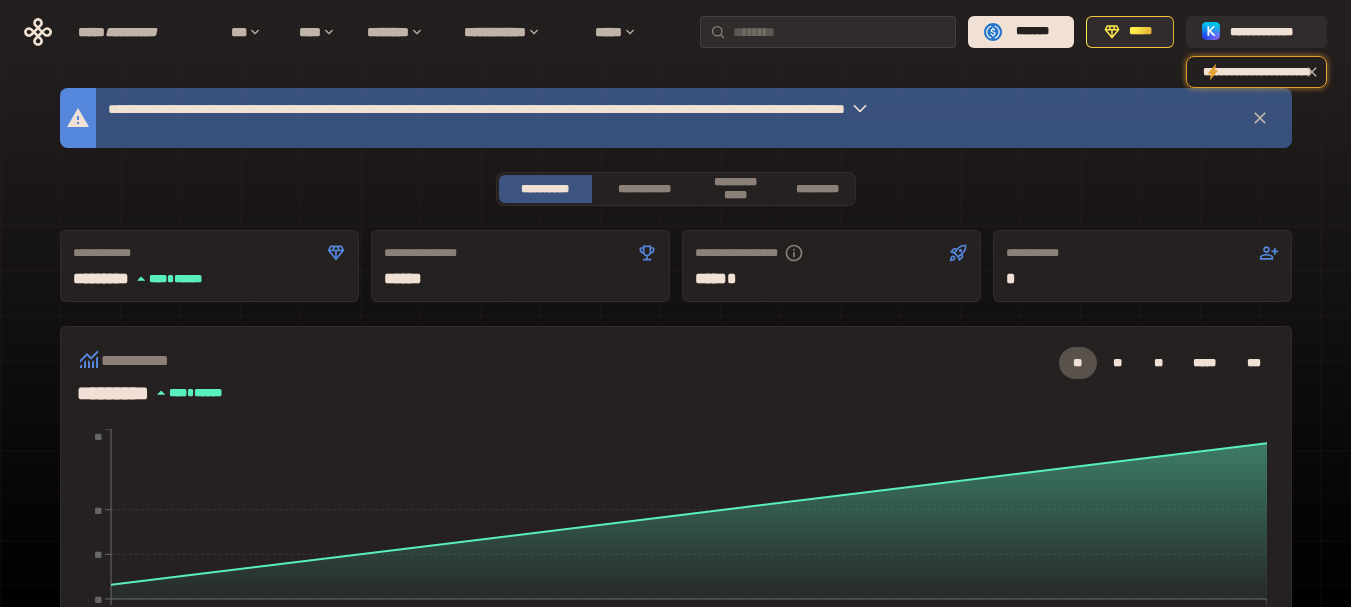 click 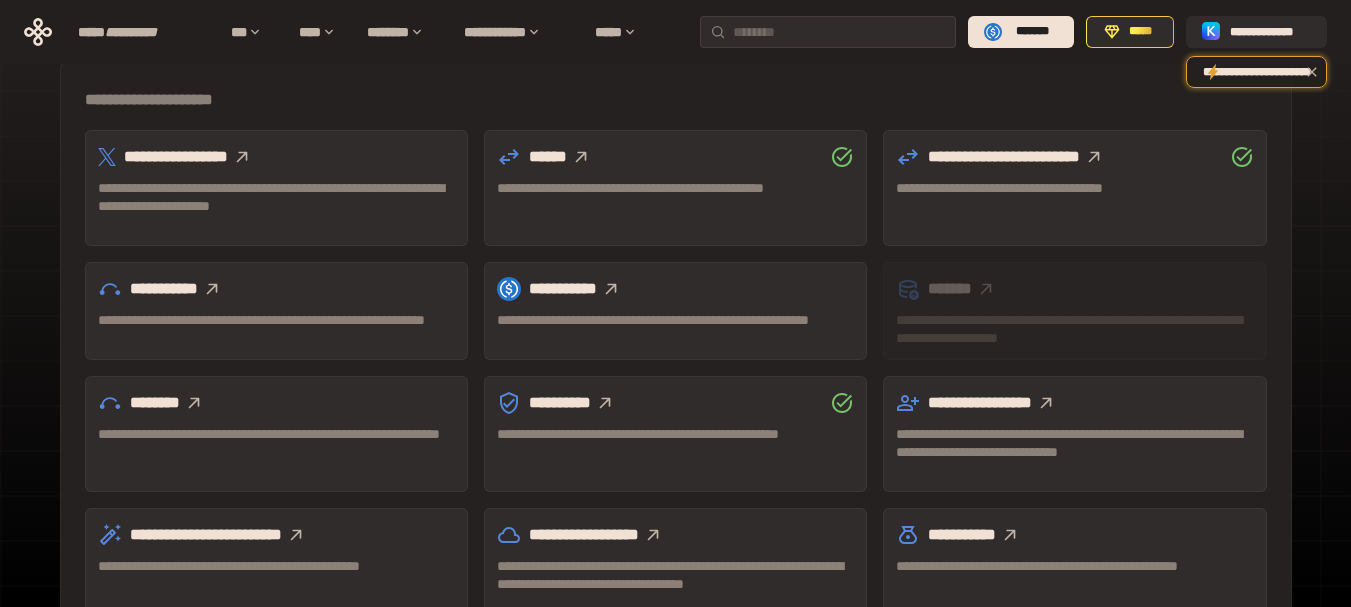 scroll, scrollTop: 681, scrollLeft: 0, axis: vertical 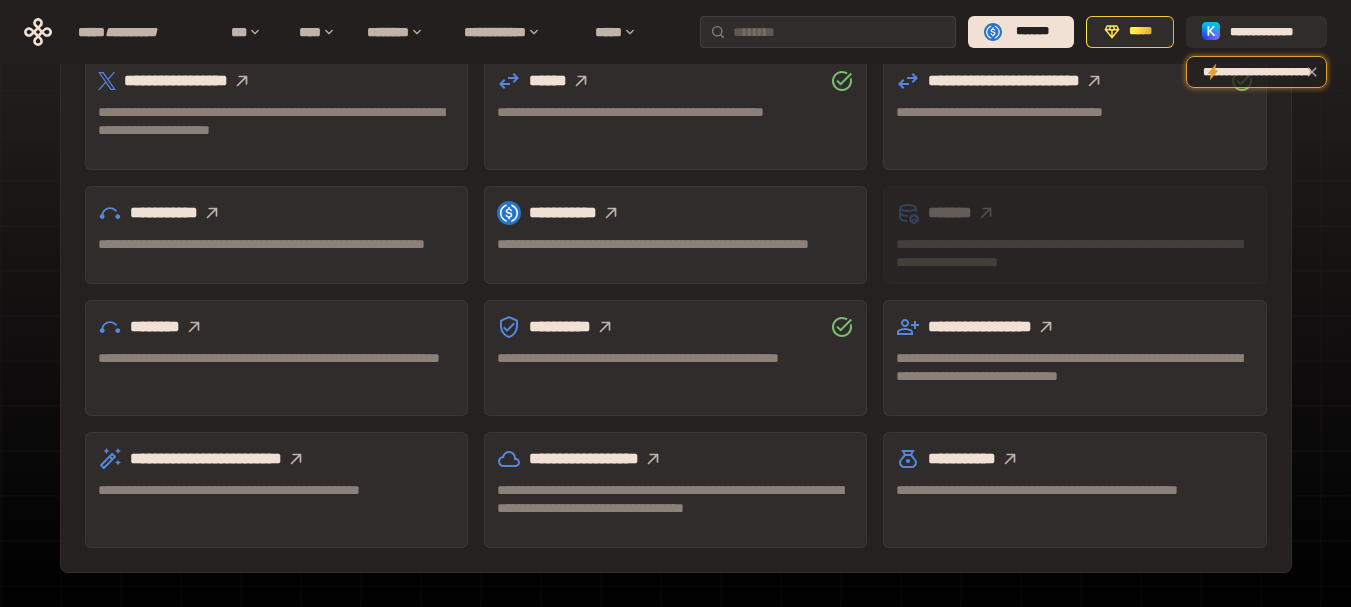 click 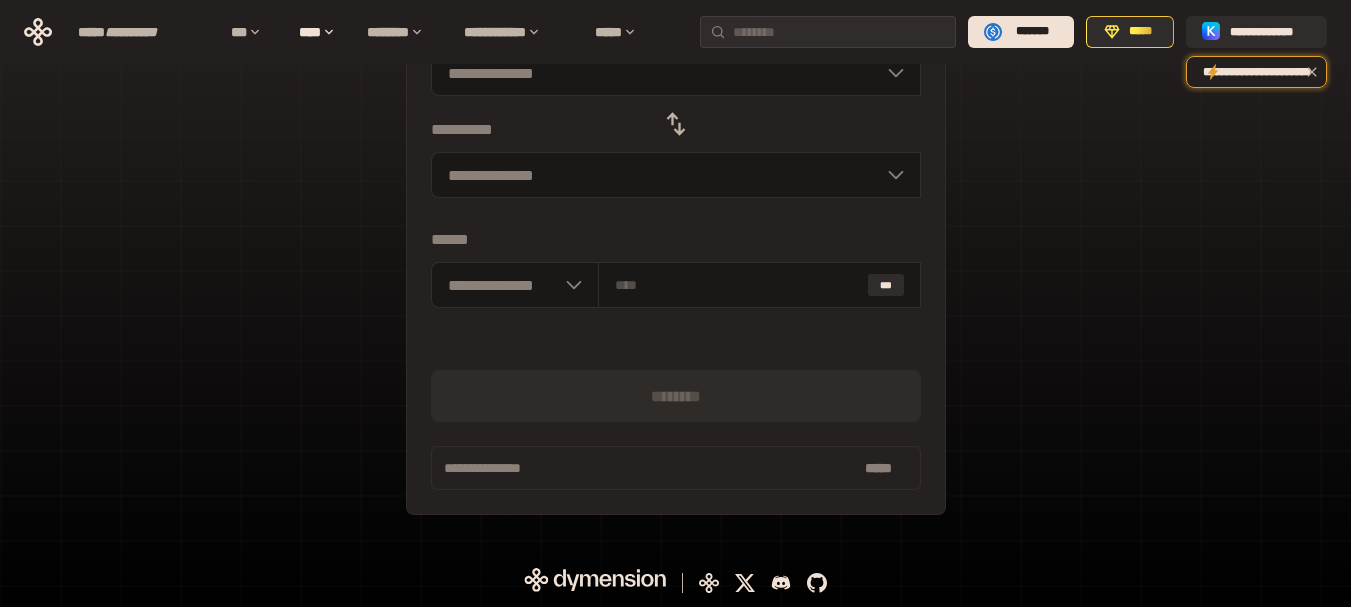 scroll, scrollTop: 267, scrollLeft: 0, axis: vertical 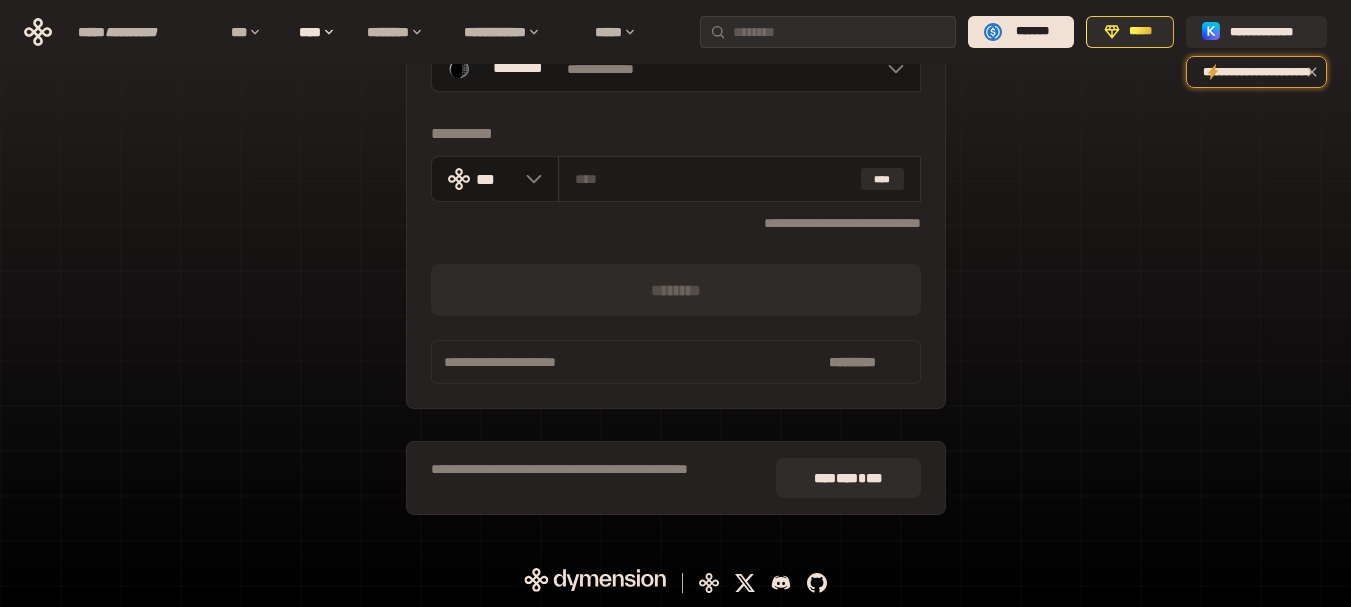 click at bounding box center [714, 179] 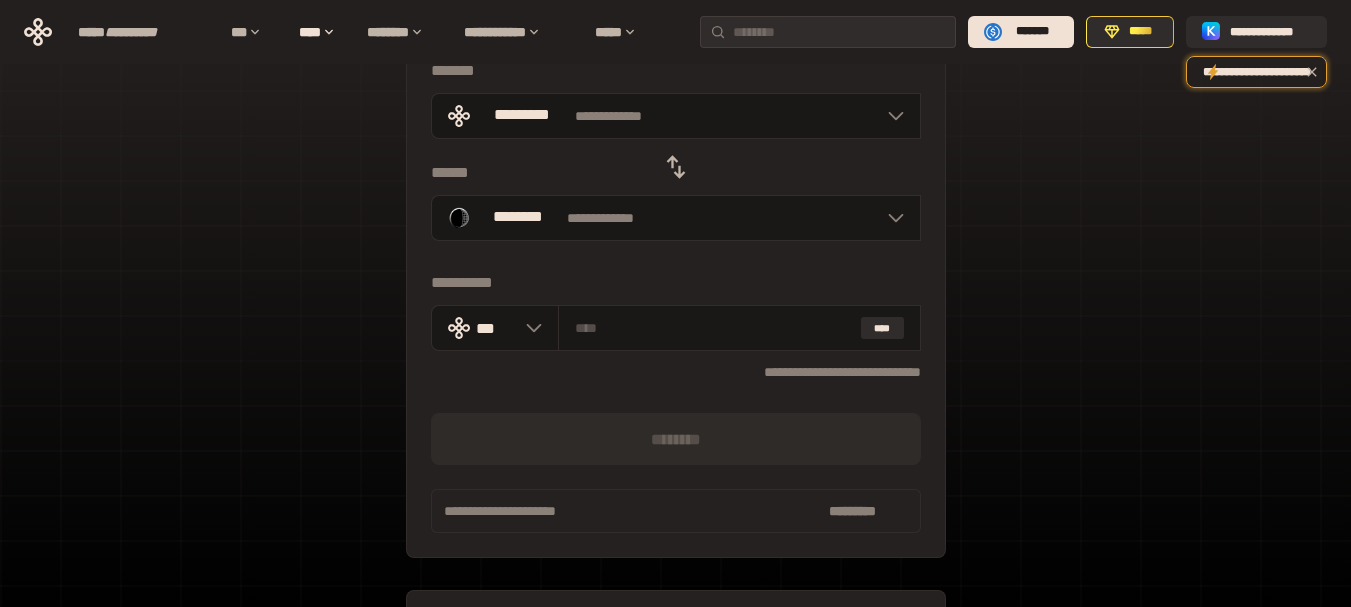 scroll, scrollTop: 107, scrollLeft: 0, axis: vertical 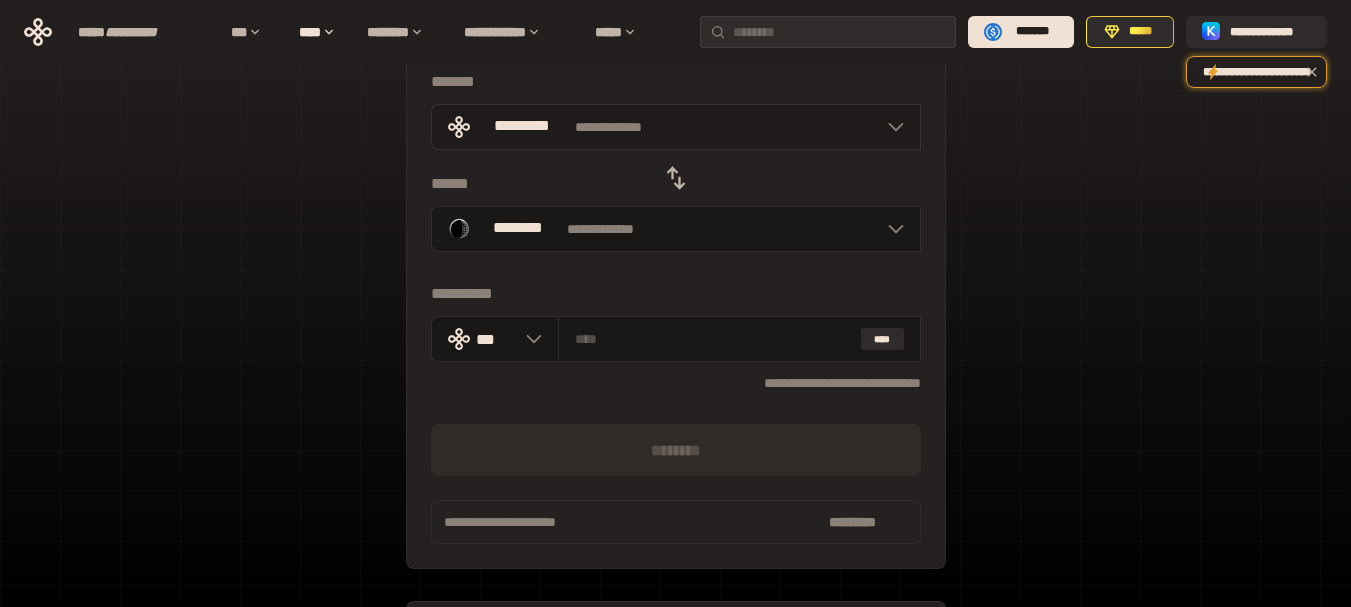 click at bounding box center [891, 127] 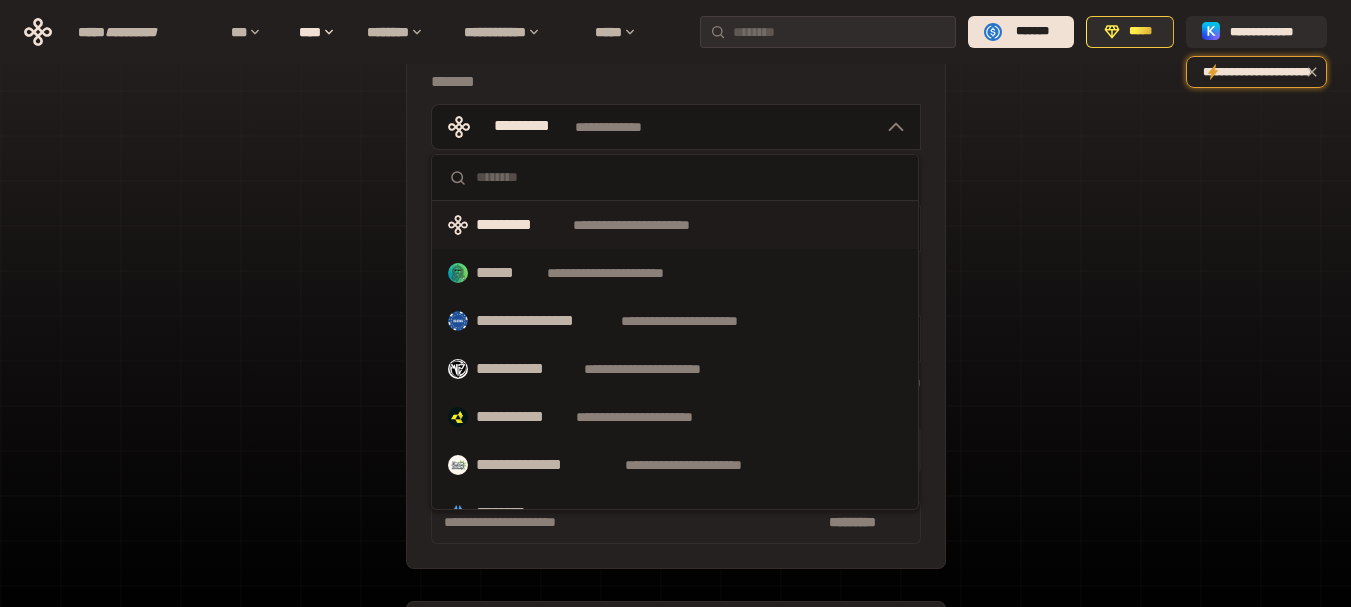 click on "**********" at bounding box center [675, 225] 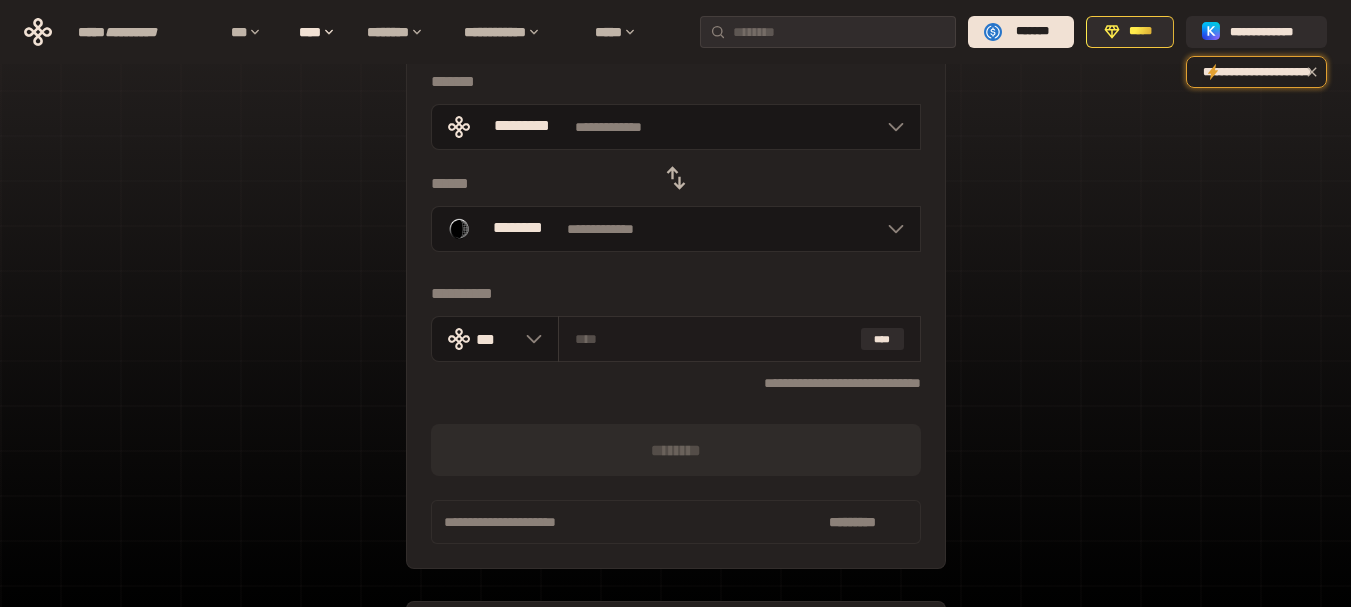 click at bounding box center [714, 339] 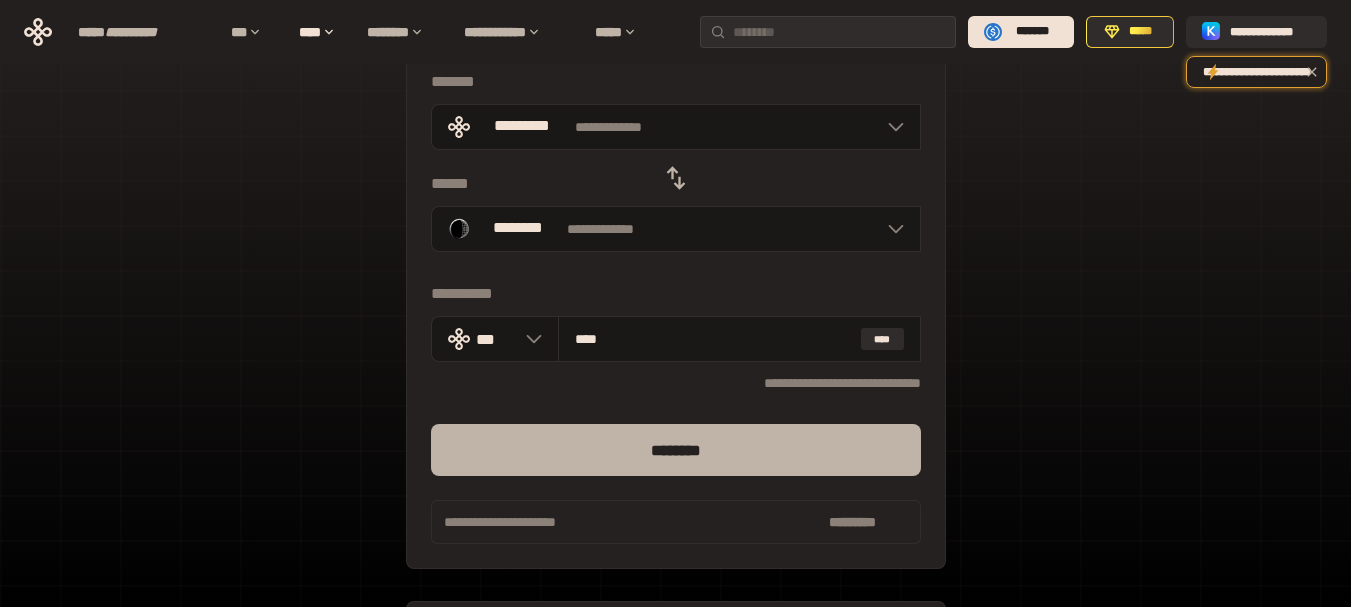 type on "****" 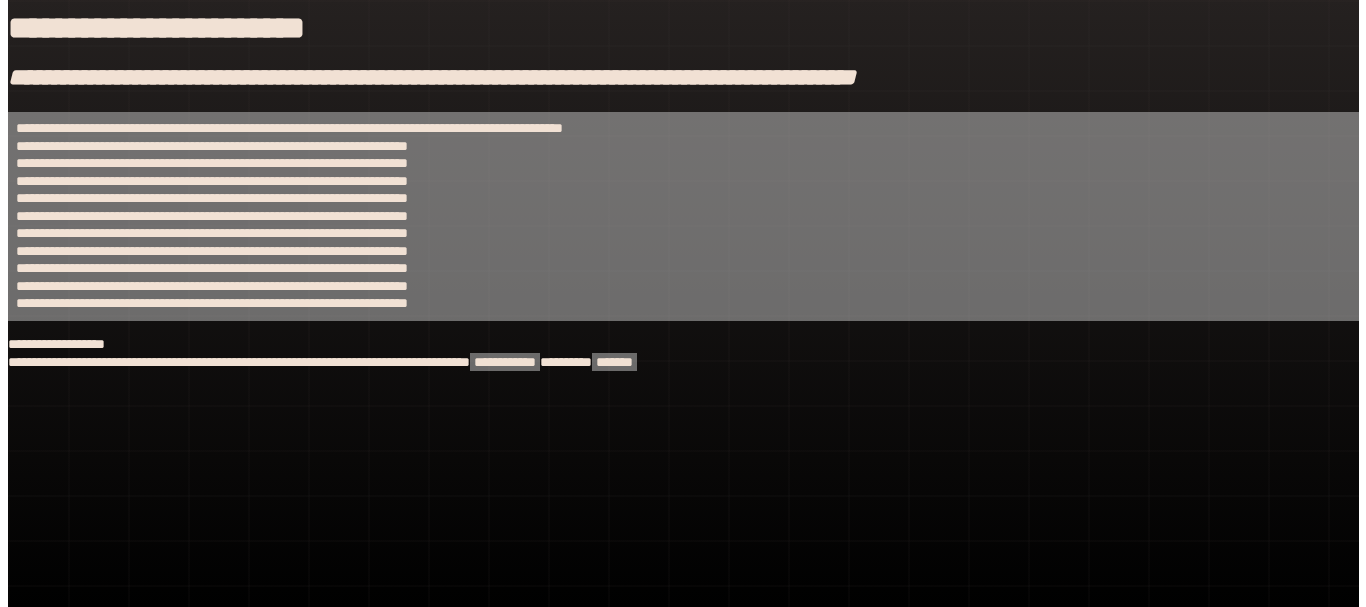 scroll, scrollTop: 0, scrollLeft: 0, axis: both 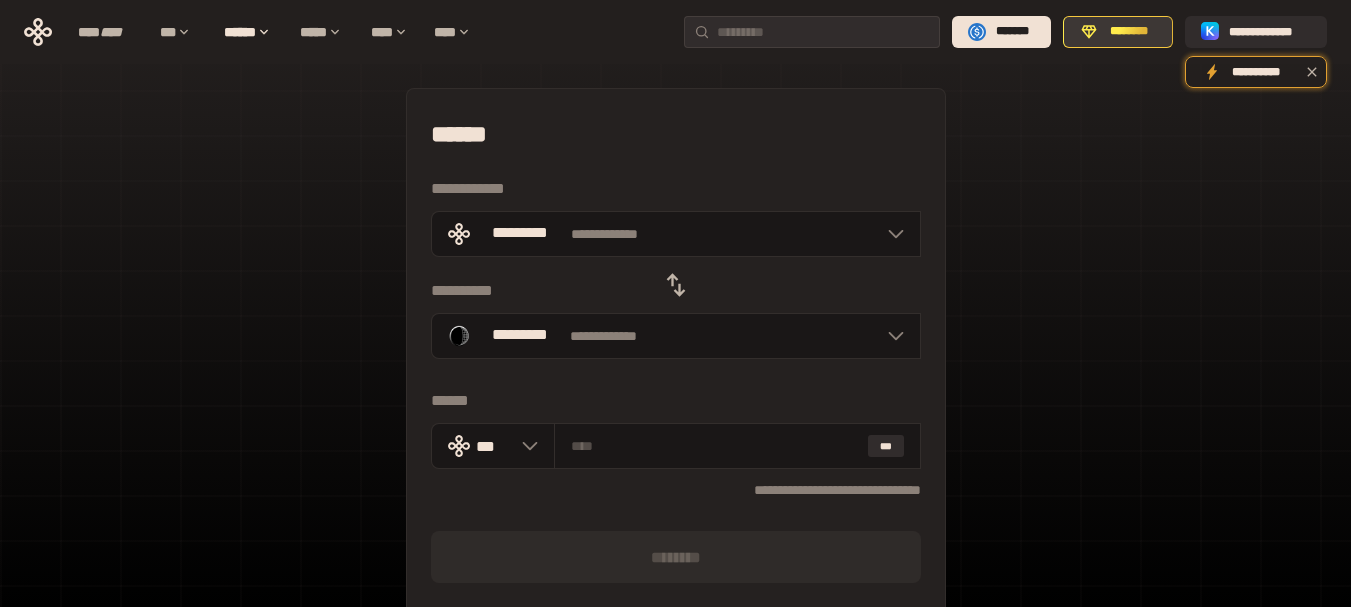 click 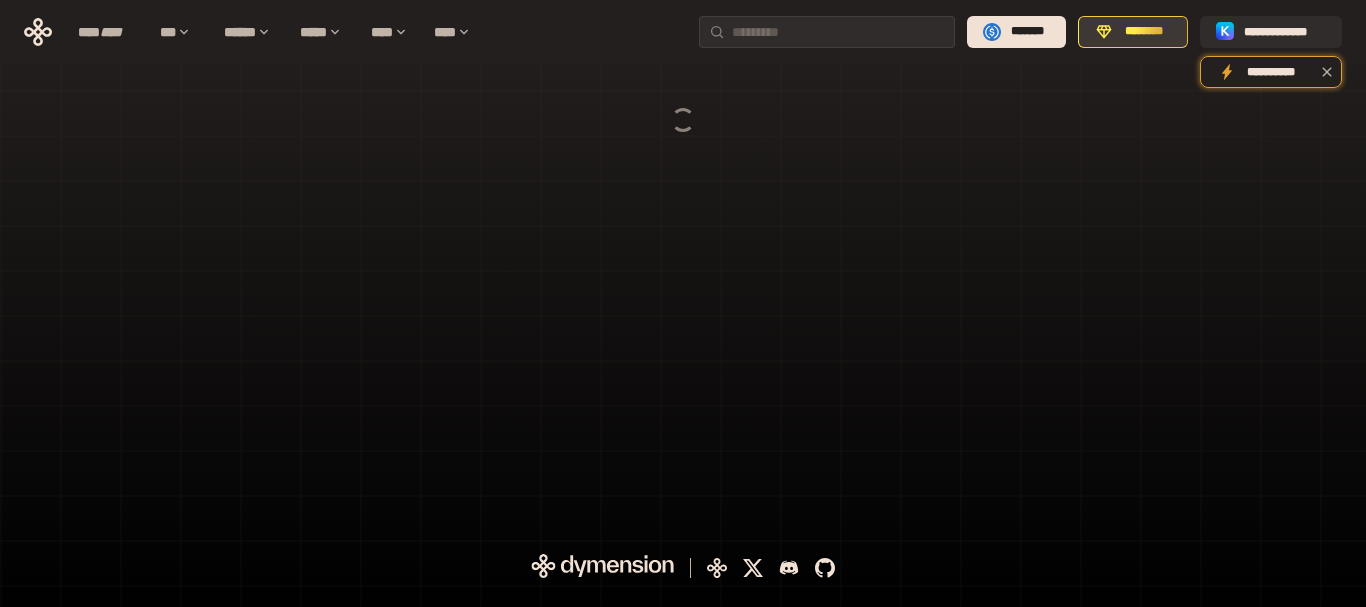 click 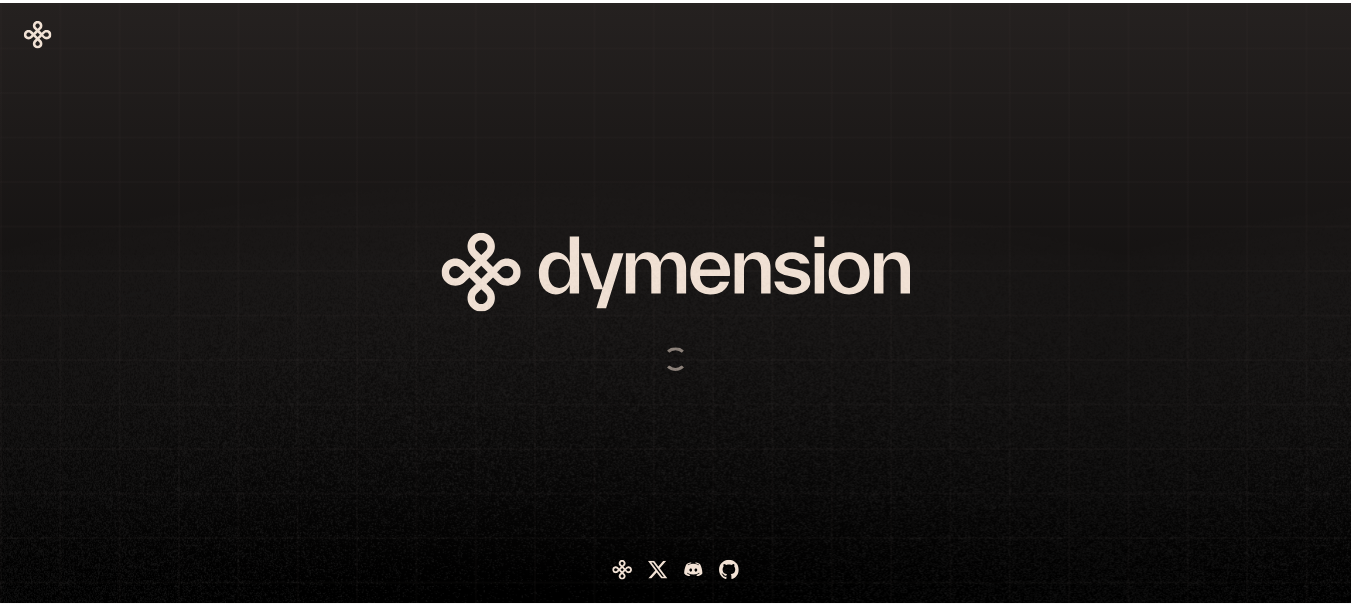 scroll, scrollTop: 0, scrollLeft: 0, axis: both 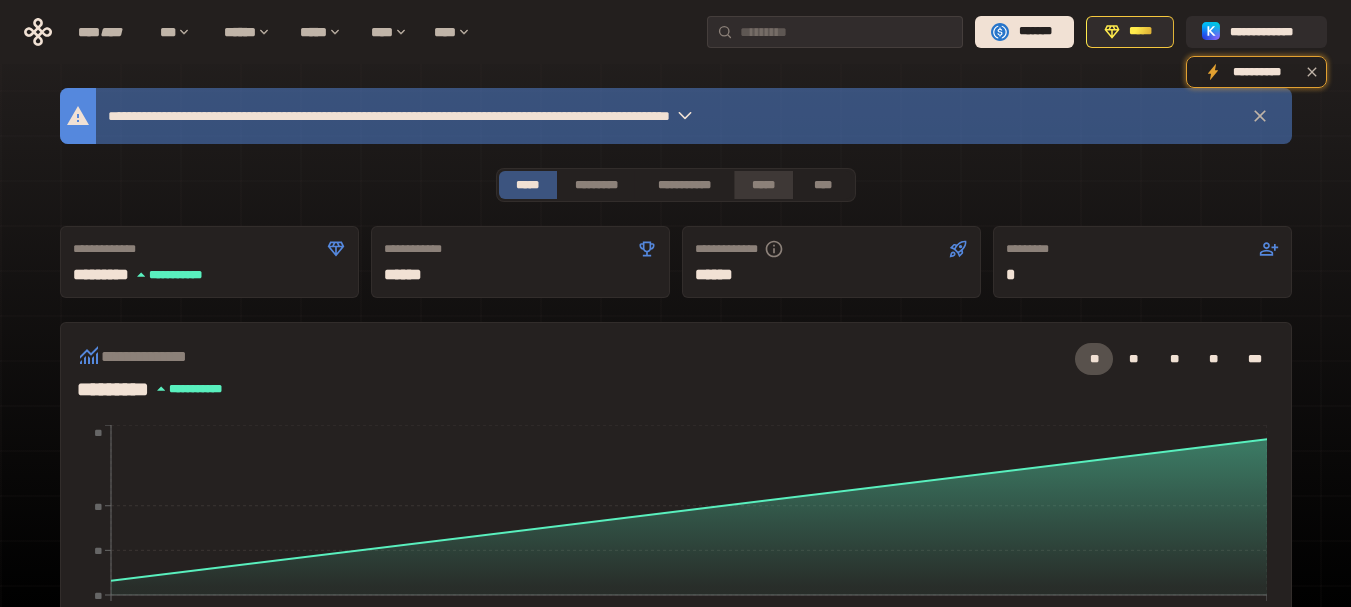 click on "*****" at bounding box center (763, 185) 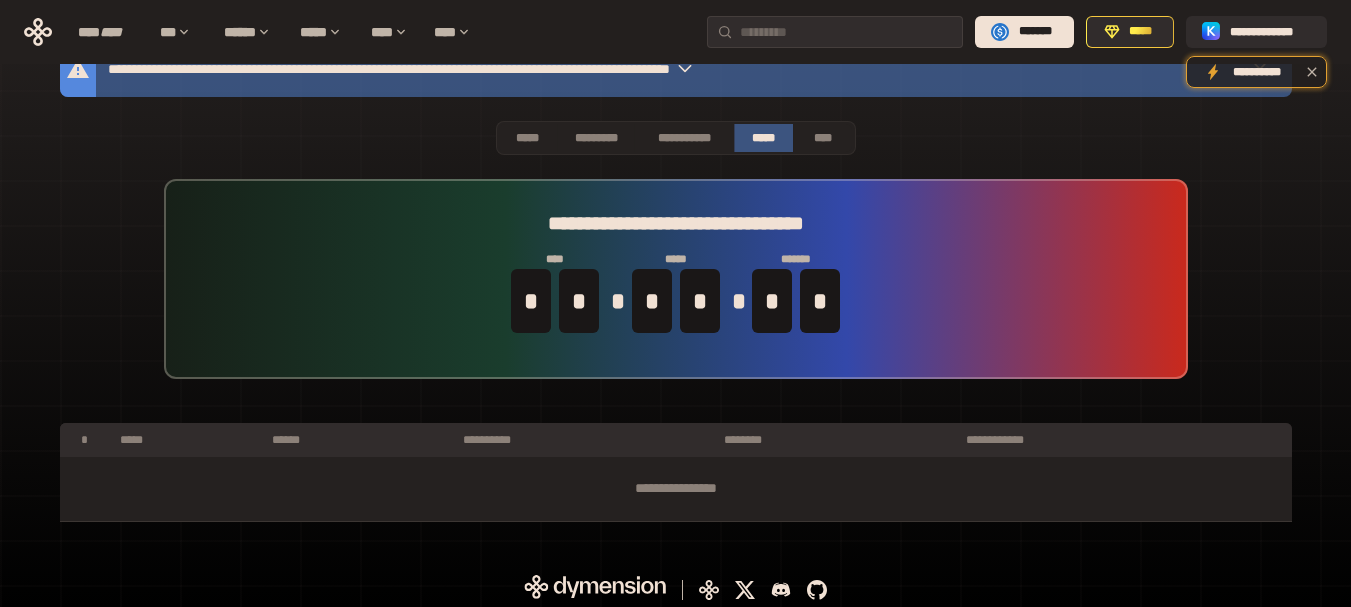 scroll, scrollTop: 54, scrollLeft: 0, axis: vertical 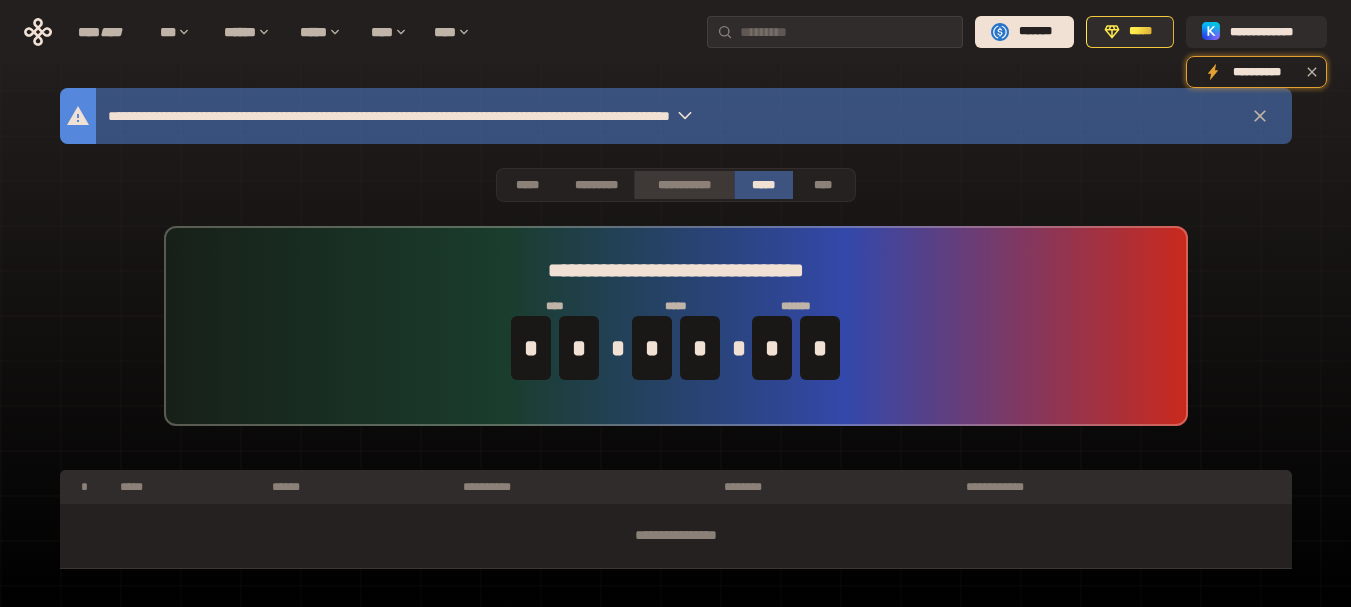 click on "**********" at bounding box center (683, 185) 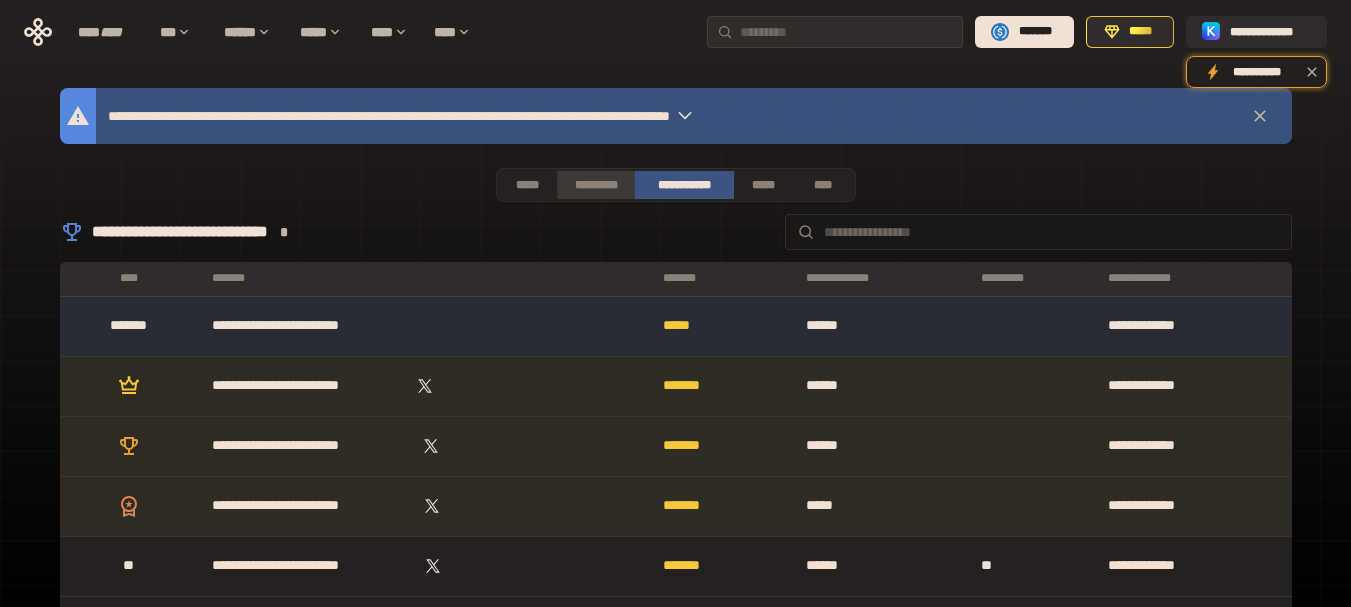 click on "*********" at bounding box center (595, 185) 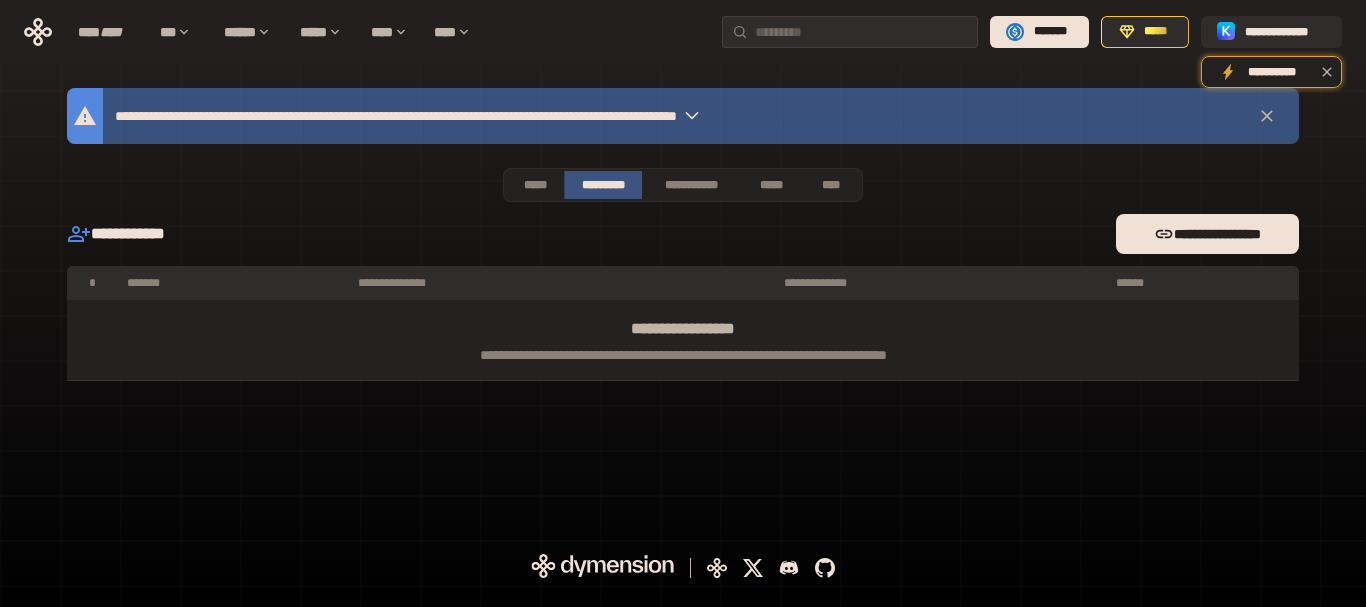 click 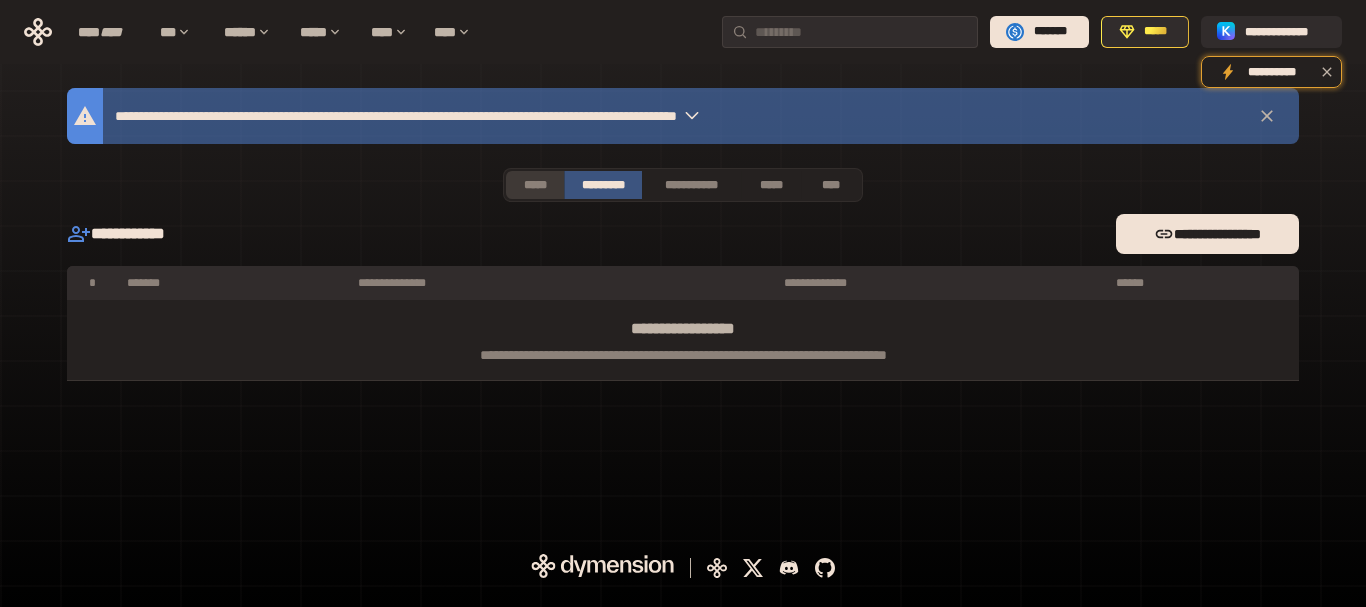 click on "*****" at bounding box center [535, 185] 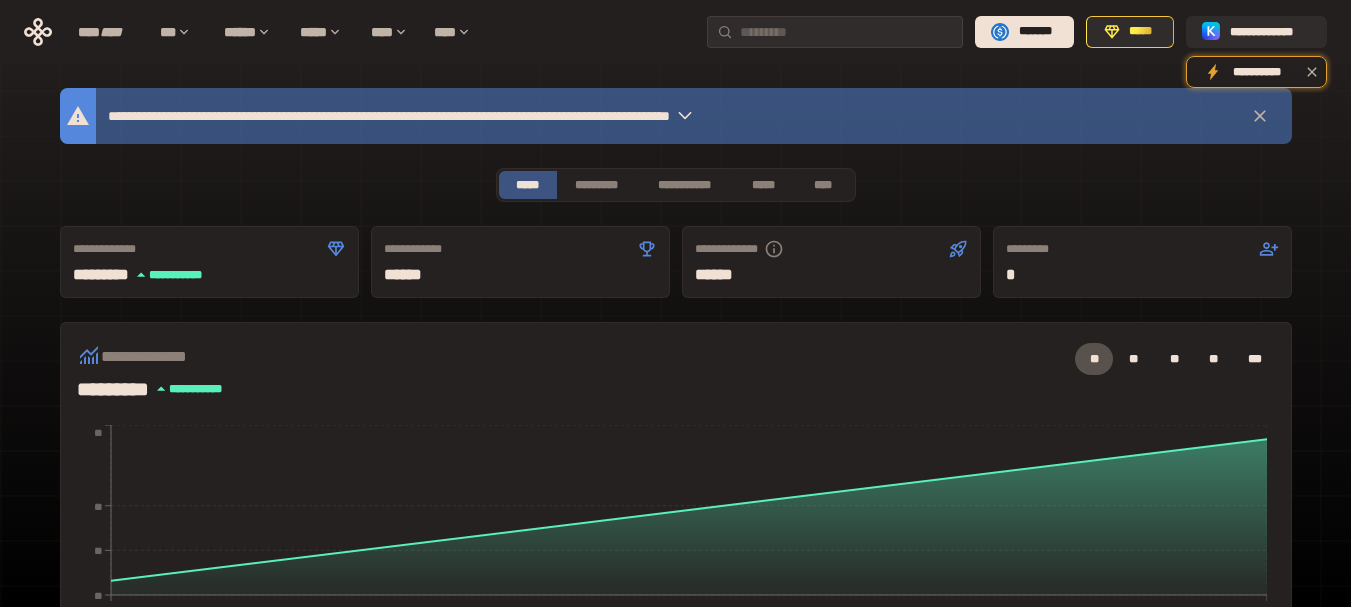 click 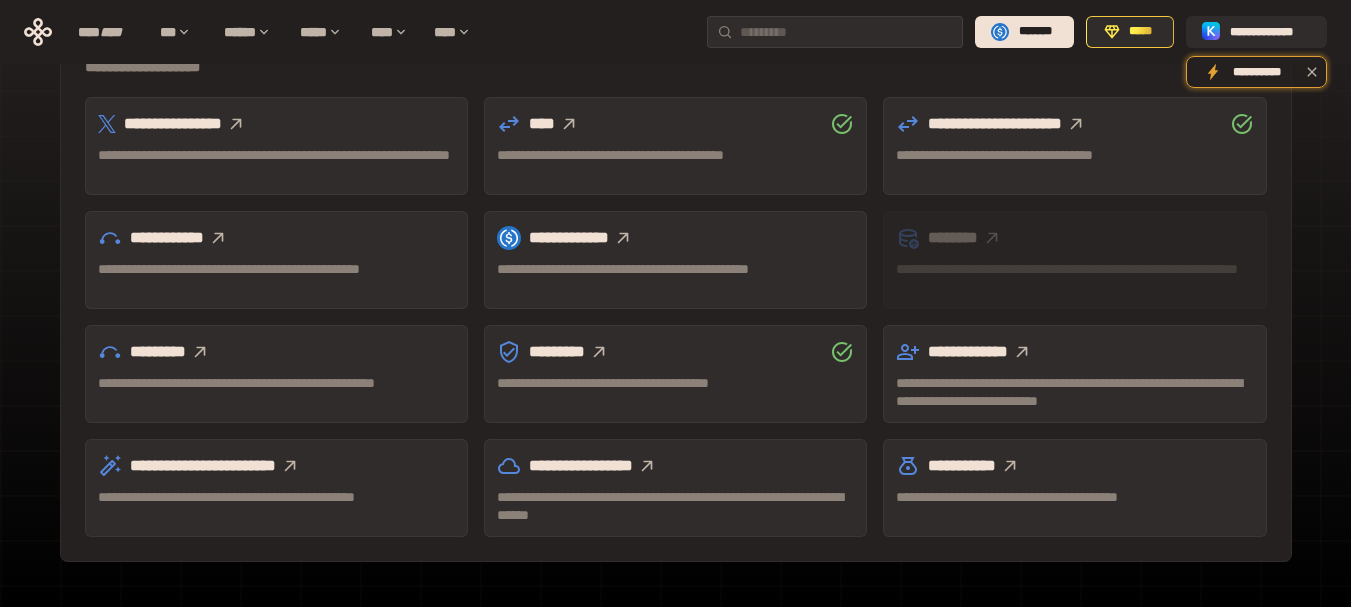 scroll, scrollTop: 662, scrollLeft: 0, axis: vertical 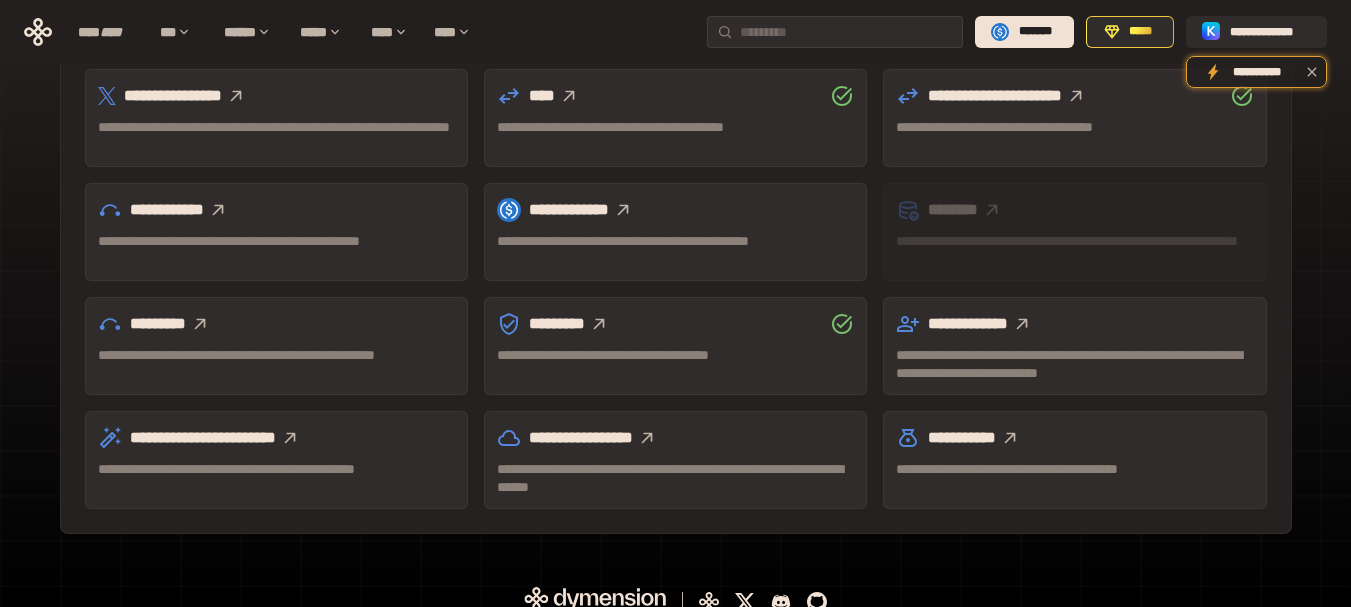 click 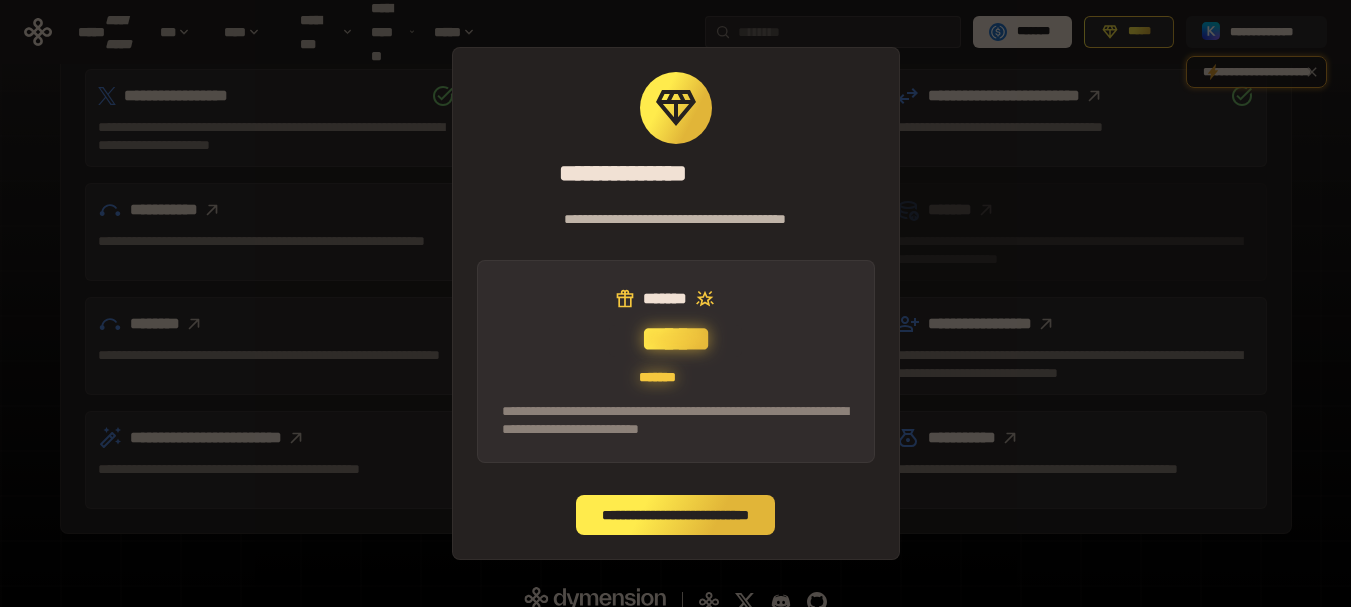 scroll, scrollTop: 681, scrollLeft: 0, axis: vertical 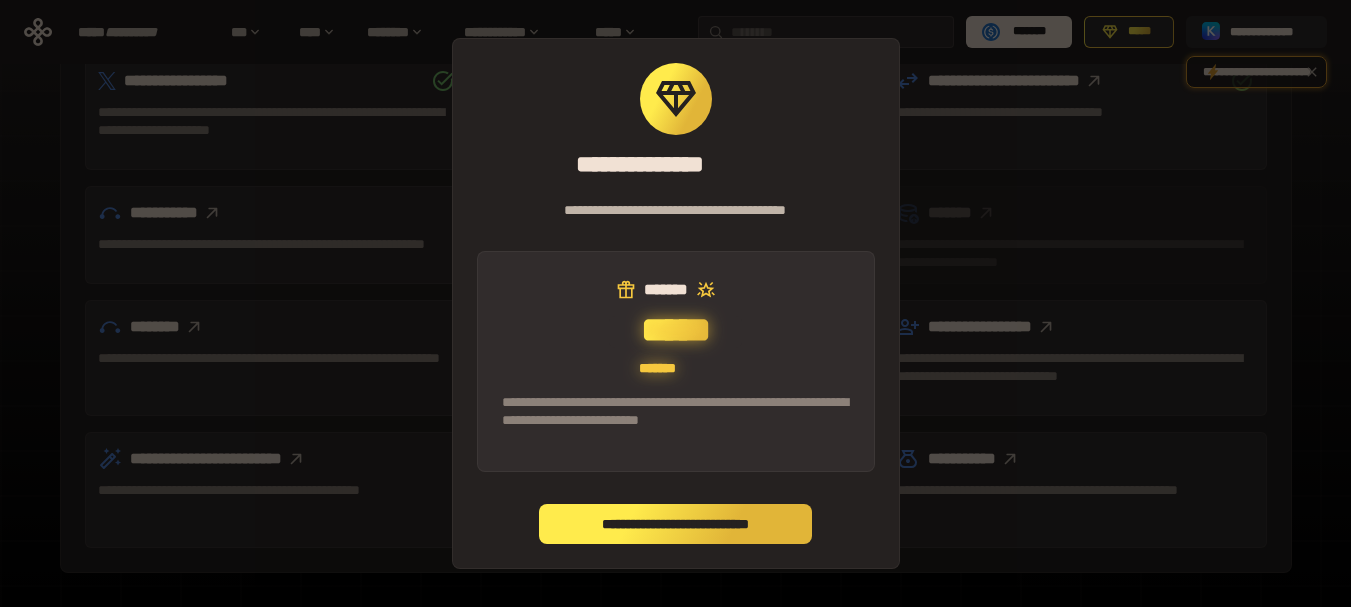 click on "**********" at bounding box center [675, 524] 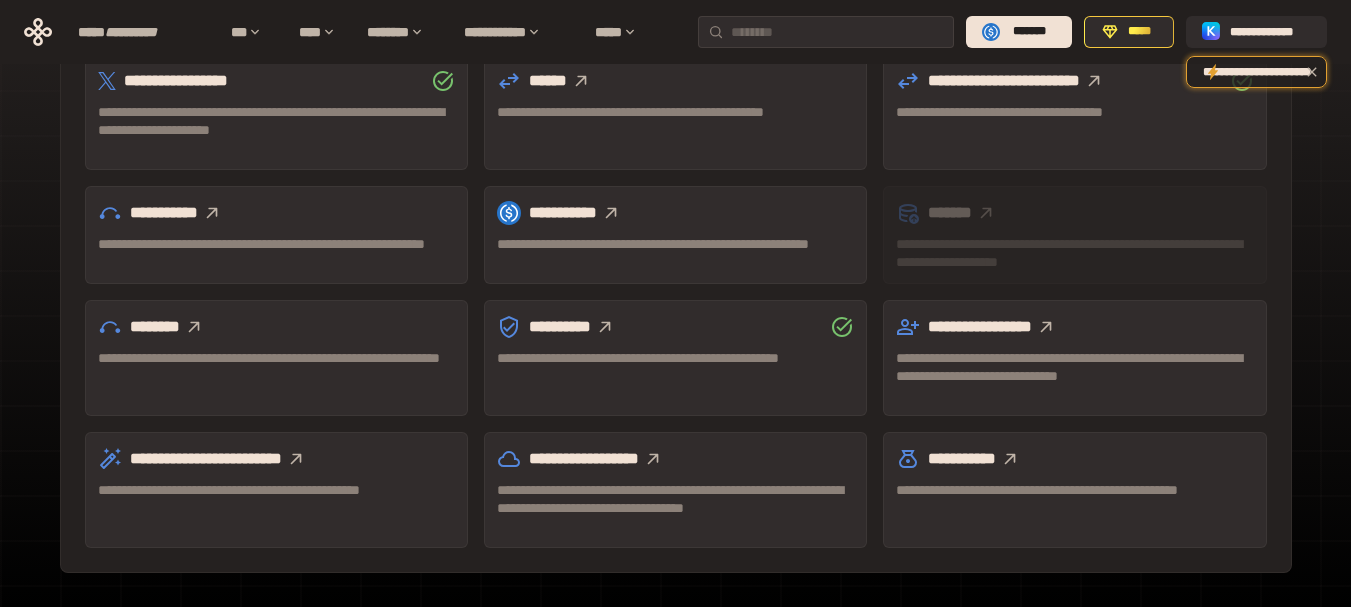 click 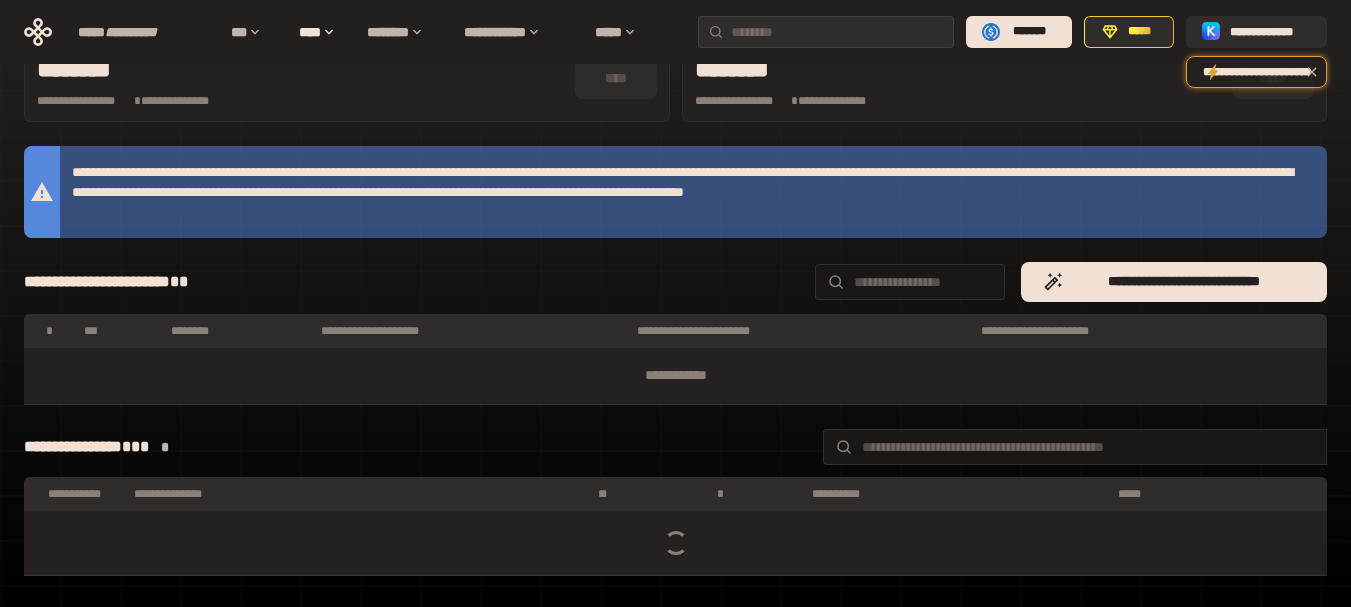 scroll, scrollTop: 681, scrollLeft: 0, axis: vertical 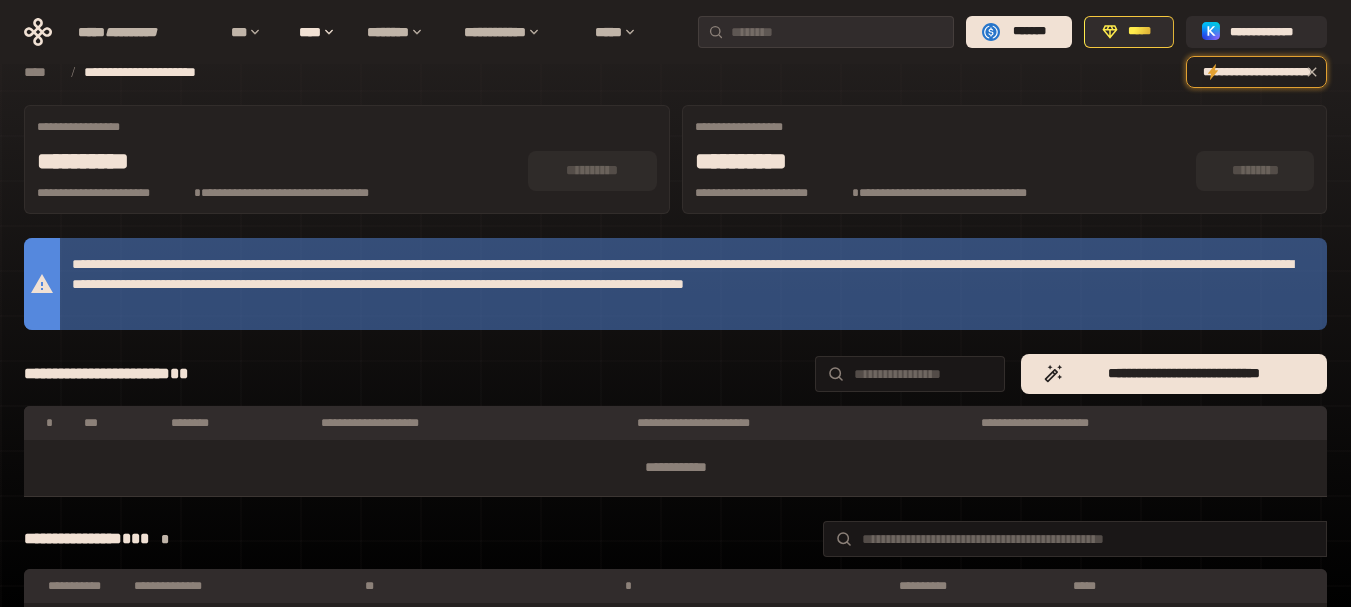 click on "**********" at bounding box center [592, 170] 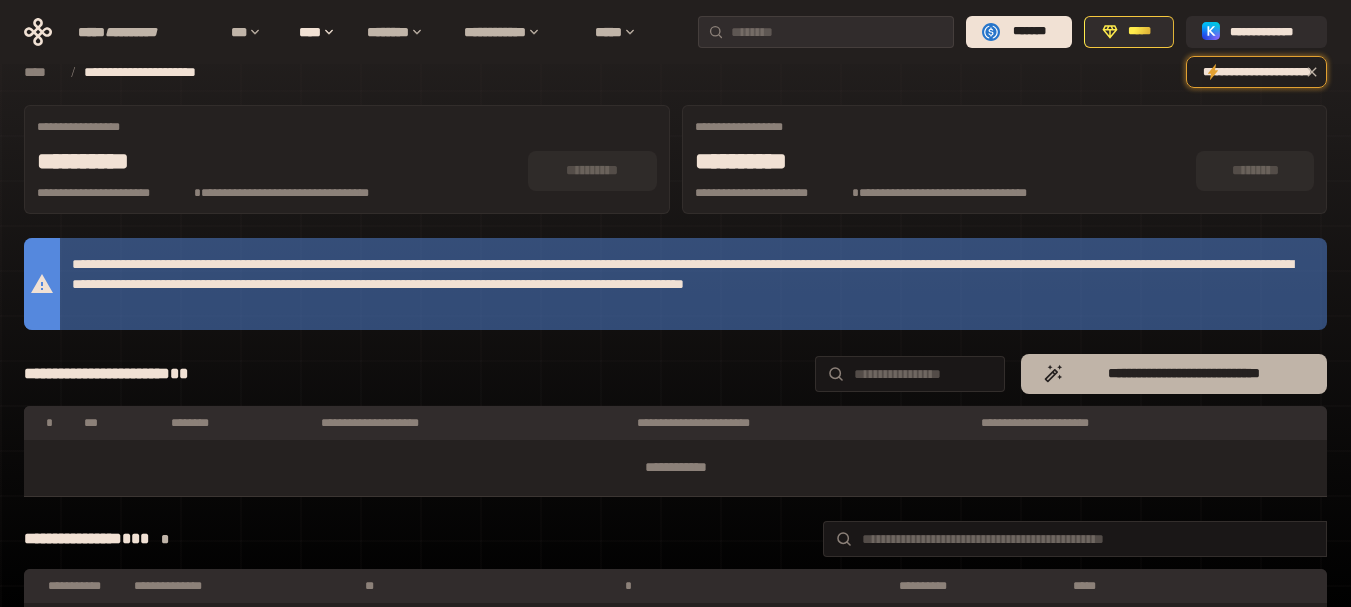 click on "**********" at bounding box center (1184, 373) 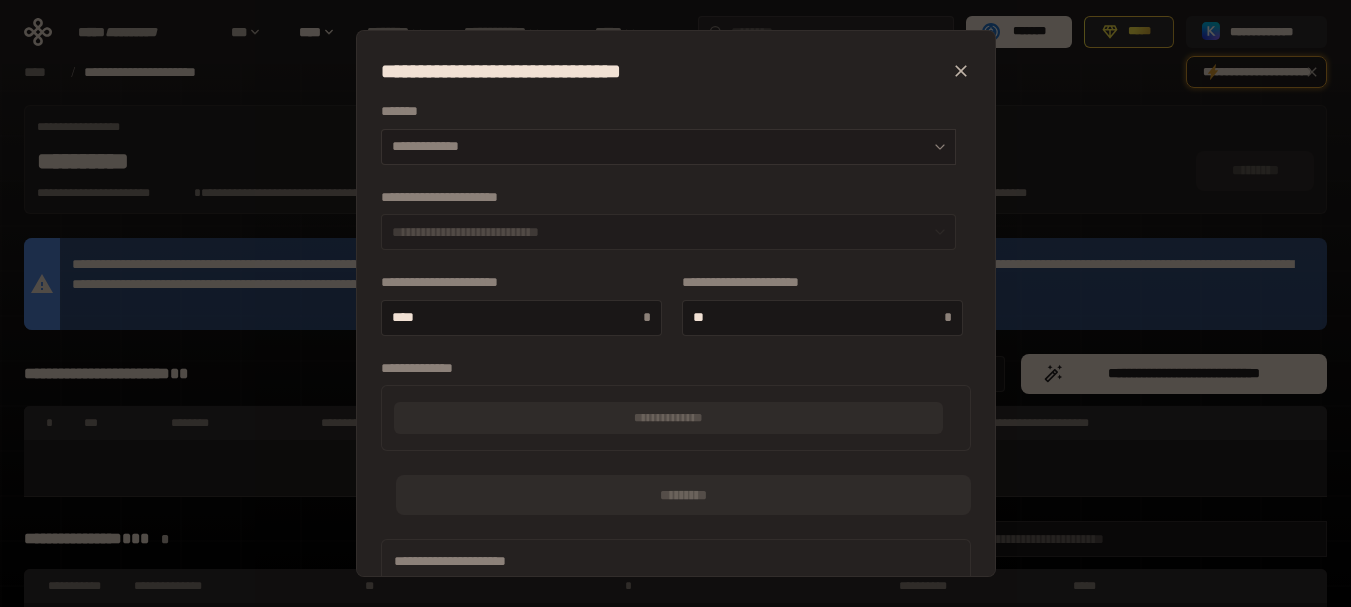 click 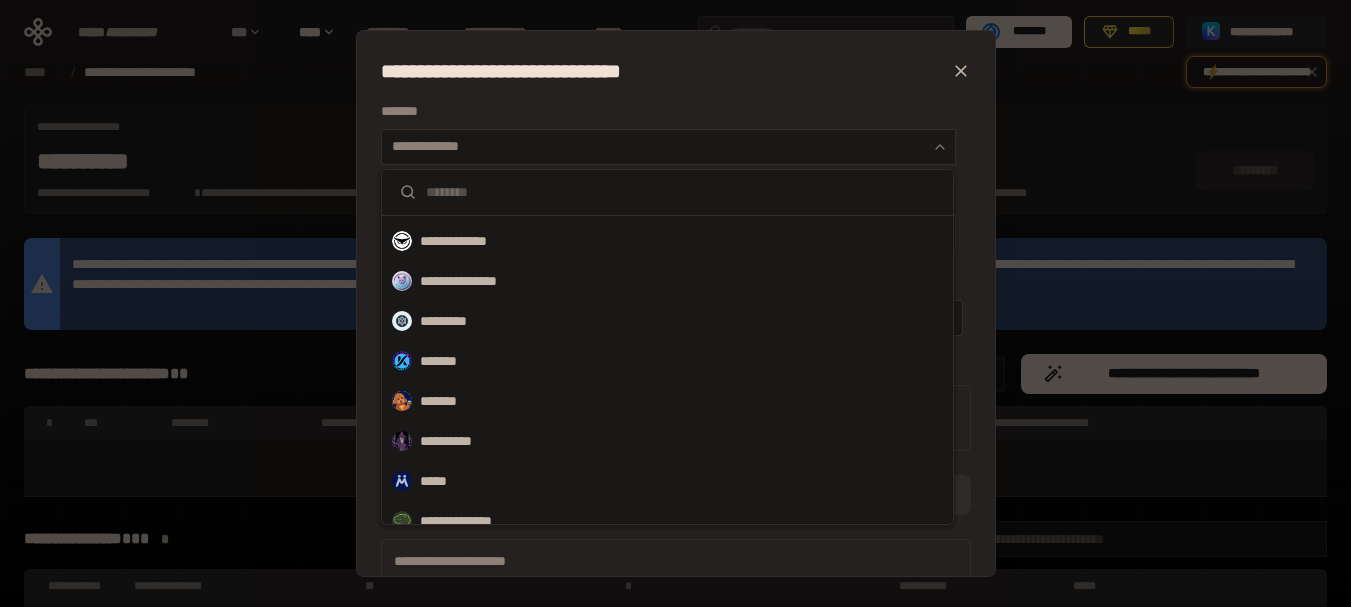 scroll, scrollTop: 317, scrollLeft: 0, axis: vertical 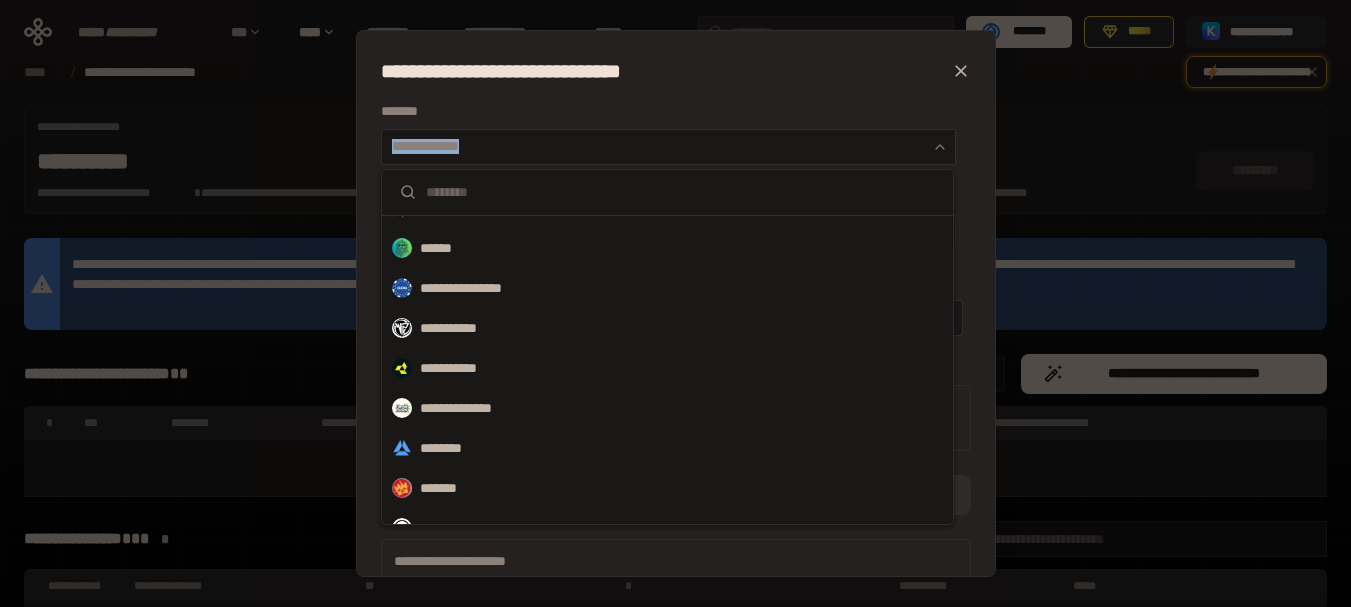 drag, startPoint x: 976, startPoint y: 127, endPoint x: 1042, endPoint y: 120, distance: 66.37017 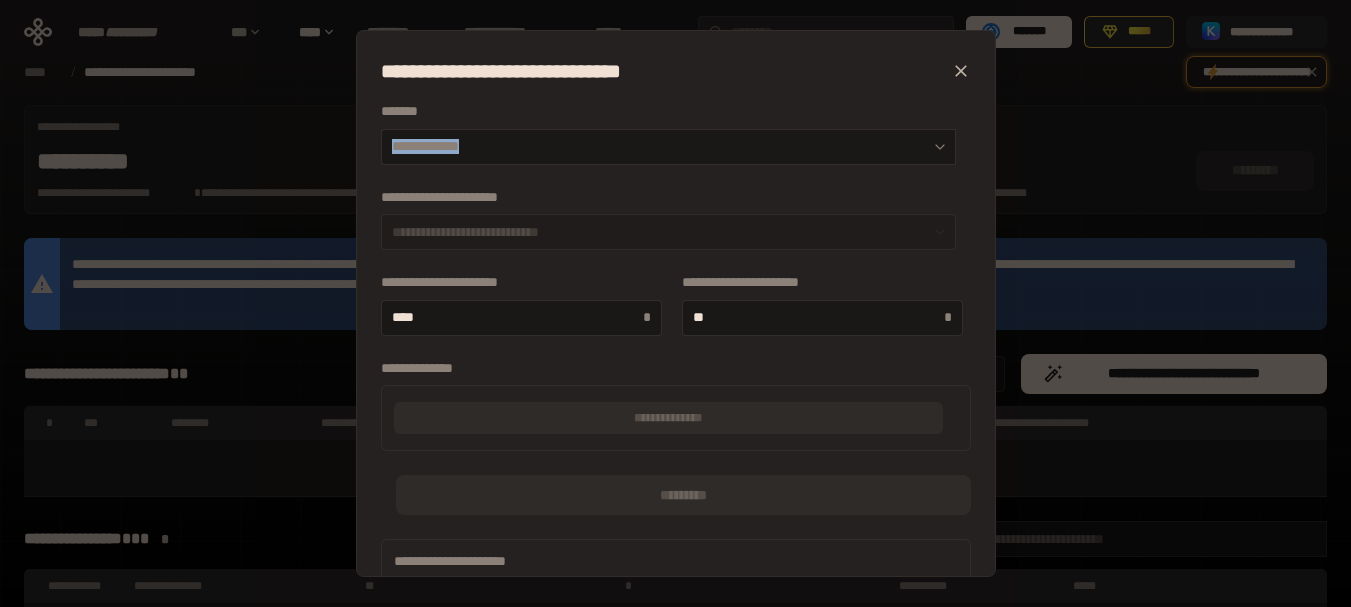 click on "**********" at bounding box center [675, 303] 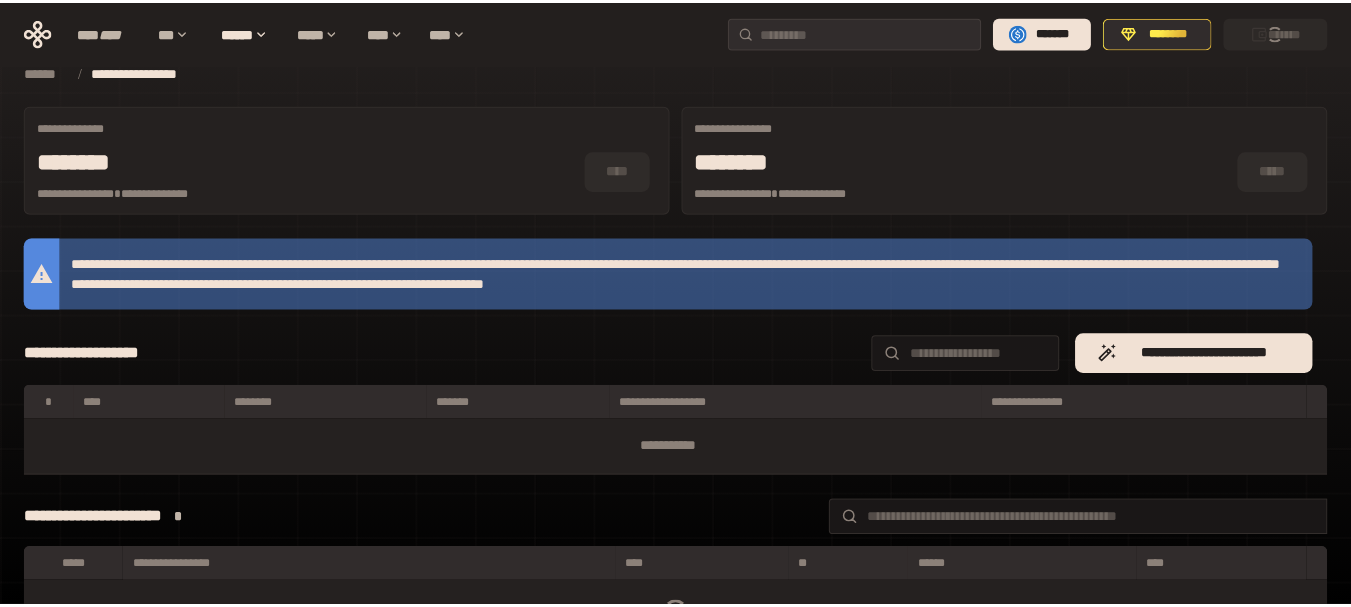 scroll, scrollTop: 0, scrollLeft: 0, axis: both 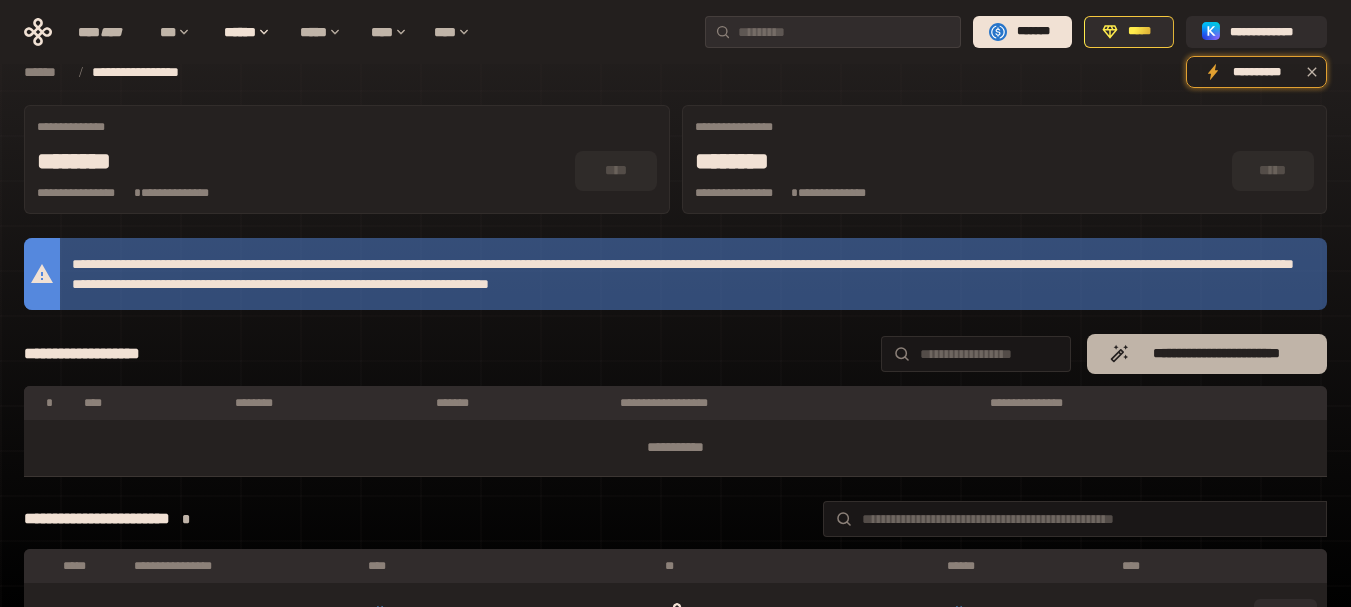 click on "**********" at bounding box center (1217, 354) 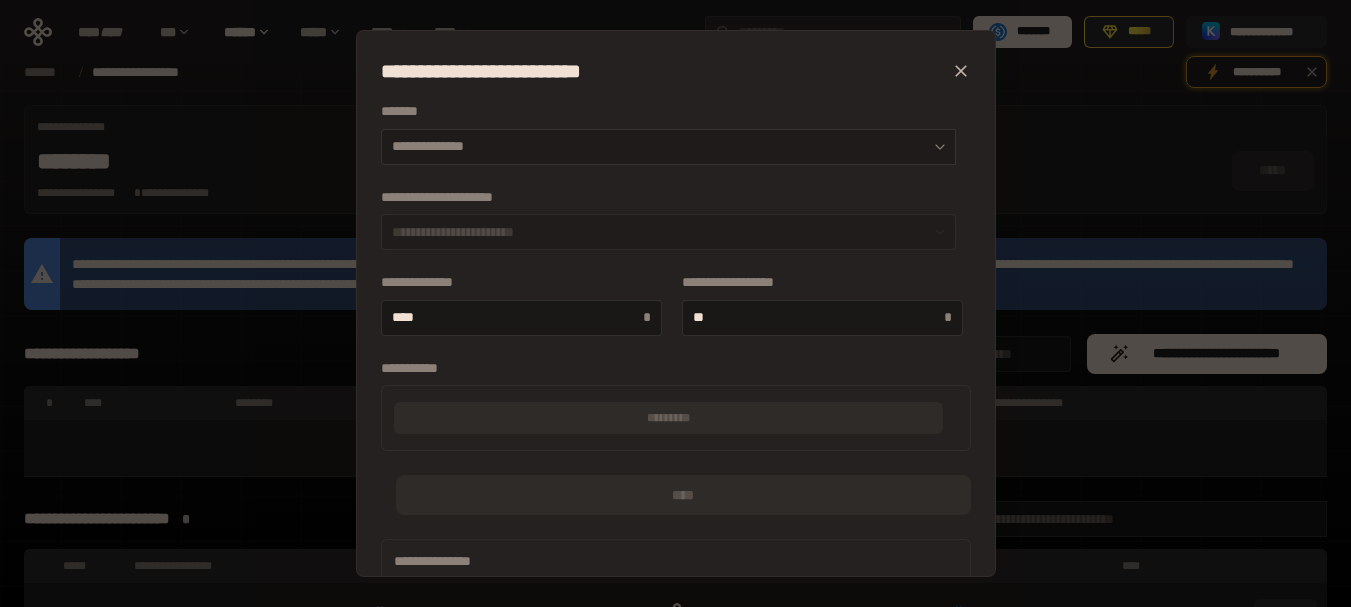 click at bounding box center [935, 147] 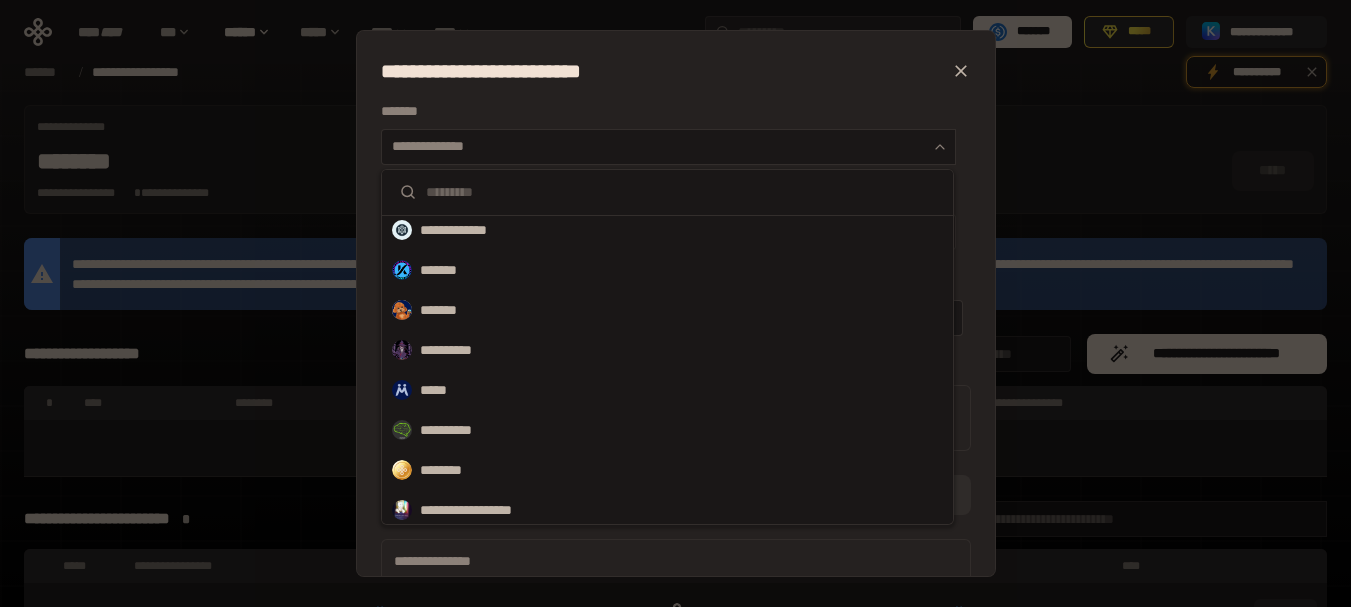 scroll, scrollTop: 447, scrollLeft: 0, axis: vertical 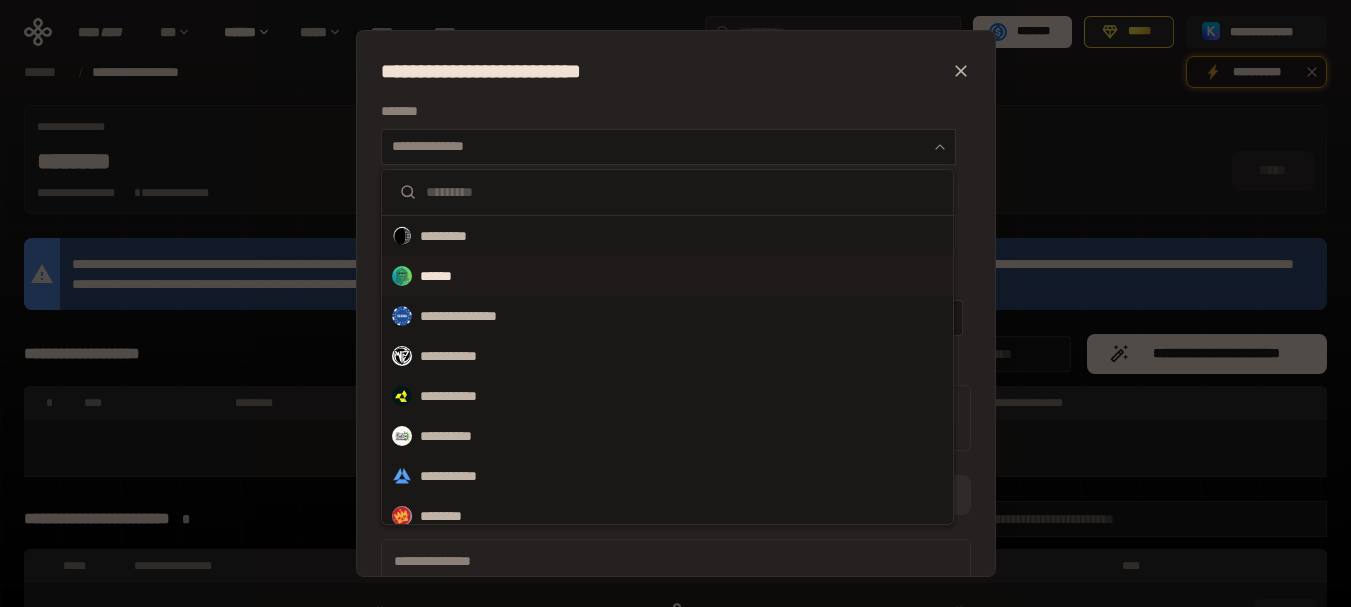 click on "******" at bounding box center [667, 276] 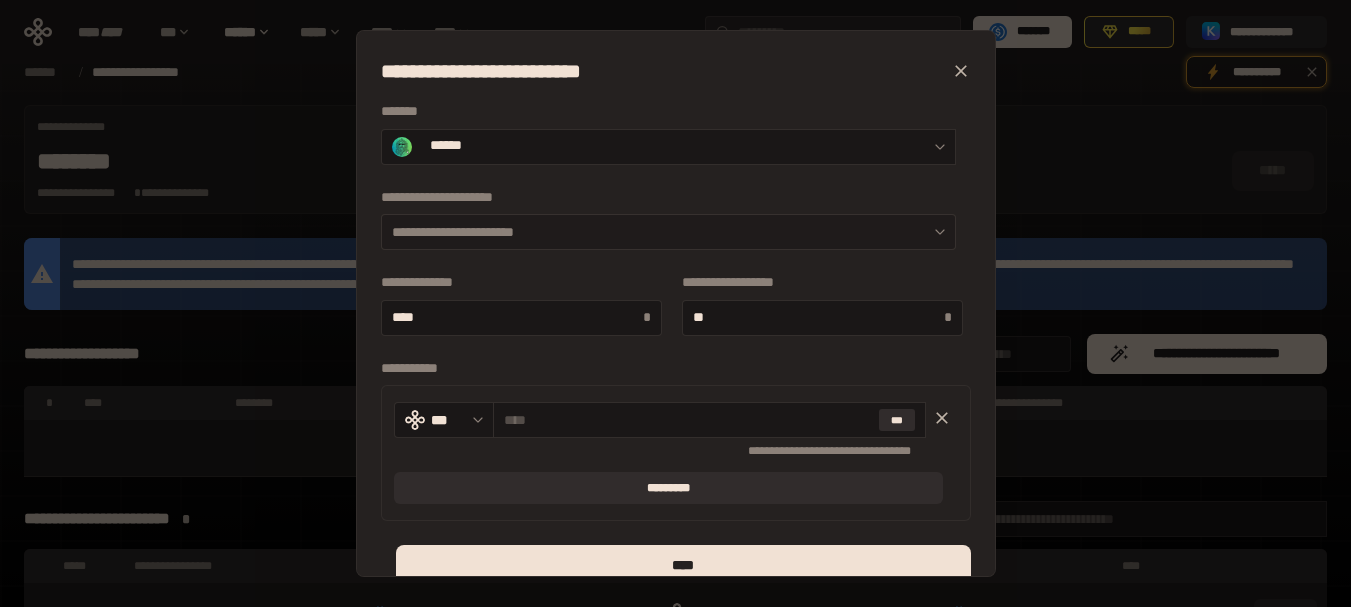 click at bounding box center (935, 232) 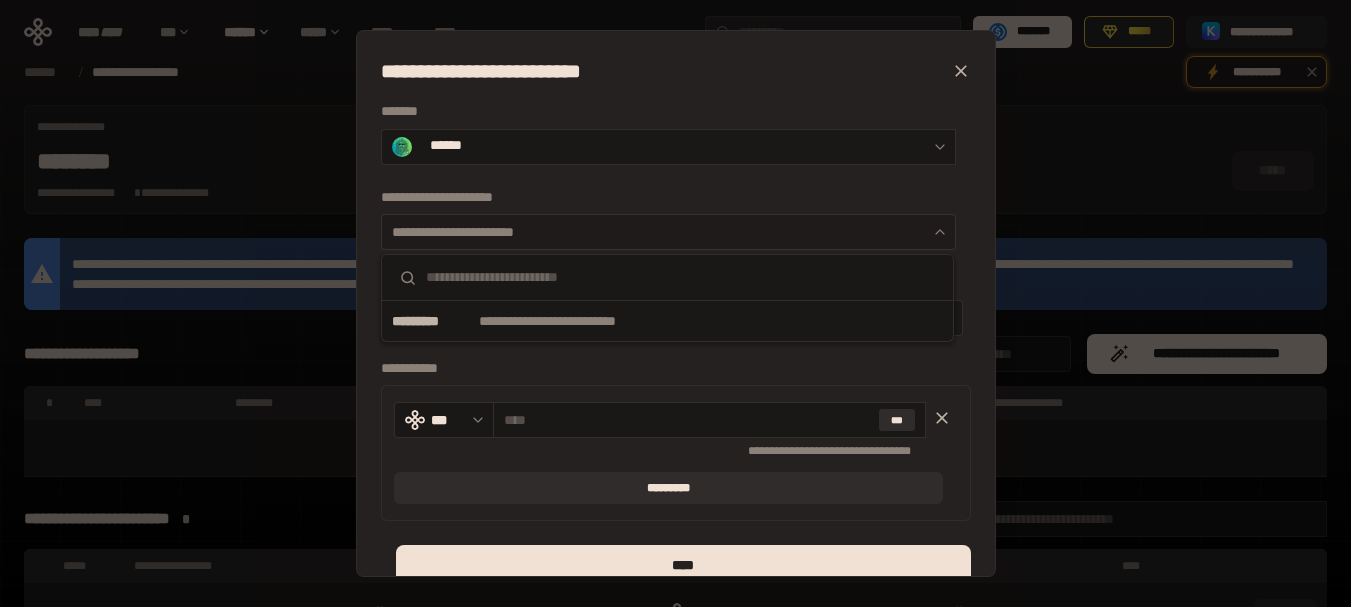 click 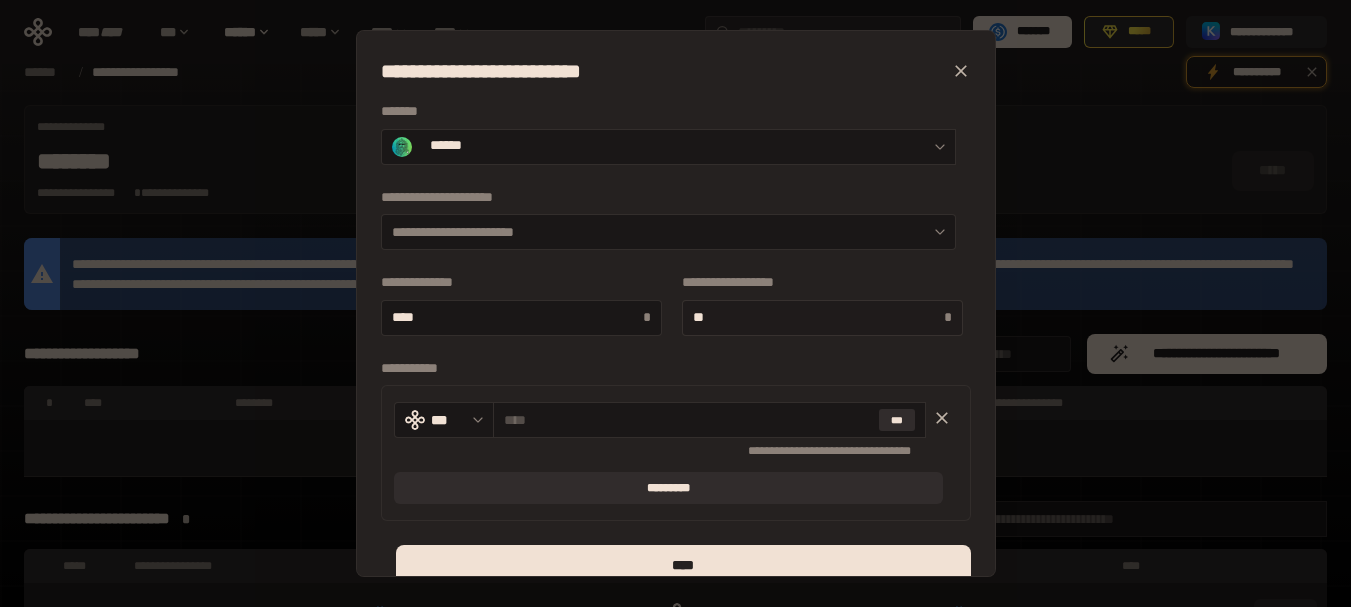 click on "** *" at bounding box center (823, 318) 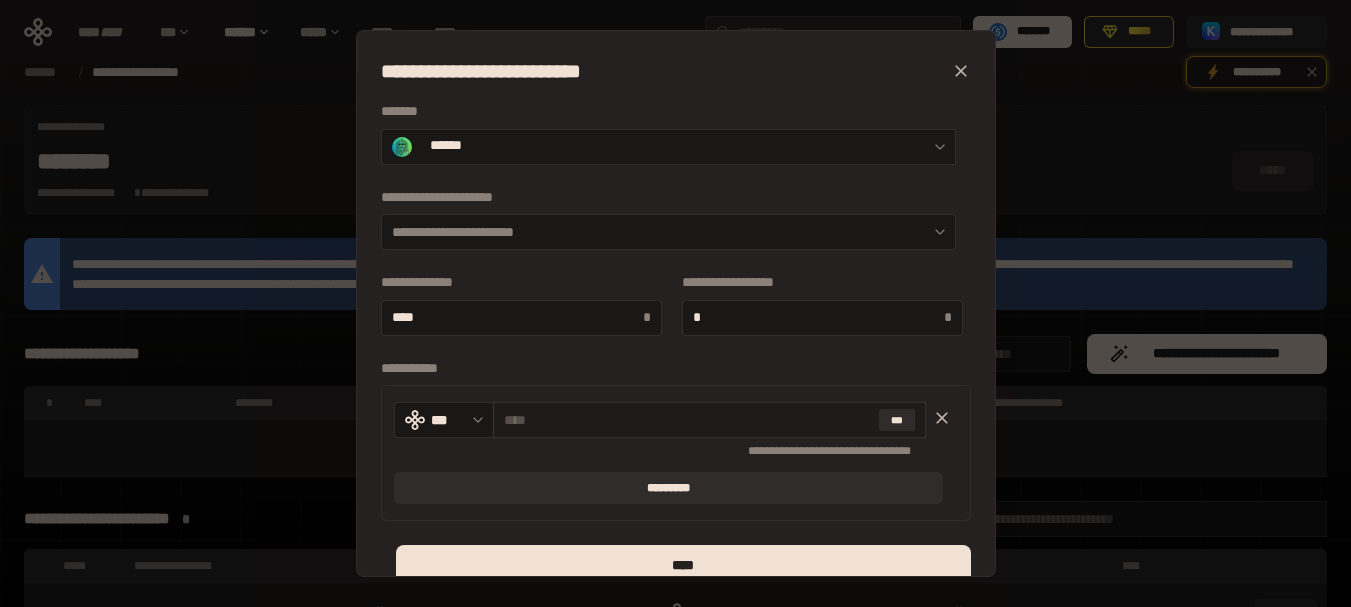type on "*" 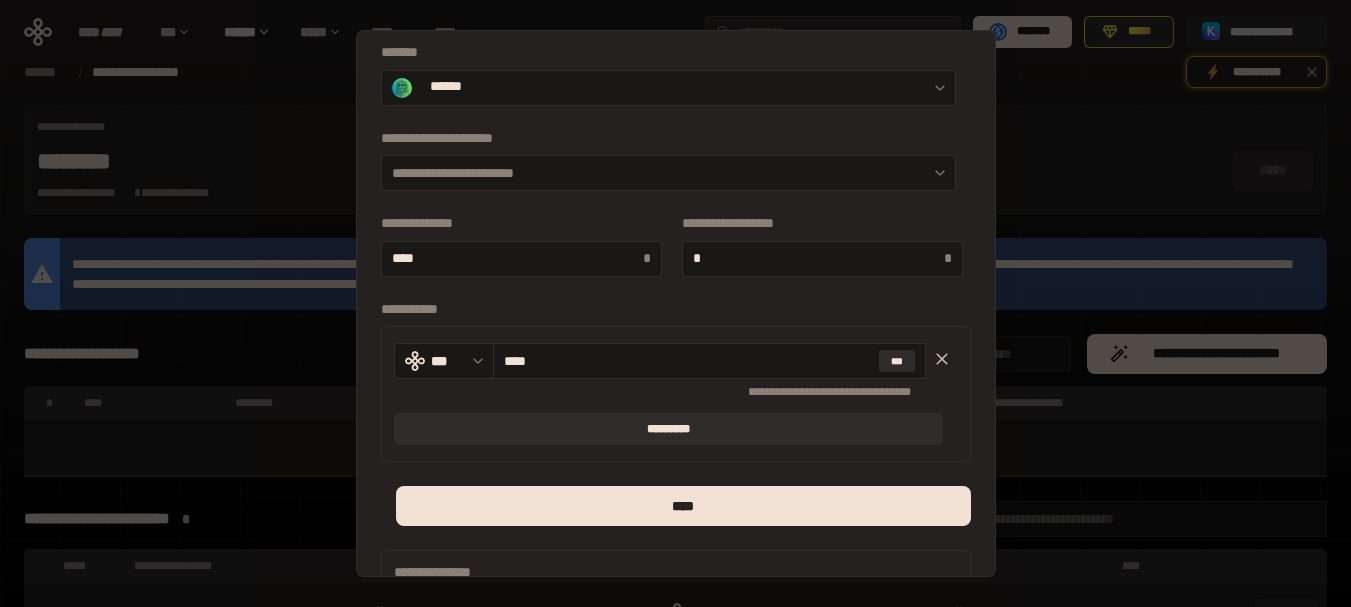 scroll, scrollTop: 101, scrollLeft: 0, axis: vertical 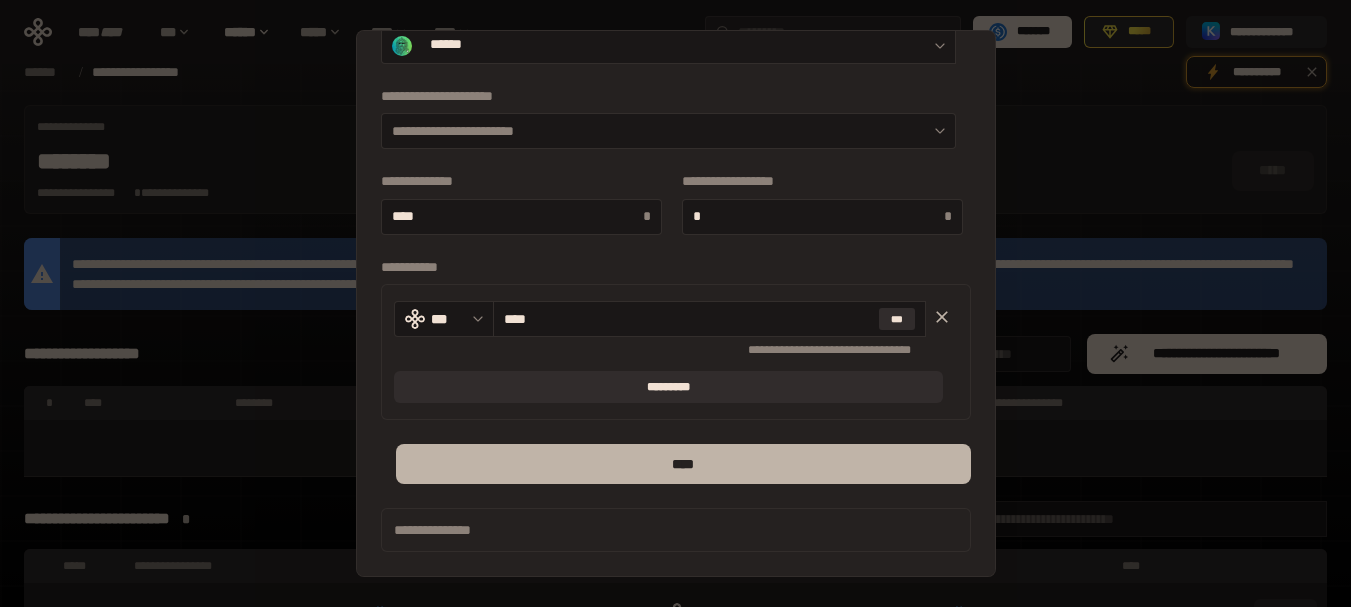 type on "****" 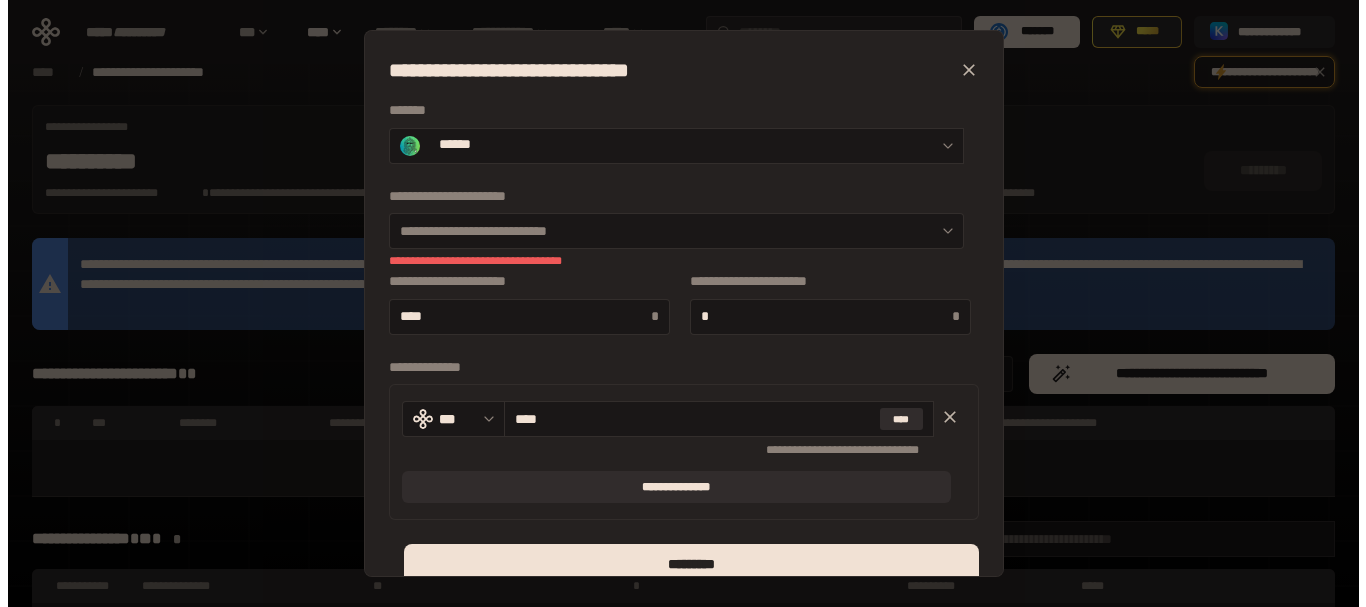 scroll, scrollTop: 0, scrollLeft: 0, axis: both 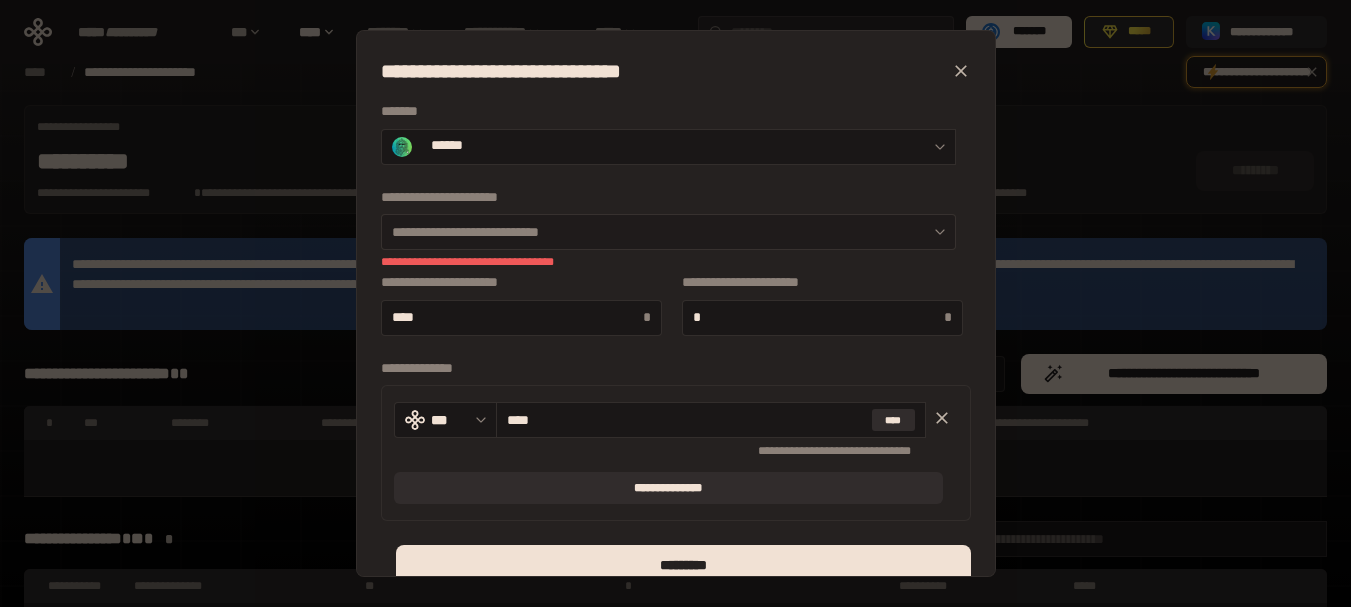 click 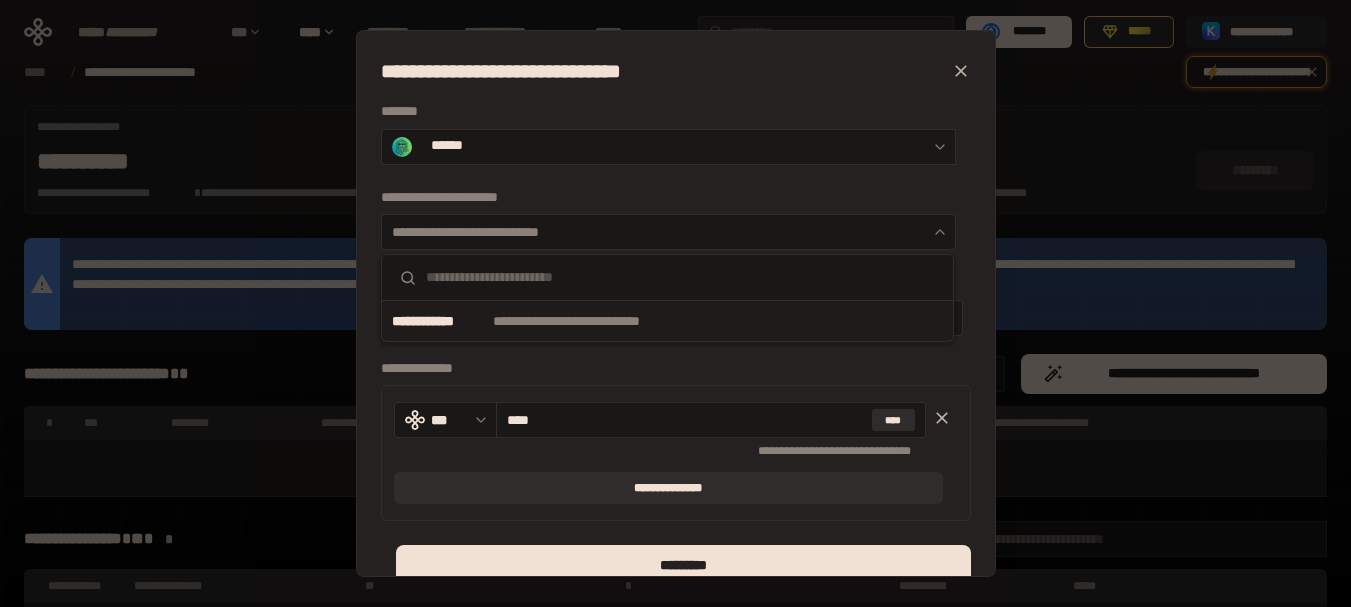 click on "**********" at bounding box center (667, 321) 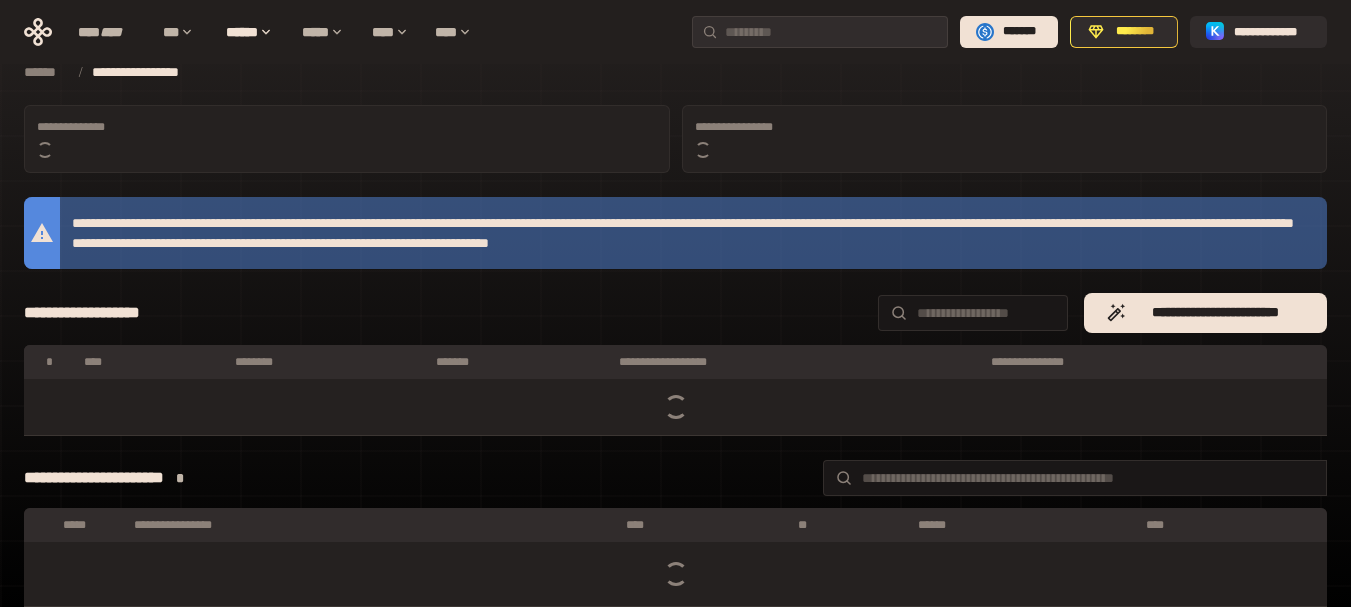 scroll, scrollTop: 0, scrollLeft: 0, axis: both 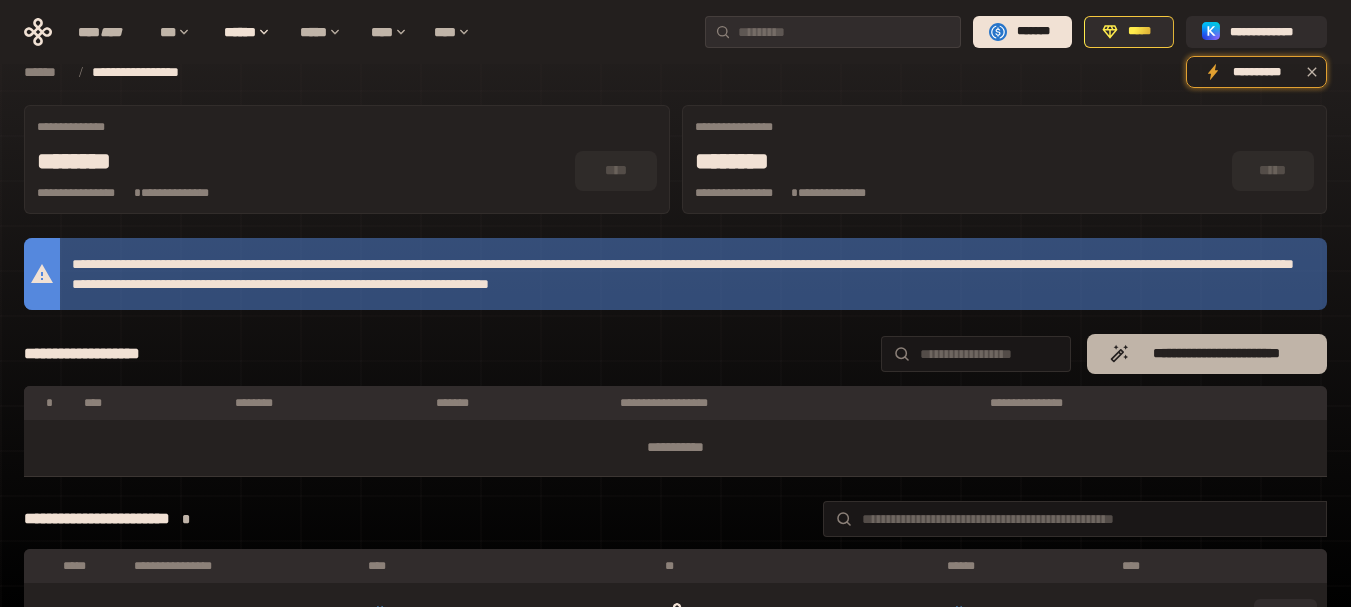 click on "**********" at bounding box center [1217, 354] 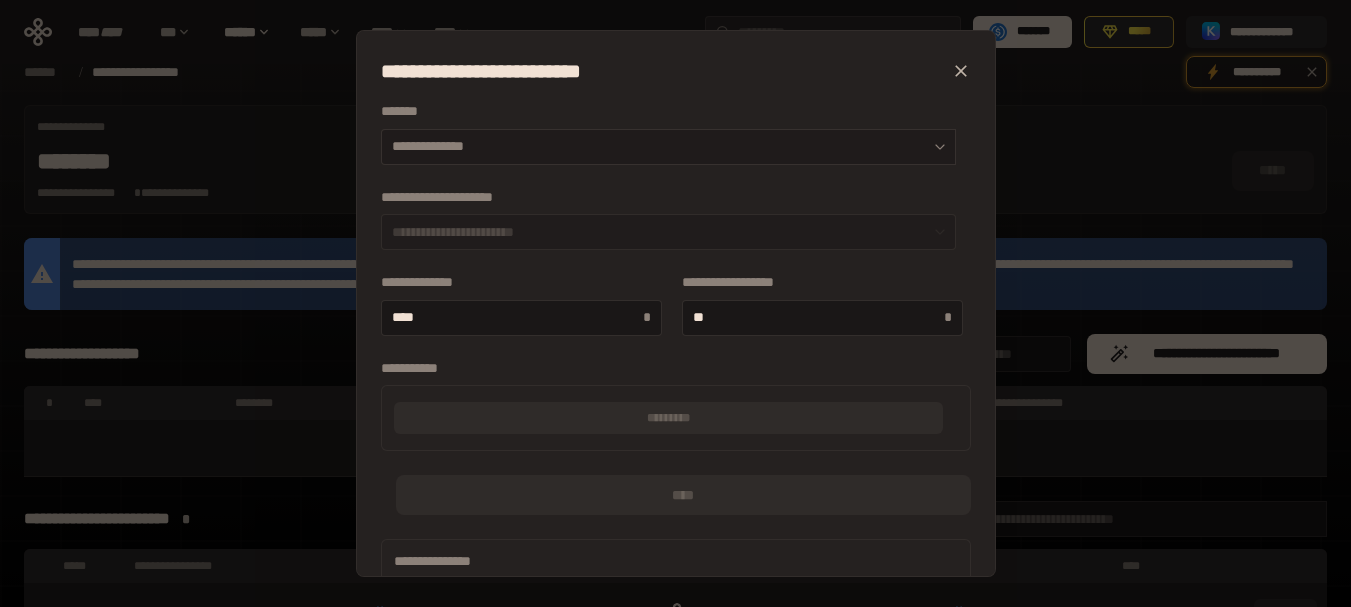 click at bounding box center (935, 147) 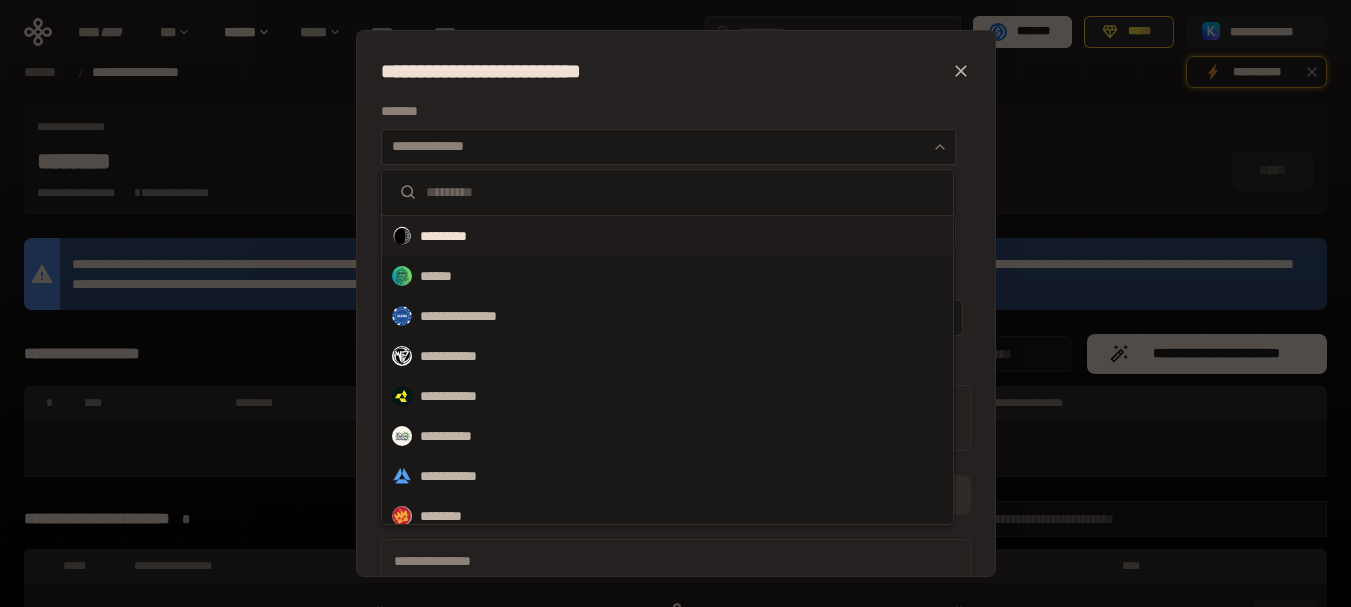click on "*********" at bounding box center [667, 236] 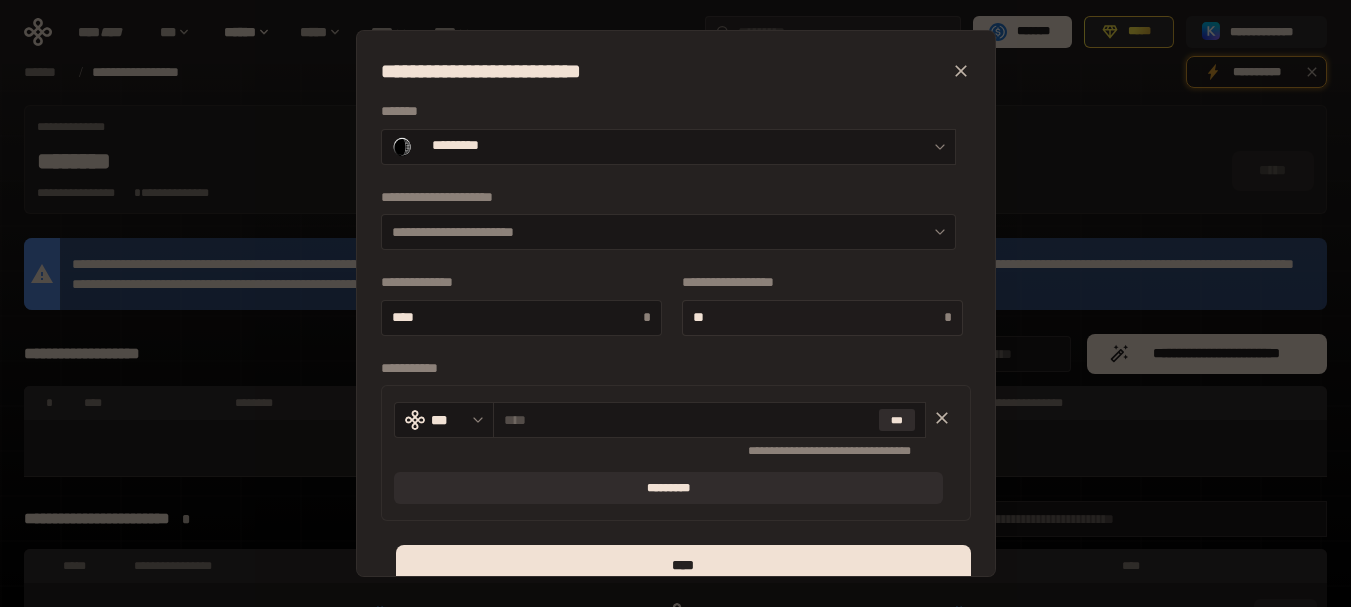 click on "**" at bounding box center (819, 317) 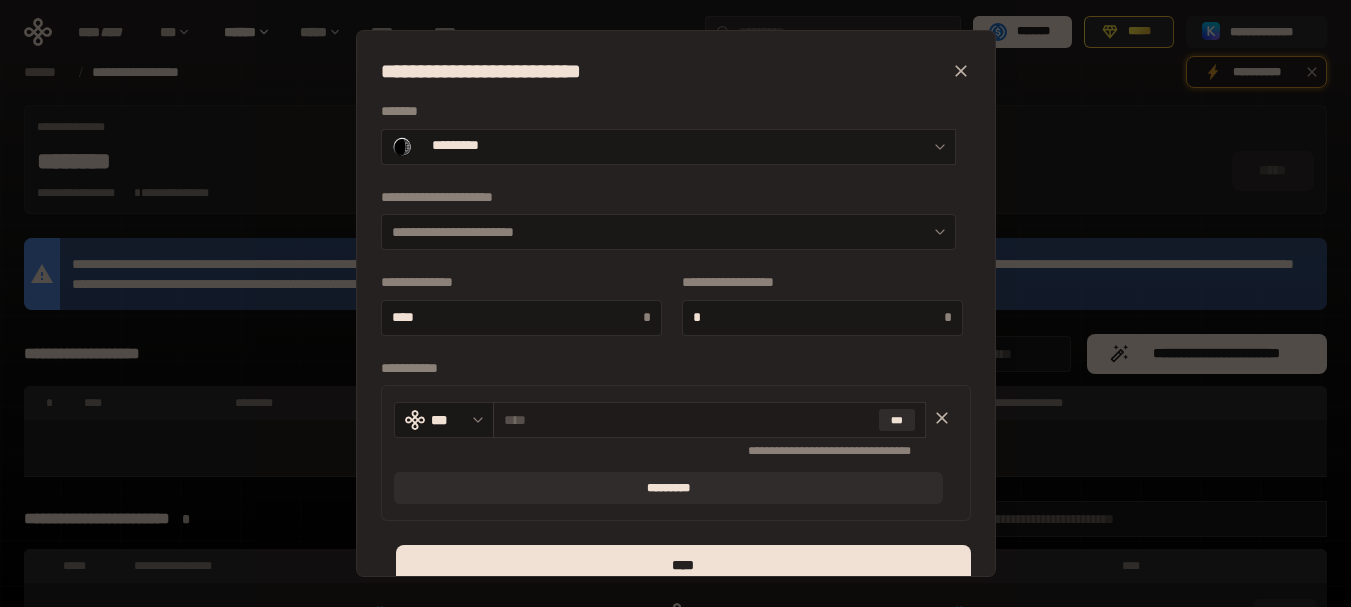 type on "*" 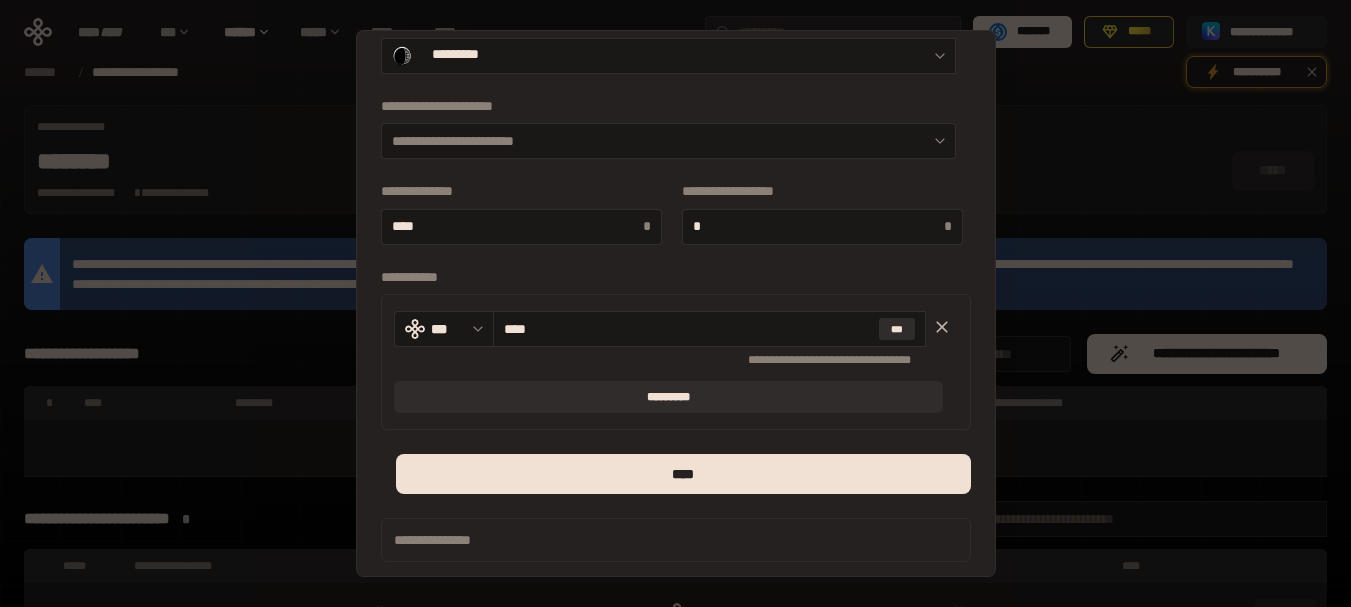 scroll, scrollTop: 97, scrollLeft: 0, axis: vertical 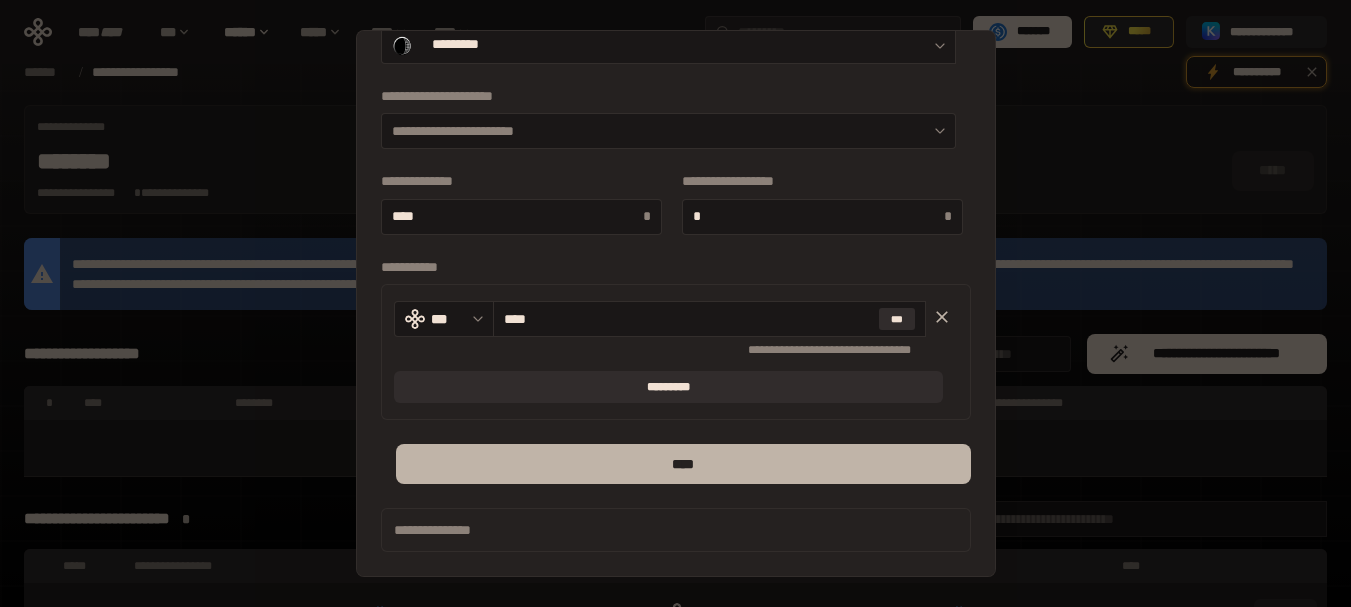 type on "****" 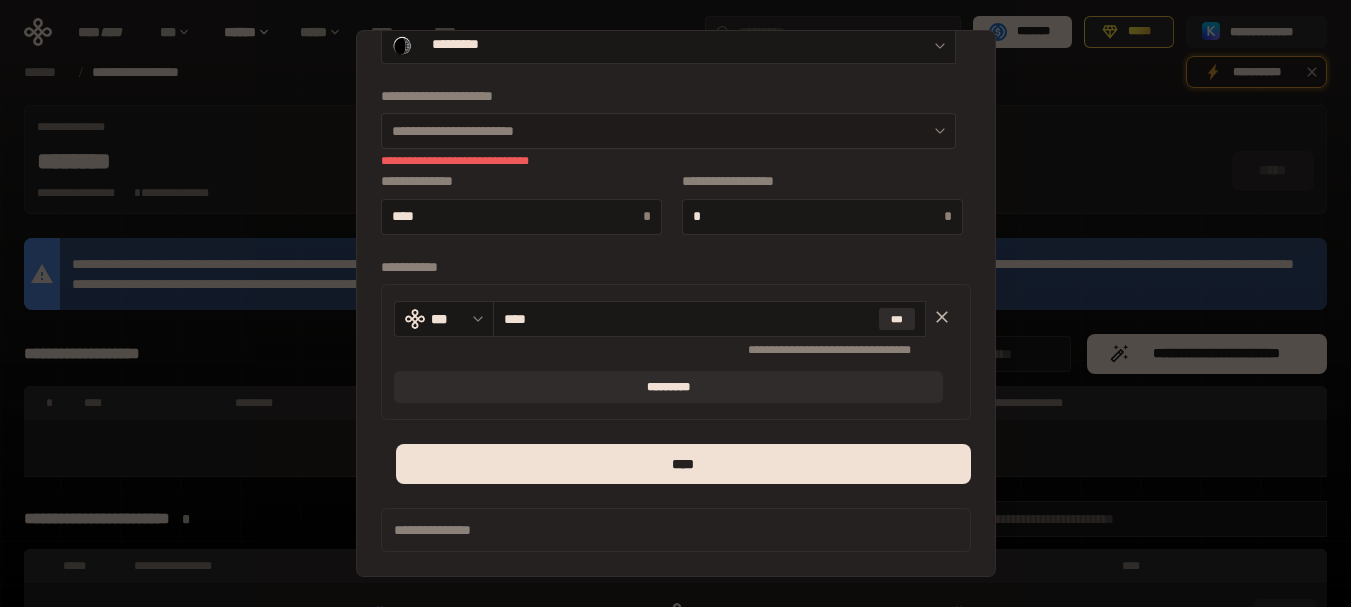 click 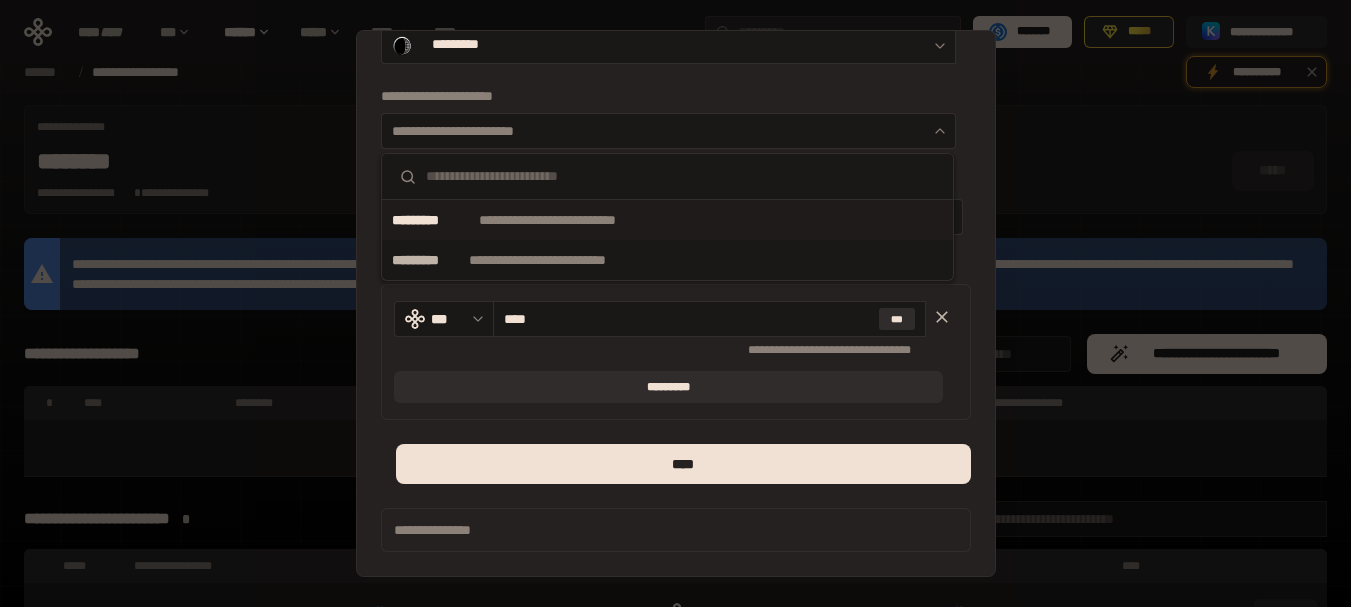click on "**********" at bounding box center (667, 220) 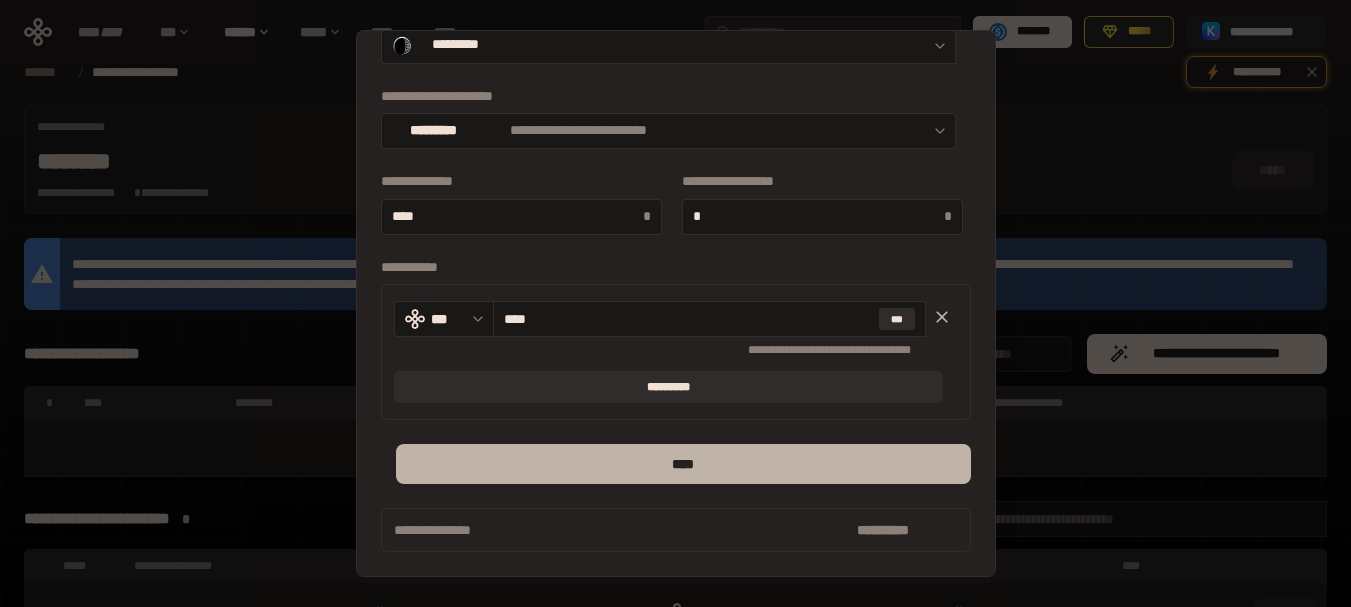 click on "****" at bounding box center (683, 464) 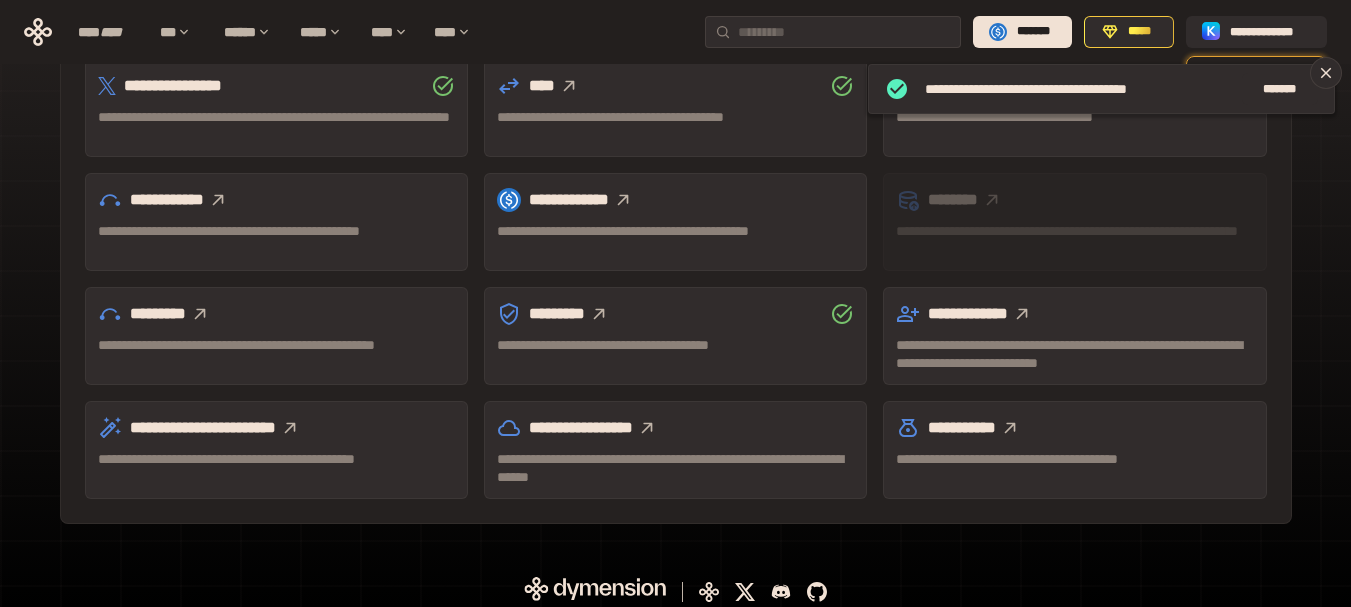 scroll, scrollTop: 681, scrollLeft: 0, axis: vertical 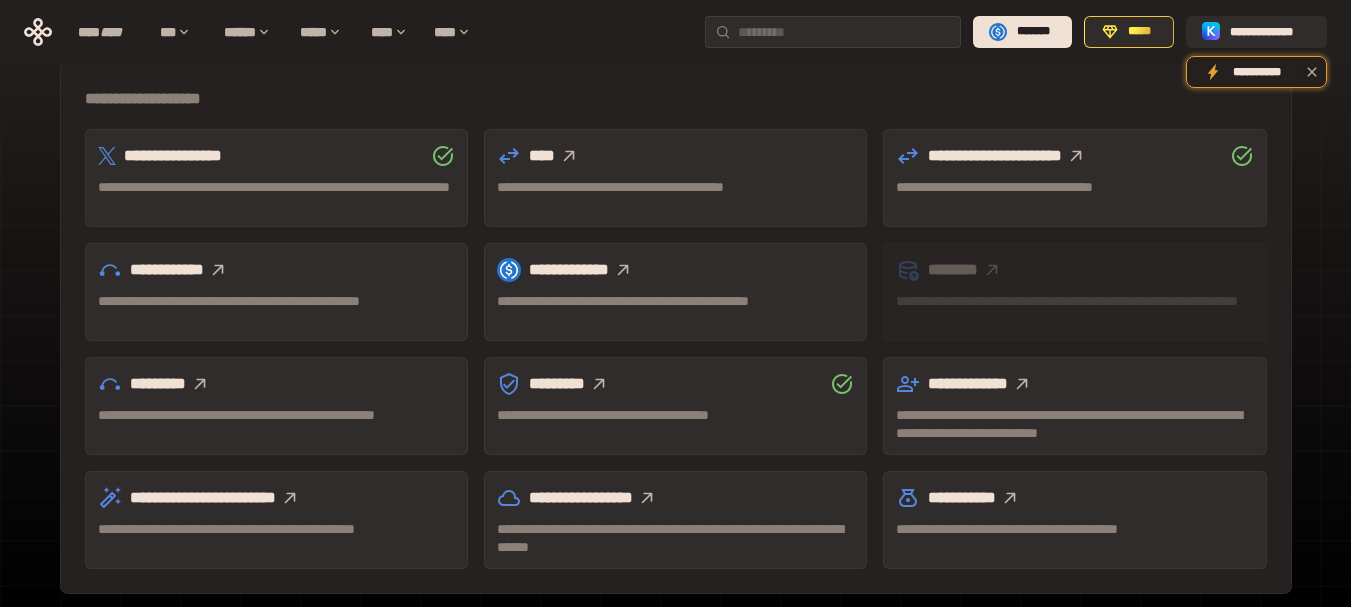 click 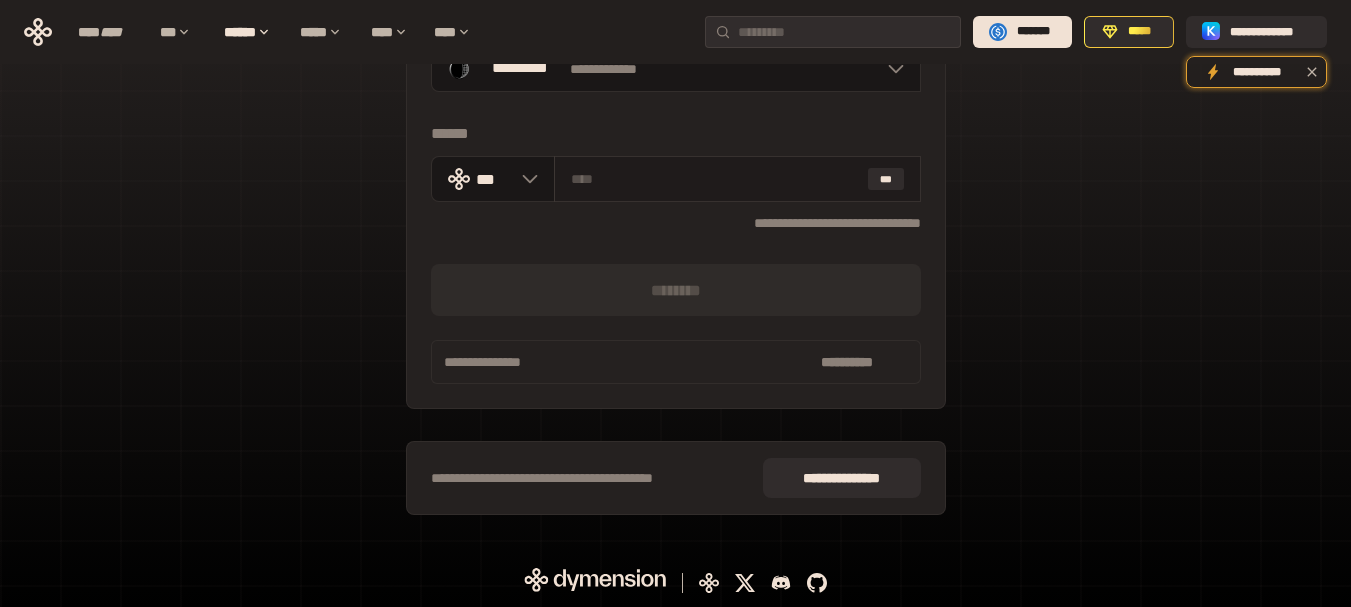 click at bounding box center (715, 179) 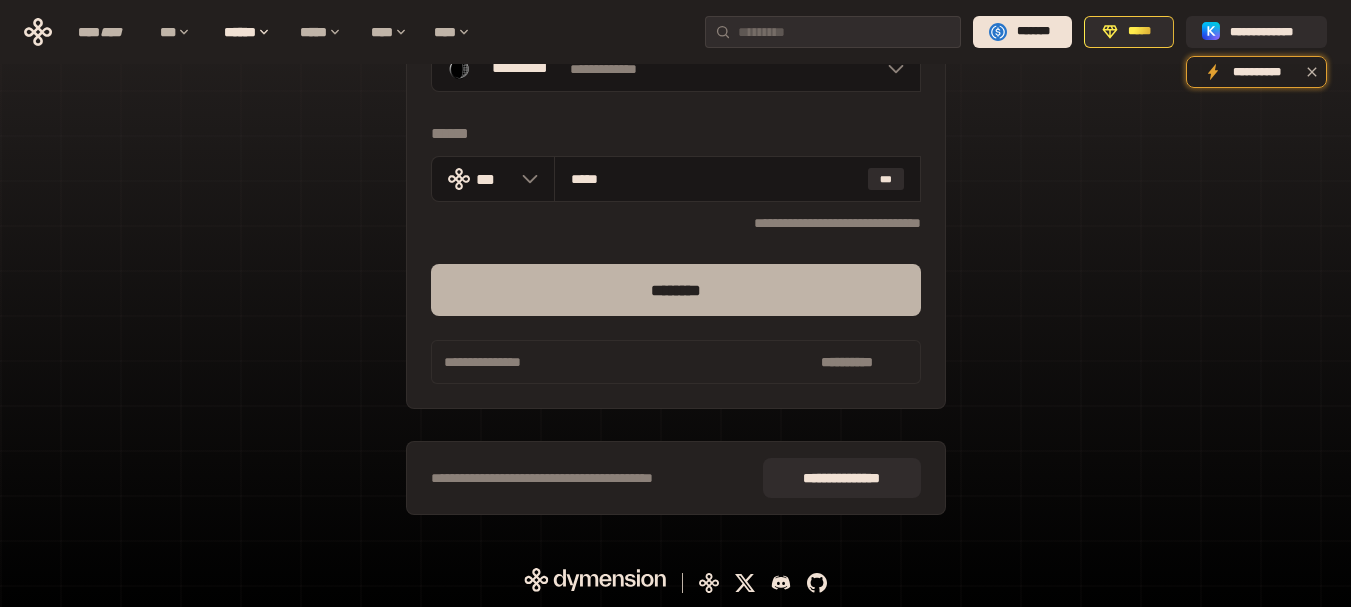 type on "*****" 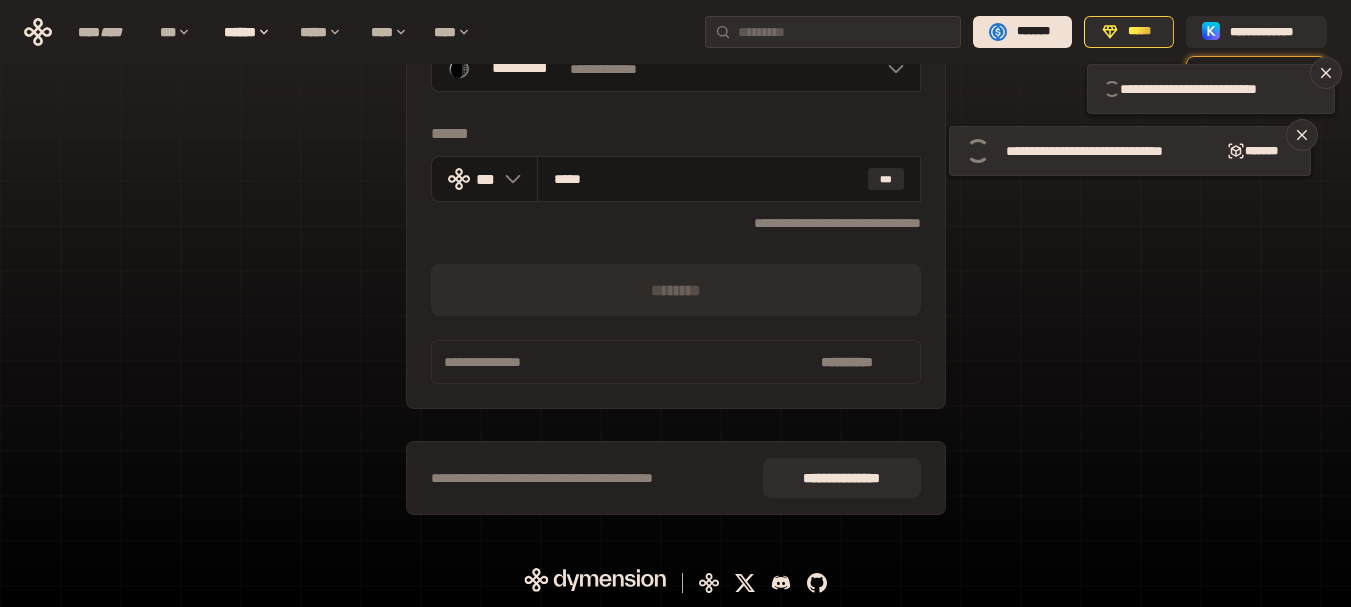 type 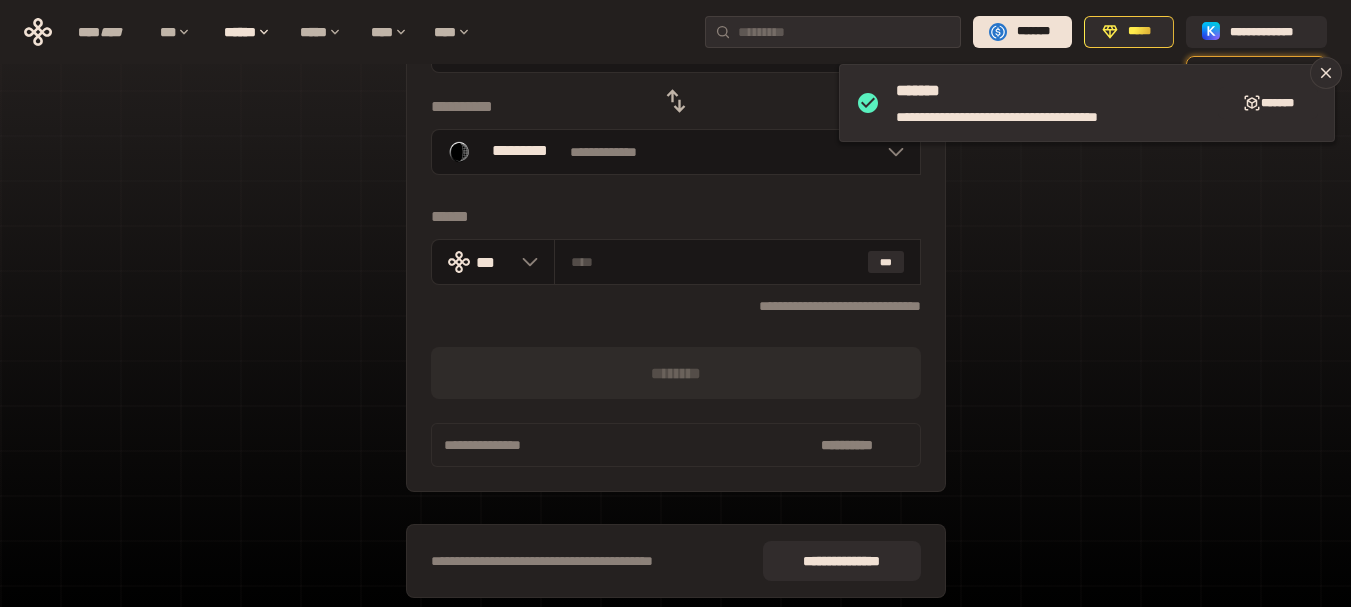 scroll, scrollTop: 161, scrollLeft: 0, axis: vertical 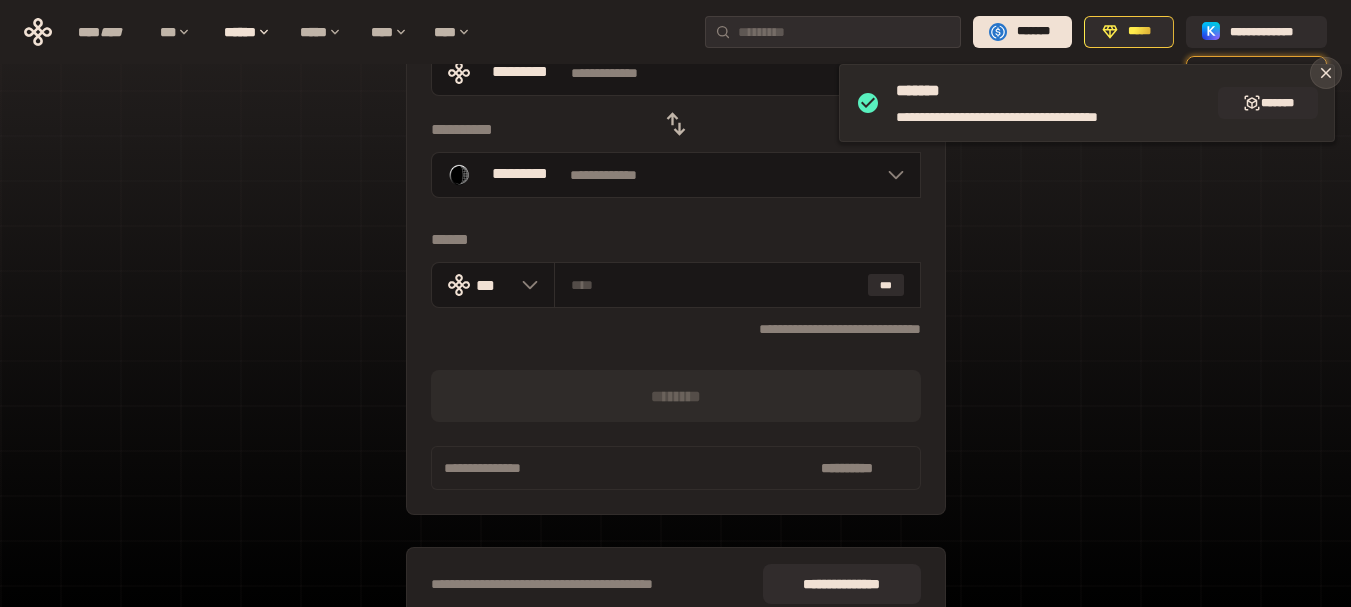 click 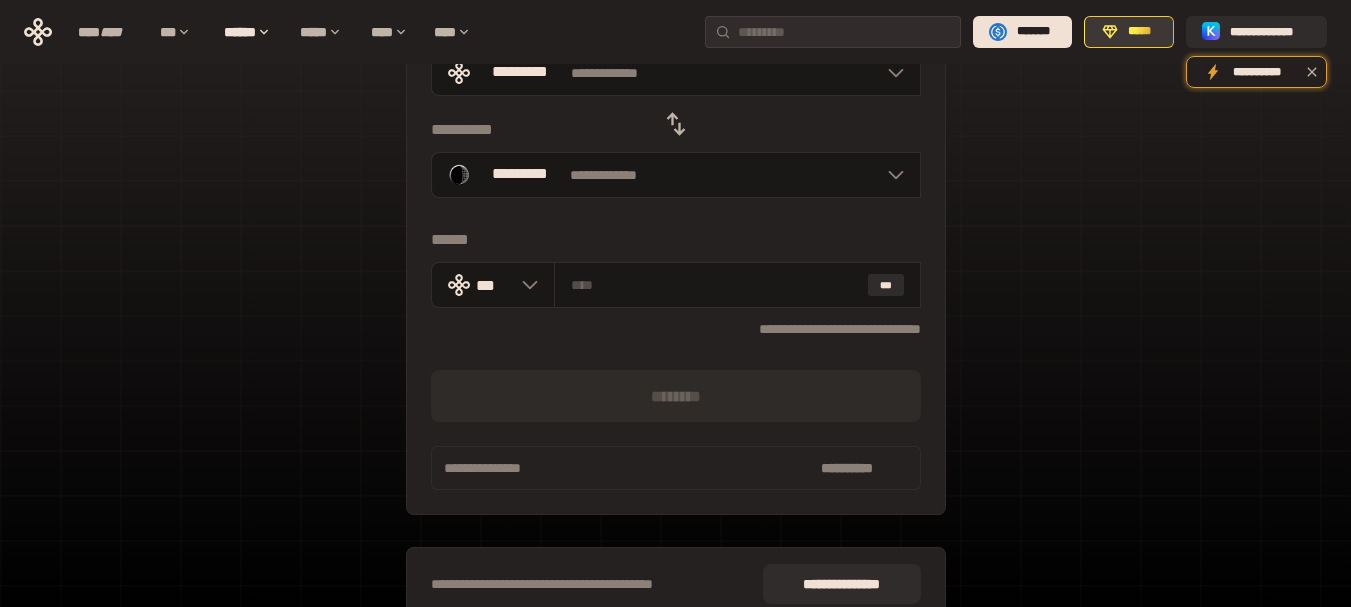 click on "*****" at bounding box center [1129, 32] 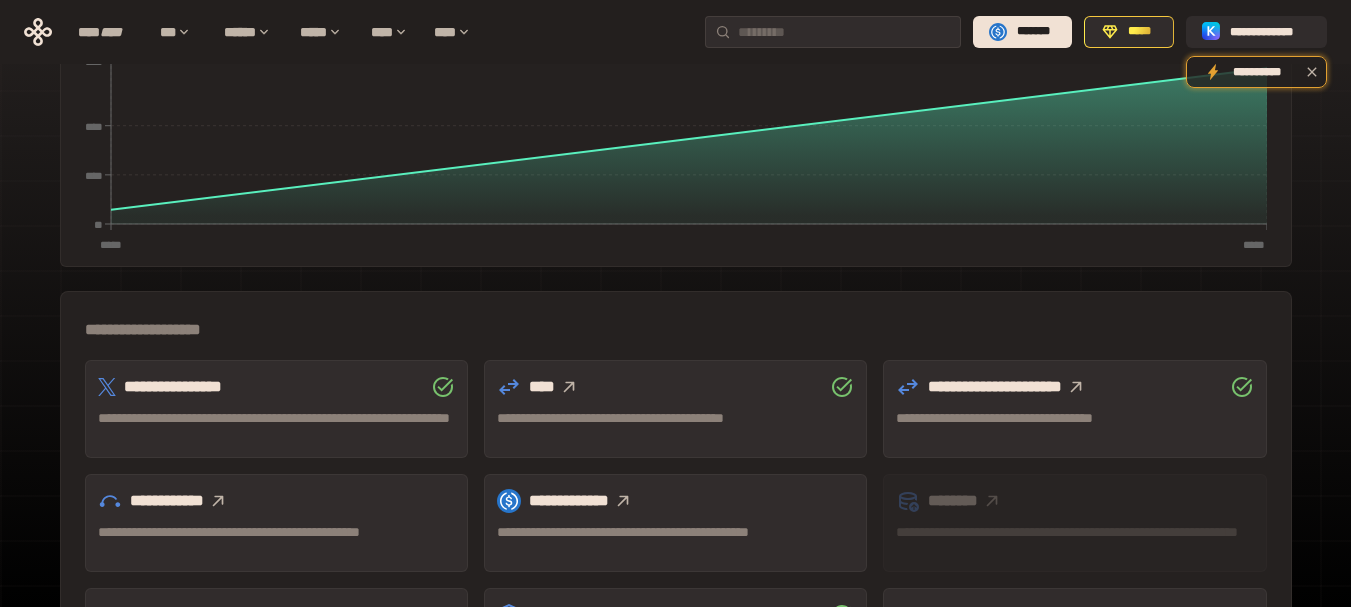 scroll, scrollTop: 445, scrollLeft: 0, axis: vertical 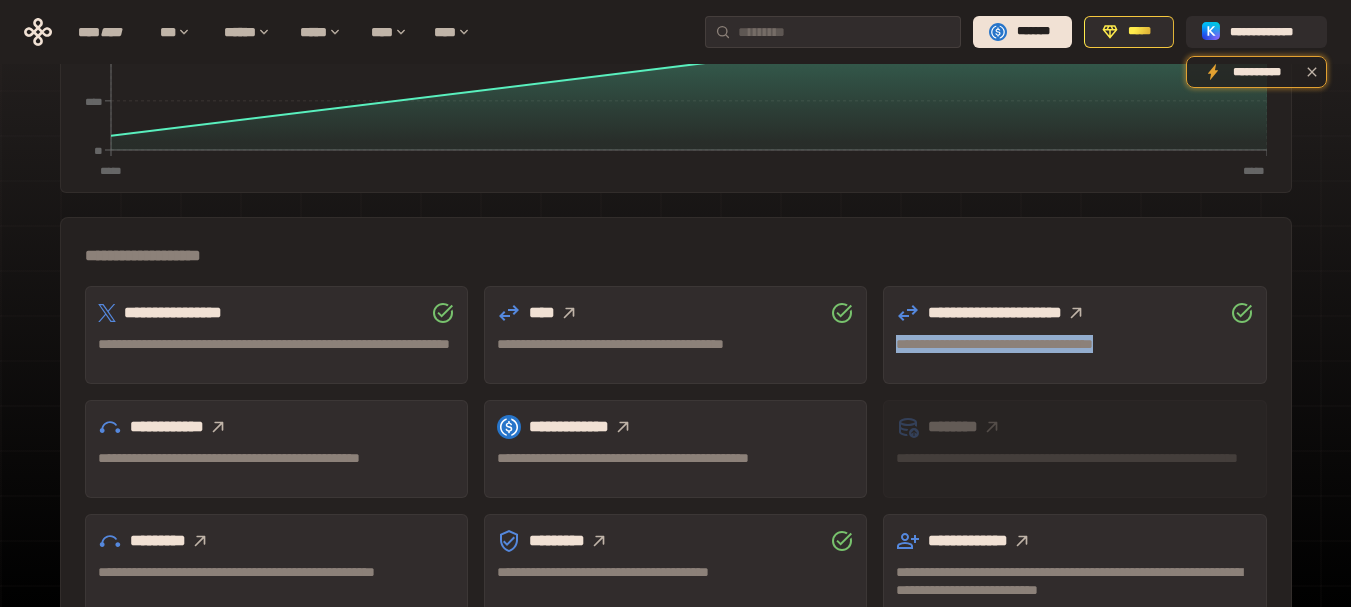 drag, startPoint x: 1344, startPoint y: 273, endPoint x: 1352, endPoint y: 327, distance: 54.589375 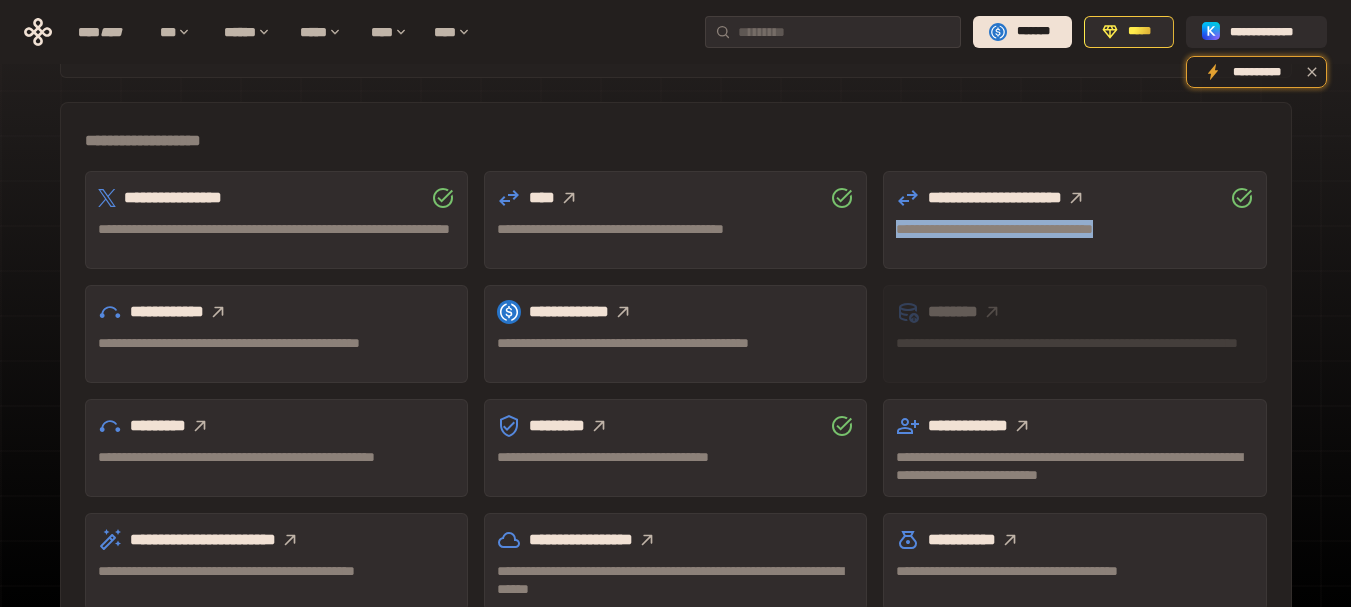 scroll, scrollTop: 565, scrollLeft: 0, axis: vertical 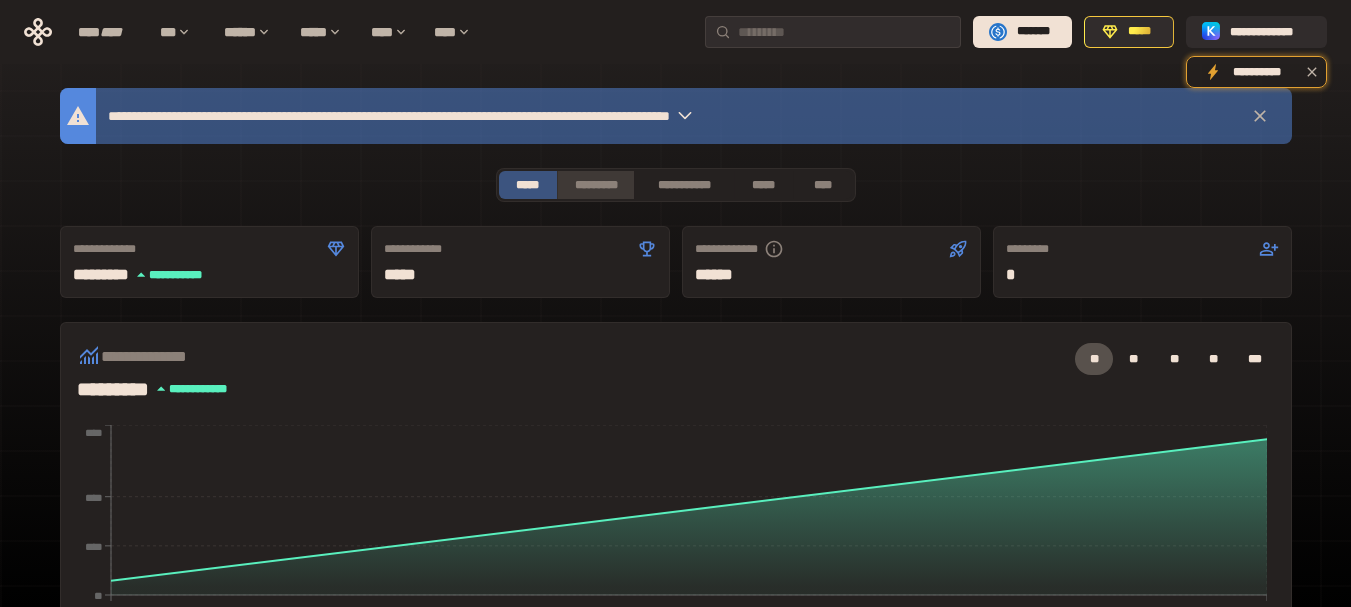 click on "*********" at bounding box center [595, 185] 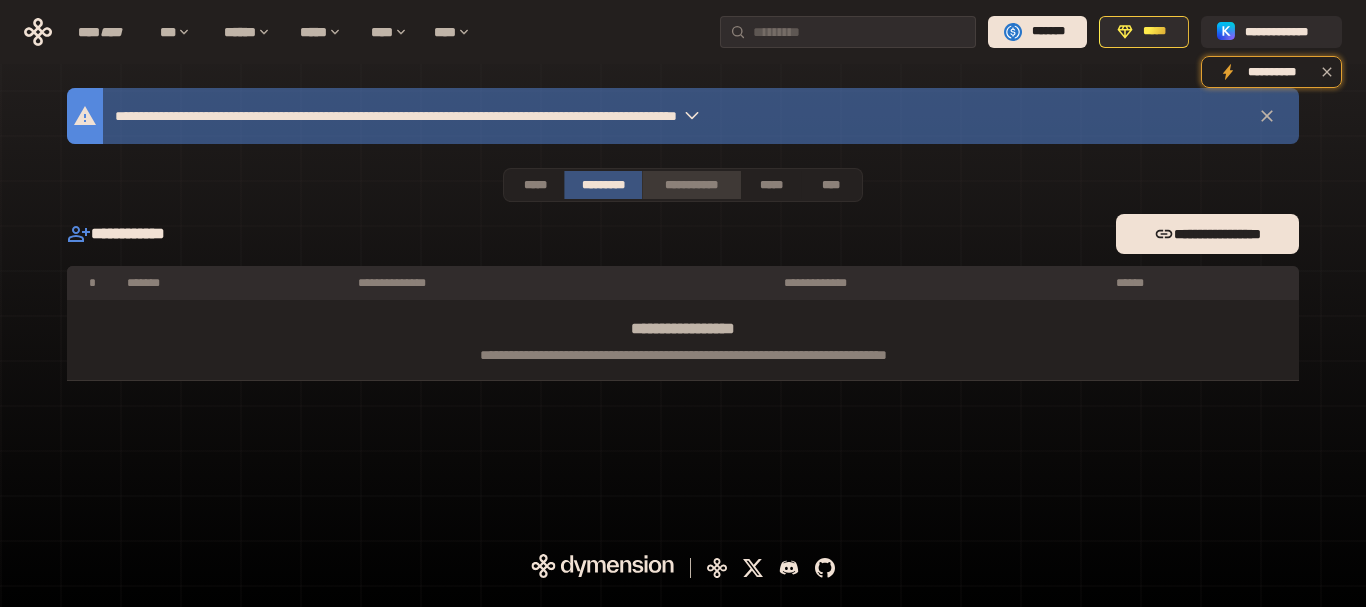click on "**********" at bounding box center (691, 185) 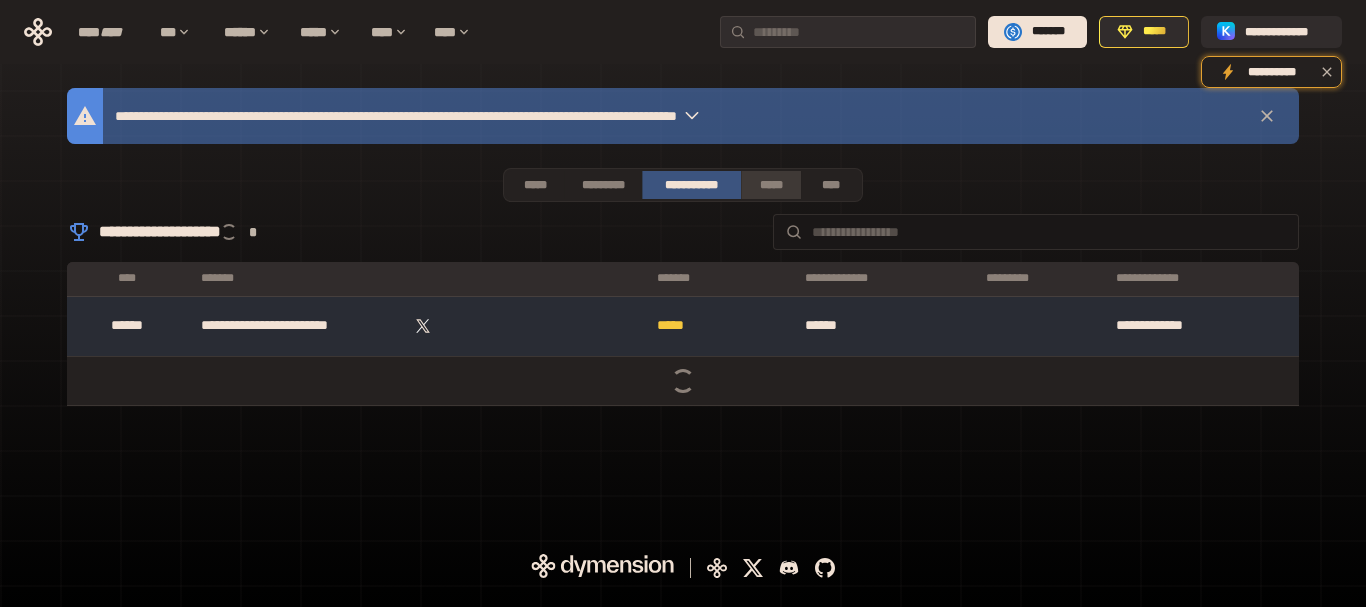 click on "*****" at bounding box center [770, 185] 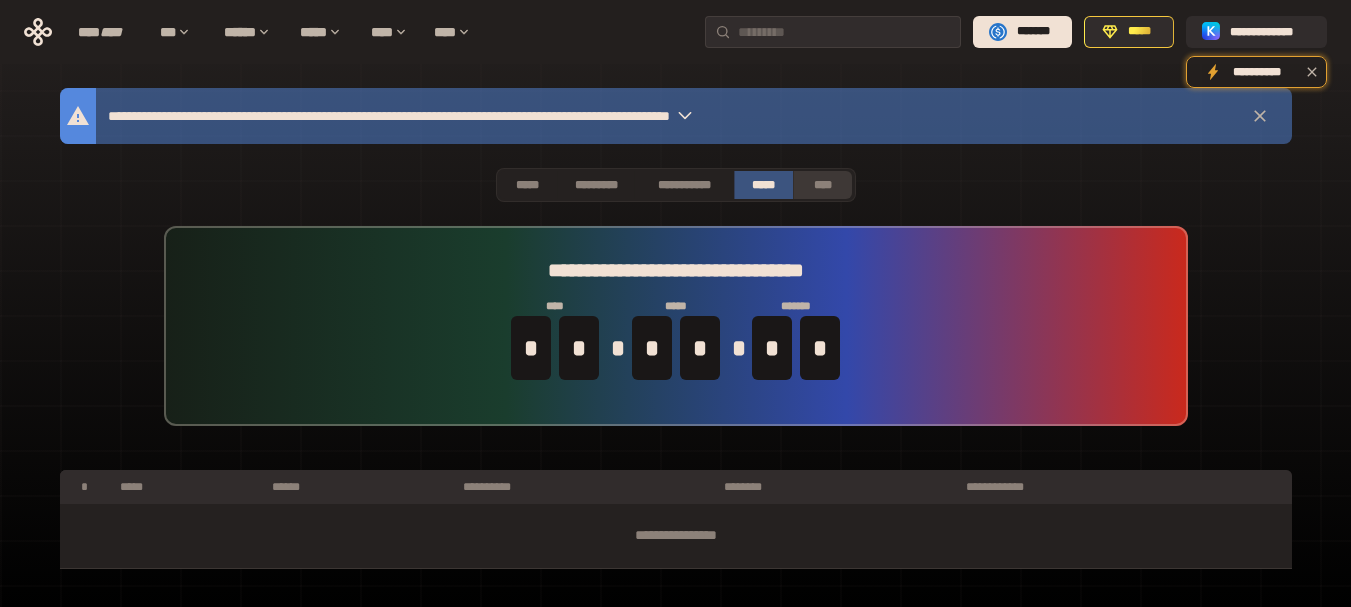 click on "****" at bounding box center [822, 185] 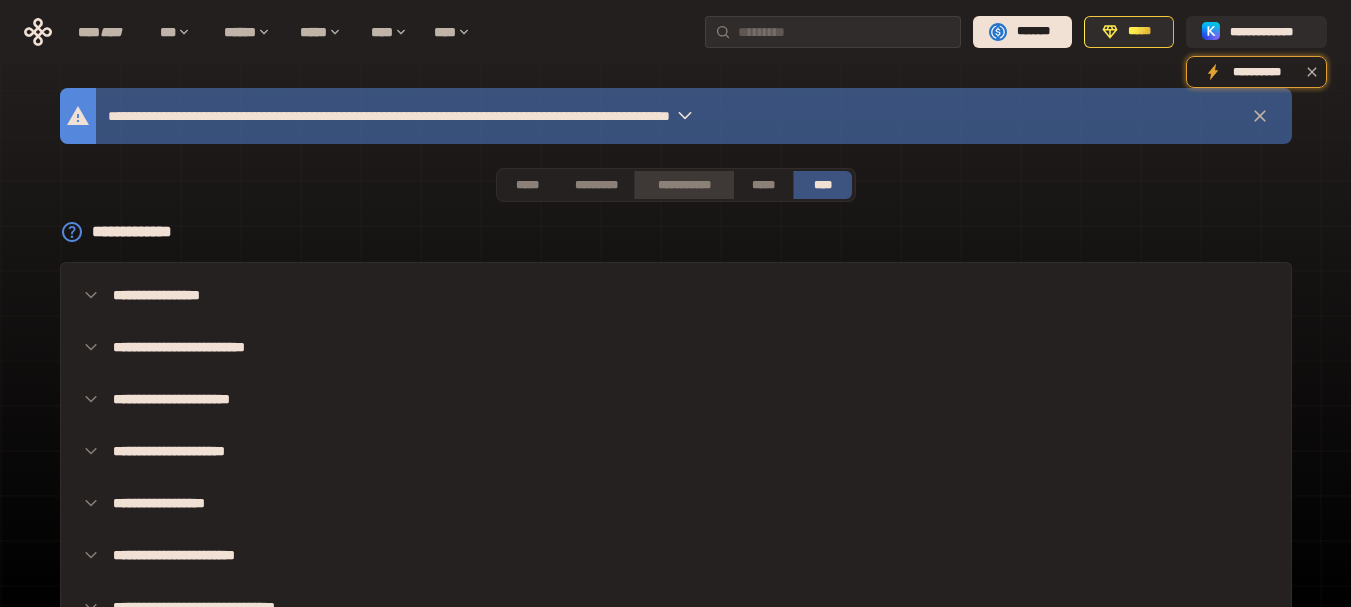 click on "**********" at bounding box center (683, 185) 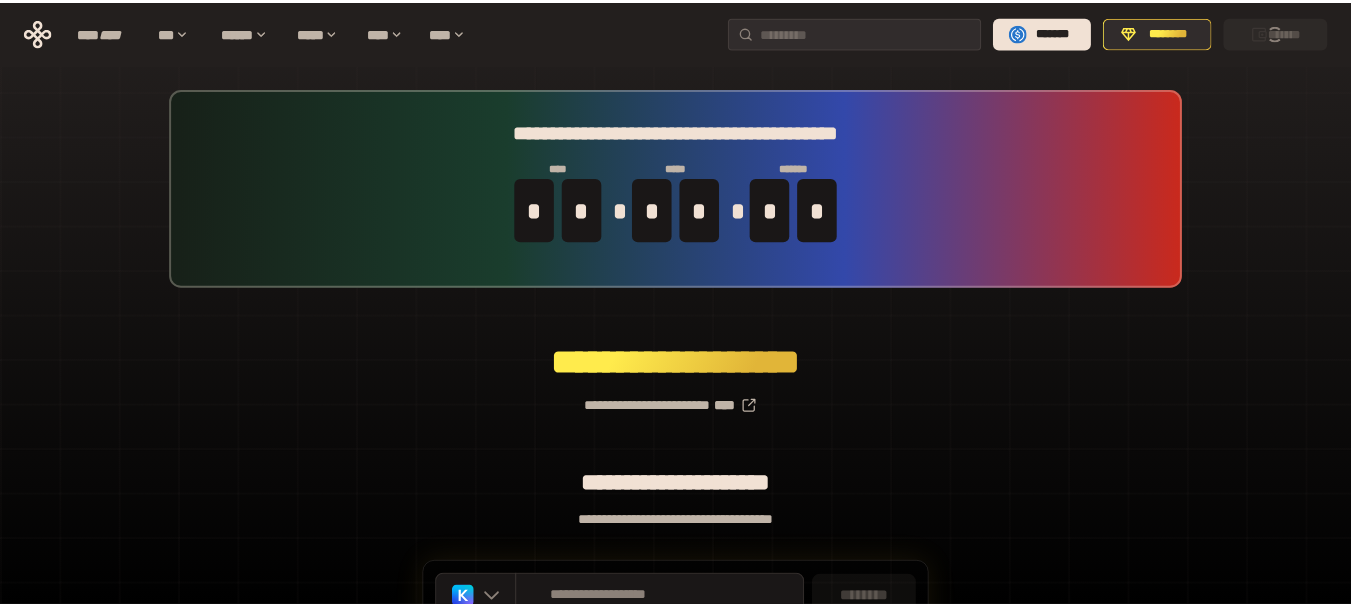 scroll, scrollTop: 0, scrollLeft: 0, axis: both 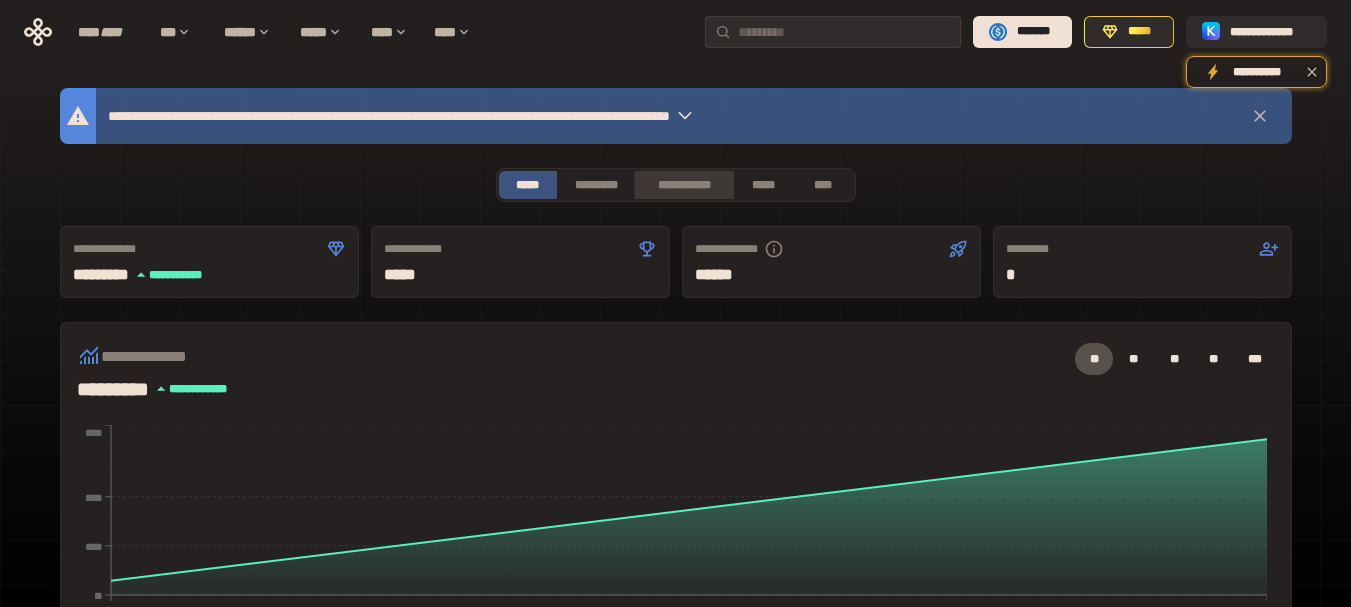 click on "**********" at bounding box center (683, 185) 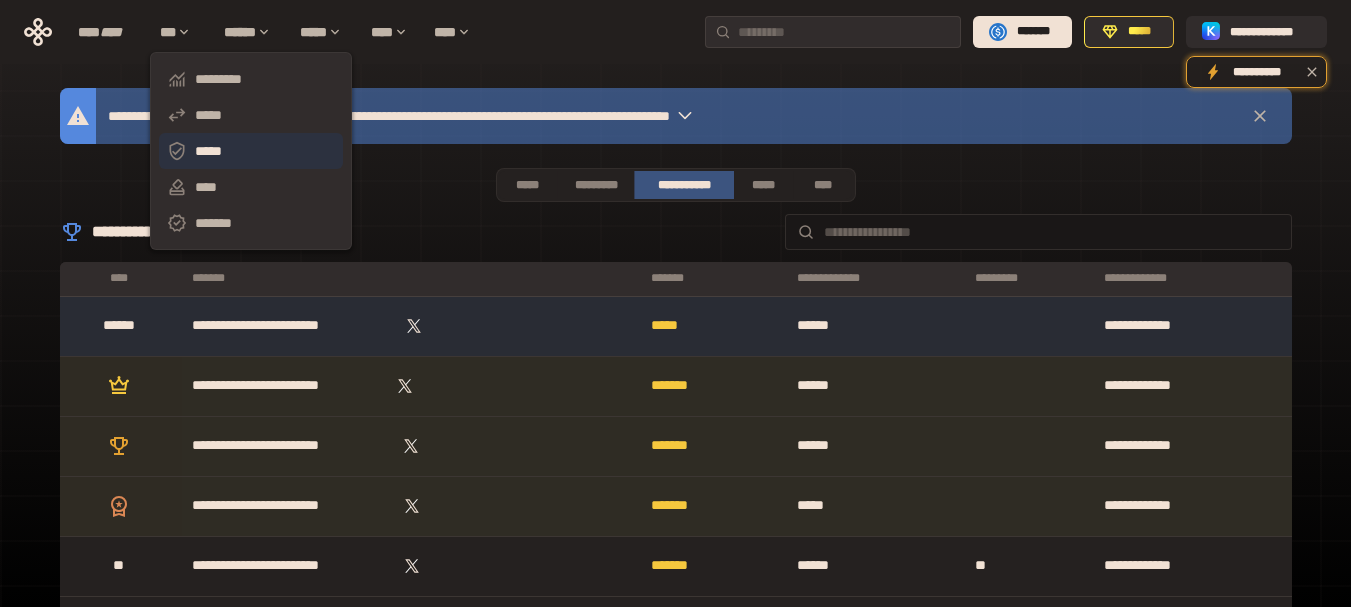 click on "*****" at bounding box center (251, 151) 